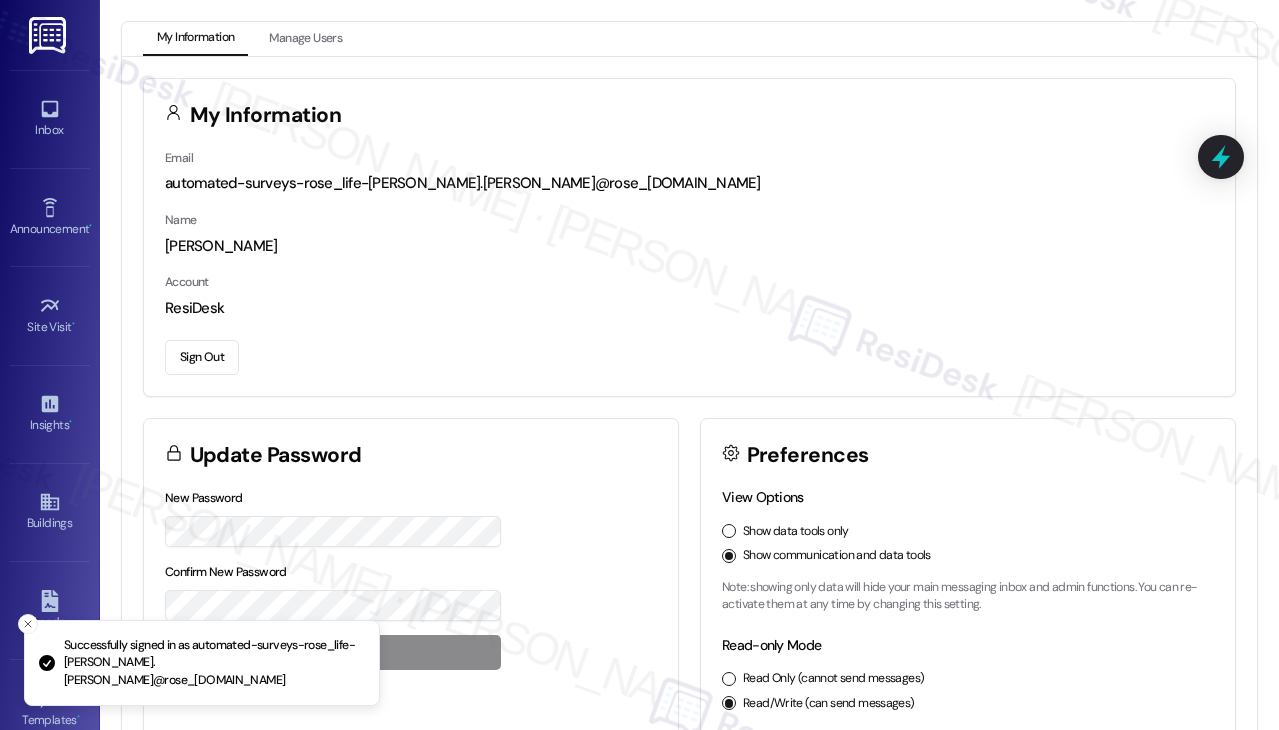 scroll, scrollTop: 0, scrollLeft: 0, axis: both 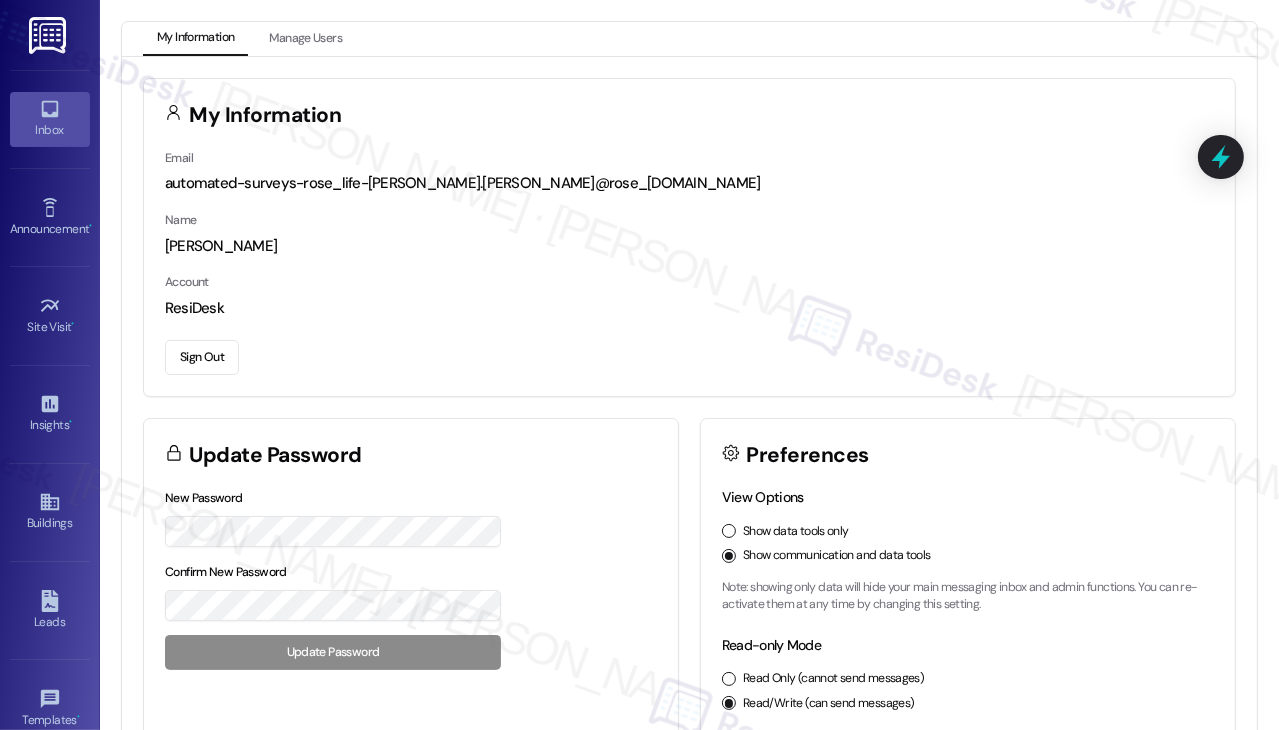 click 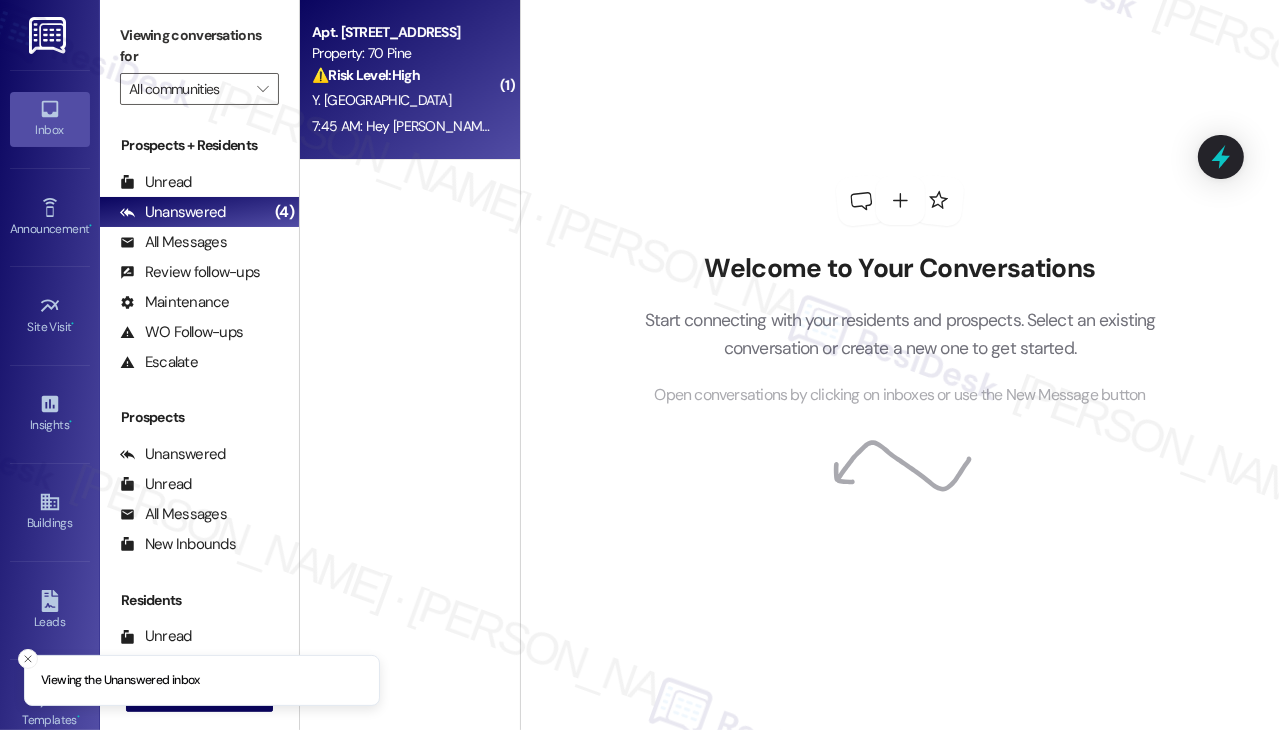 click on "Apt. [STREET_ADDRESS] Property: 70 Pine ⚠️  Risk Level:  High The resident is disputing a $50 fee and mentions a potential double payment due to confusion with autopay. This involves a financial concern and requires investigation. Y. Xi 7:45 AM: Hey [PERSON_NAME], we appreciate your text! We'll be back at 11AM to help you out. If it's urgent, dial our emergency number. Take care! 7:45 AM: Hey [PERSON_NAME], we appreciate your text! We'll be back at 11AM to help you out. If it's urgent, dial our emergency number. Take care!" at bounding box center [410, 80] 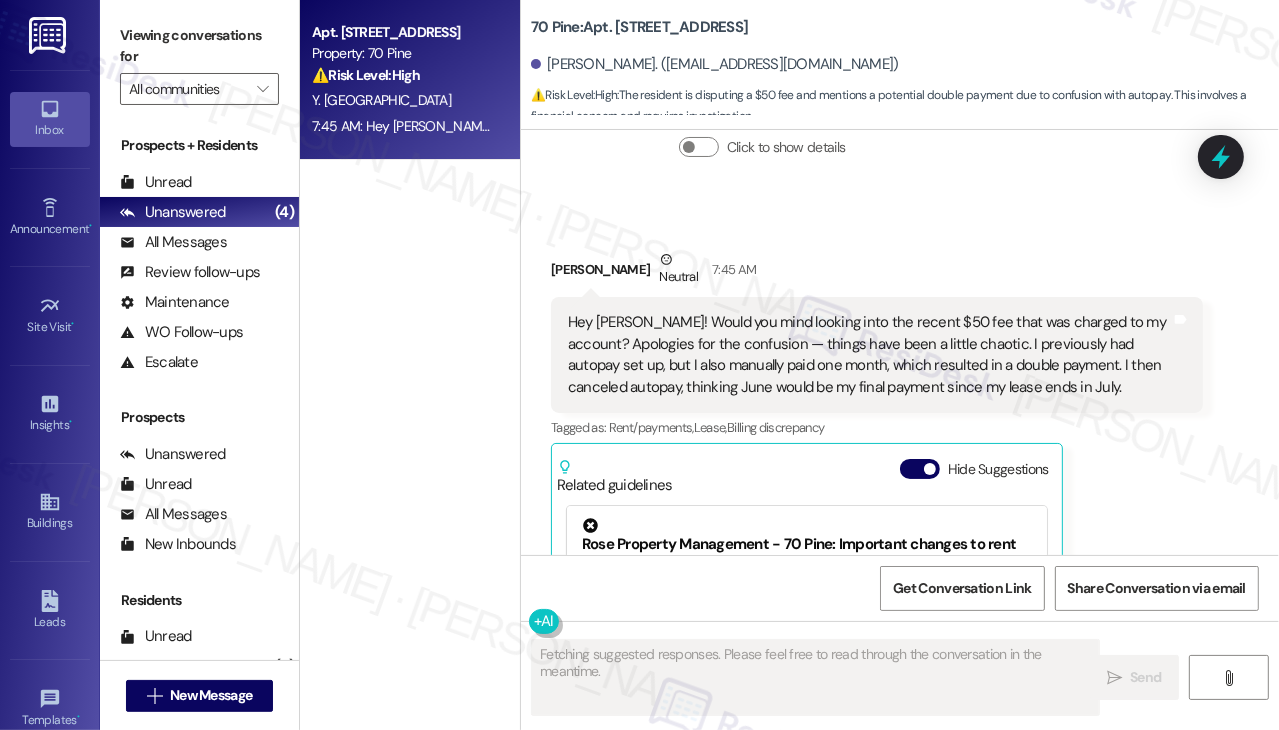 scroll, scrollTop: 6142, scrollLeft: 0, axis: vertical 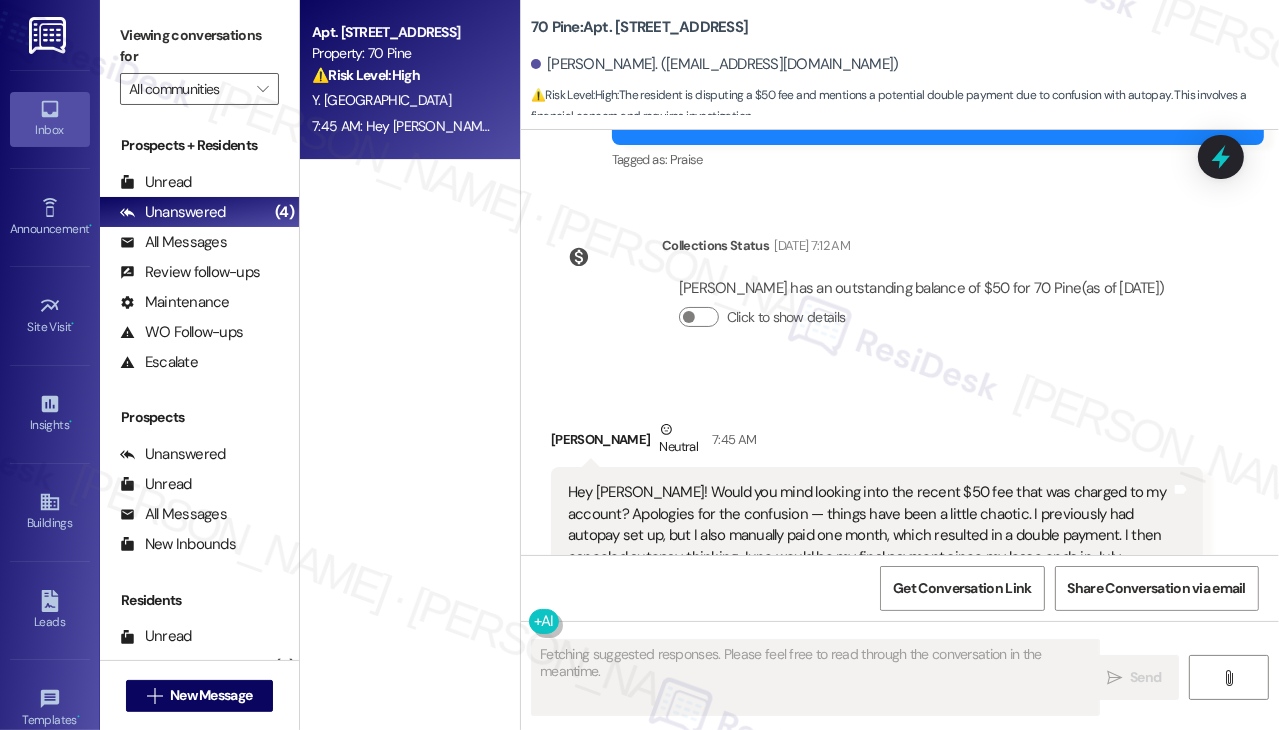 click on "Hey [PERSON_NAME]! Would you mind looking into the recent $50 fee that was charged to my account? Apologies for the confusion — things have been a little chaotic. I previously had autopay set up, but I also manually paid one month, which resulted in a double payment. I then canceled autopay, thinking June would be my final payment since my lease ends in July." at bounding box center [869, 525] 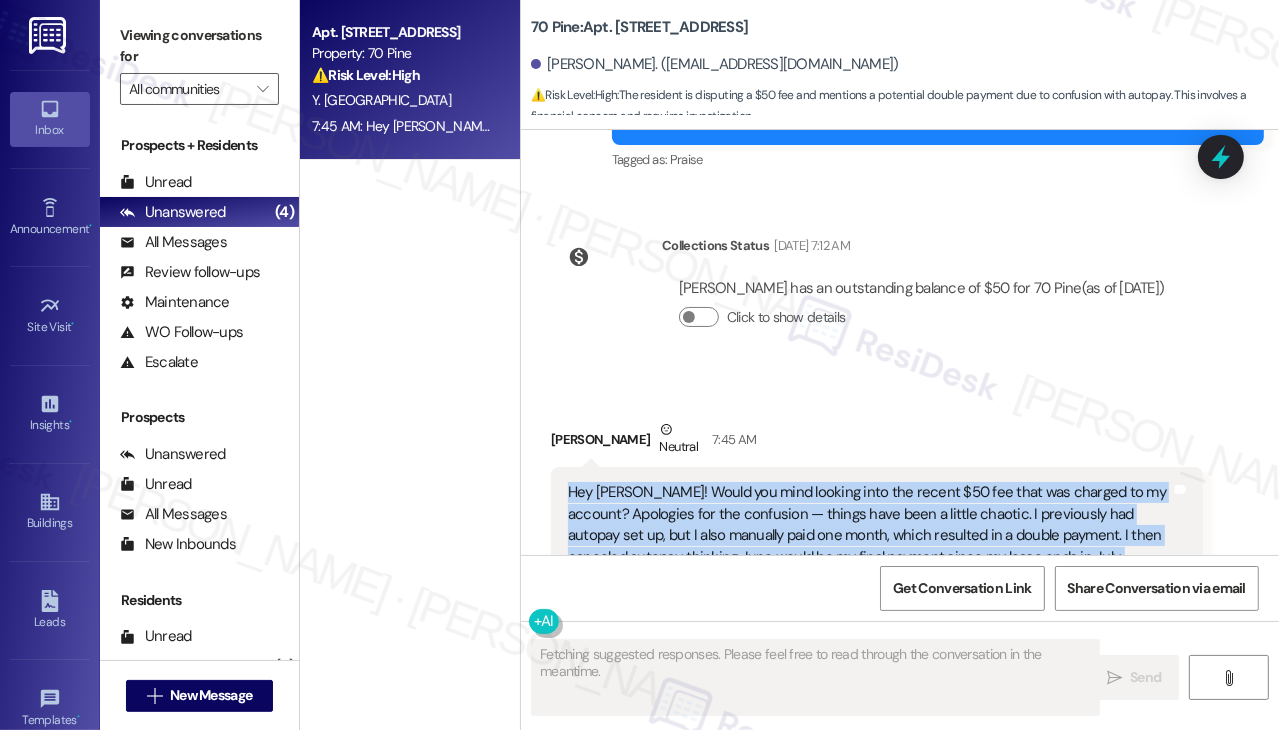 click on "Hey [PERSON_NAME]! Would you mind looking into the recent $50 fee that was charged to my account? Apologies for the confusion — things have been a little chaotic. I previously had autopay set up, but I also manually paid one month, which resulted in a double payment. I then canceled autopay, thinking June would be my final payment since my lease ends in July." at bounding box center (869, 525) 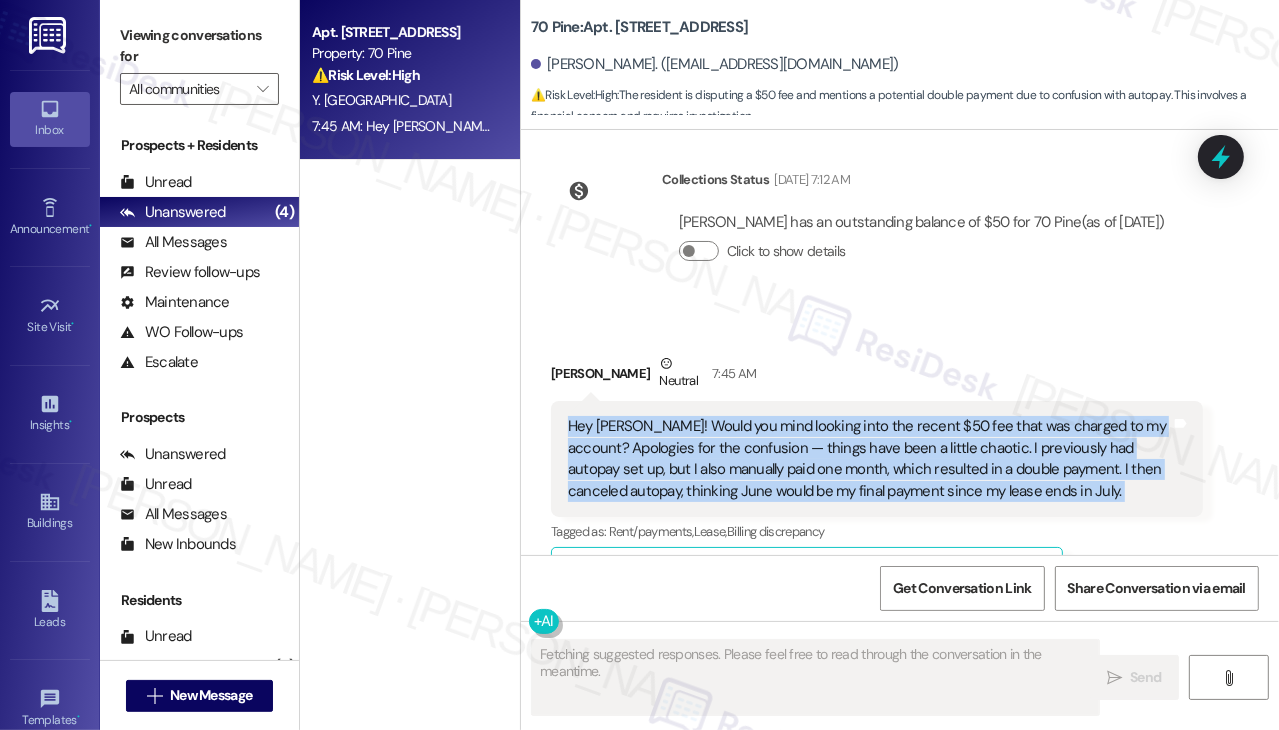scroll, scrollTop: 6242, scrollLeft: 0, axis: vertical 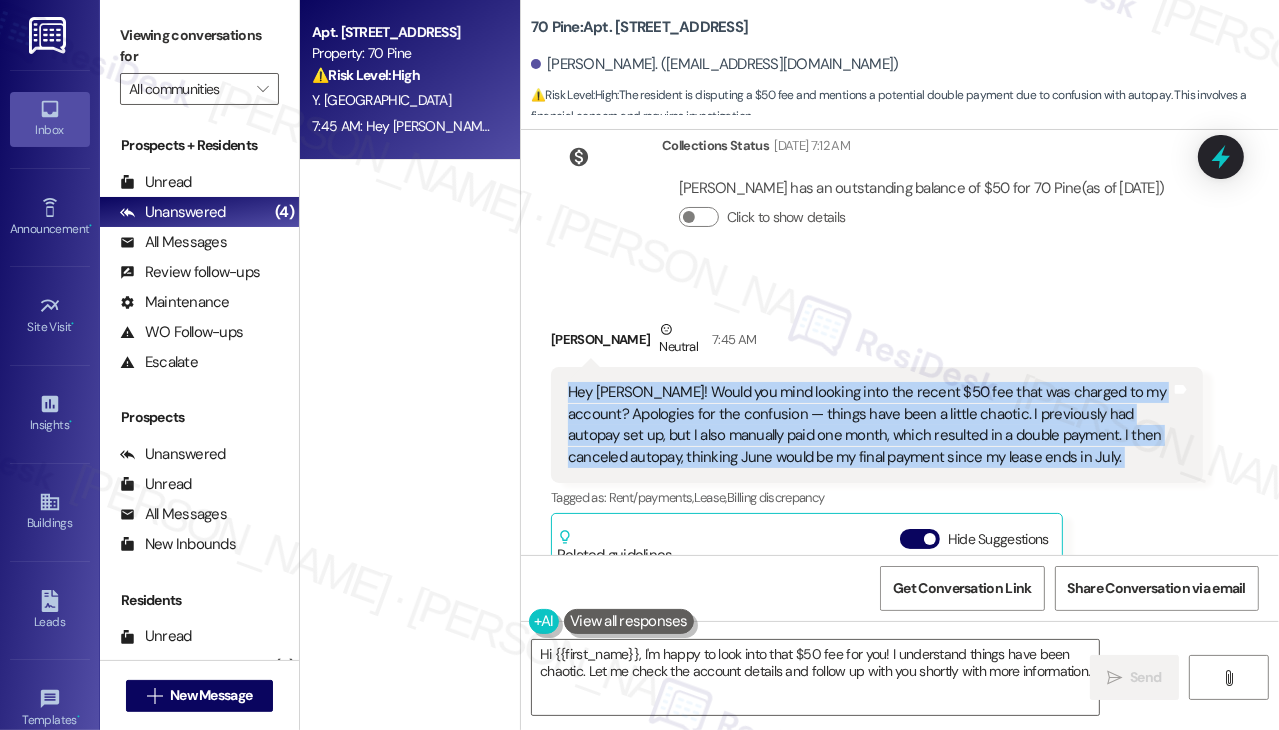click on "Hey [PERSON_NAME]! Would you mind looking into the recent $50 fee that was charged to my account? Apologies for the confusion — things have been a little chaotic. I previously had autopay set up, but I also manually paid one month, which resulted in a double payment. I then canceled autopay, thinking June would be my final payment since my lease ends in July." at bounding box center (869, 425) 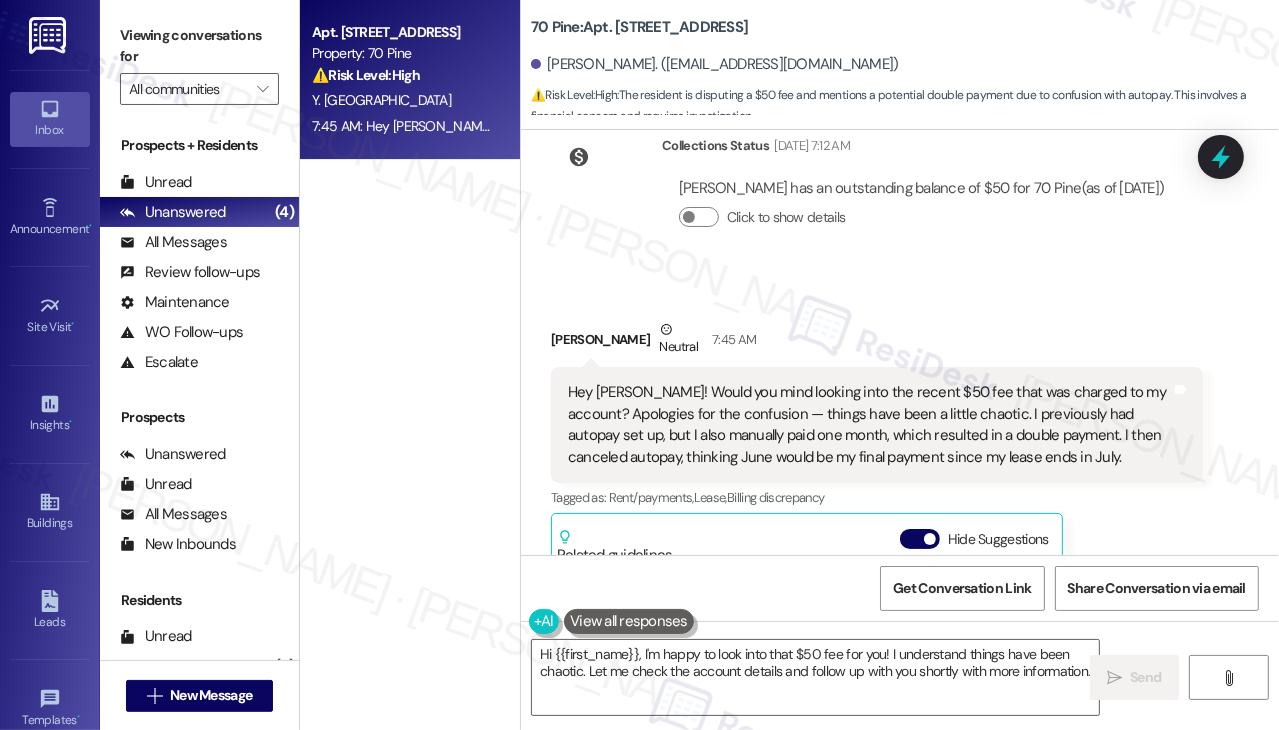 click on "Yaqian Xi   Neutral 7:45 AM" at bounding box center [877, 343] 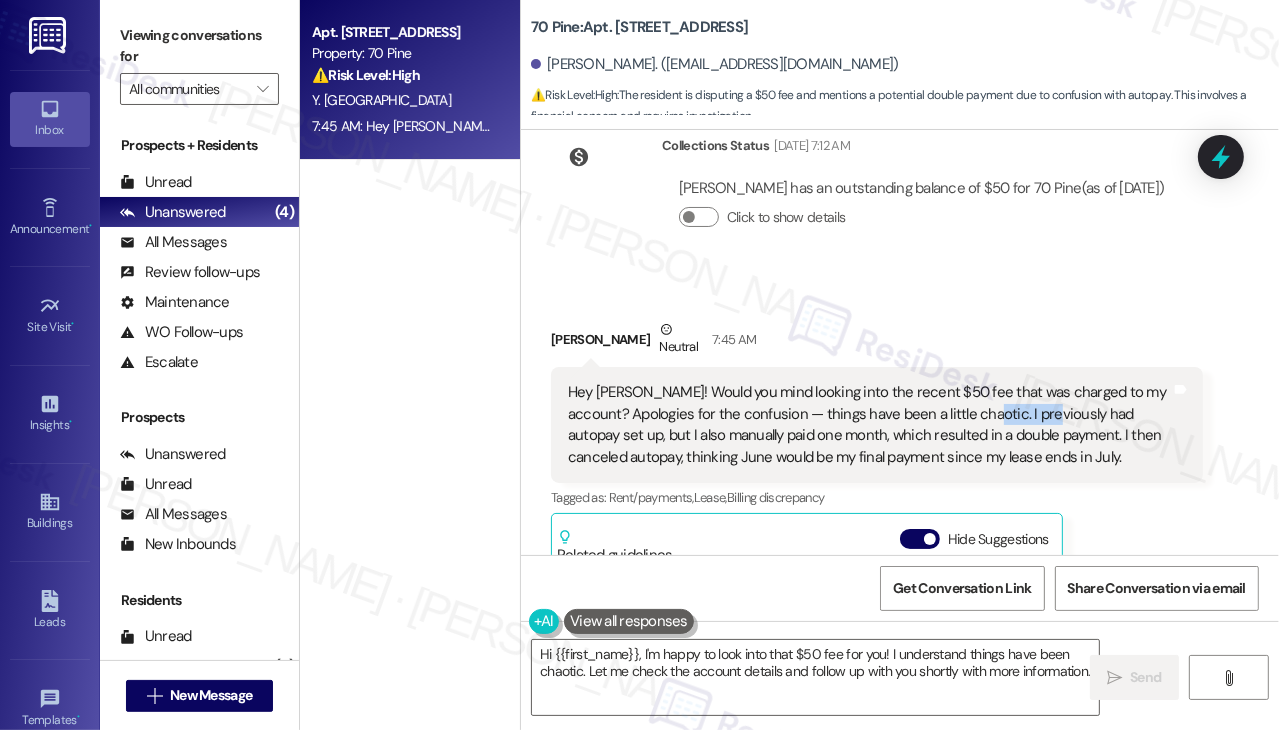 click on "Hey [PERSON_NAME]! Would you mind looking into the recent $50 fee that was charged to my account? Apologies for the confusion — things have been a little chaotic. I previously had autopay set up, but I also manually paid one month, which resulted in a double payment. I then canceled autopay, thinking June would be my final payment since my lease ends in July." at bounding box center [869, 425] 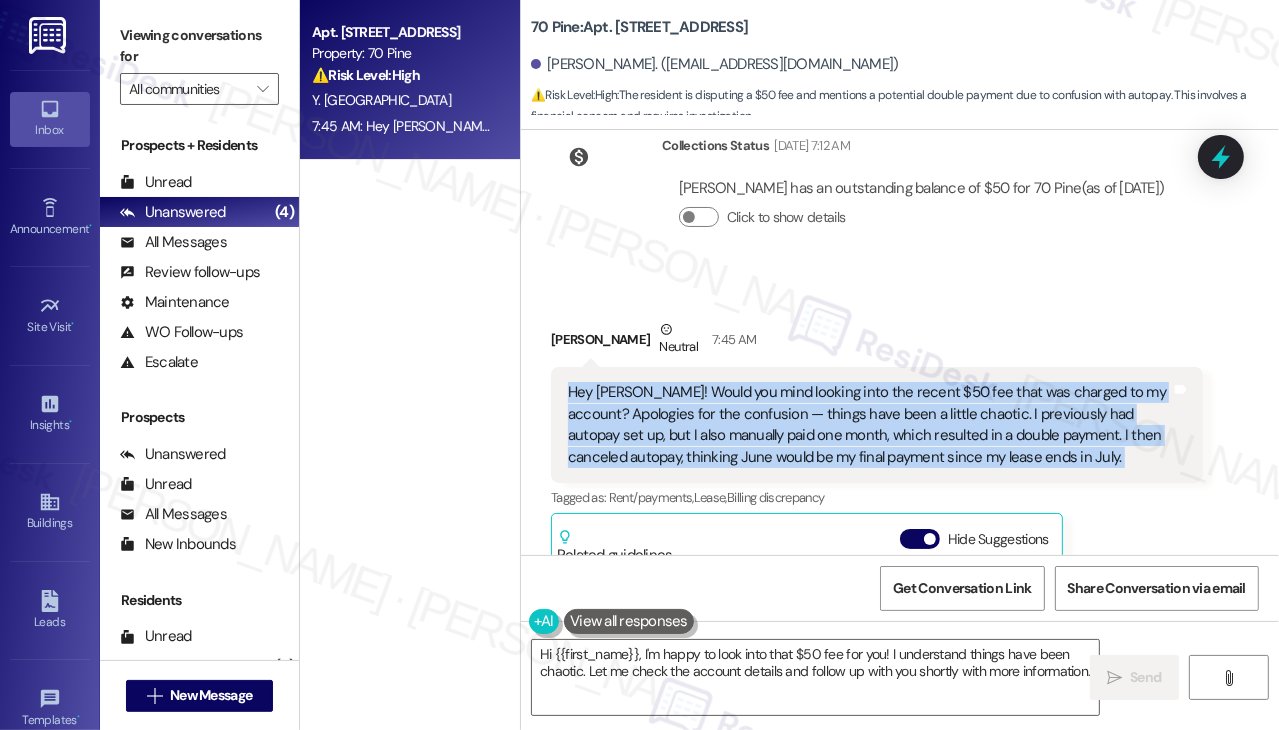 click on "Hey [PERSON_NAME]! Would you mind looking into the recent $50 fee that was charged to my account? Apologies for the confusion — things have been a little chaotic. I previously had autopay set up, but I also manually paid one month, which resulted in a double payment. I then canceled autopay, thinking June would be my final payment since my lease ends in July." at bounding box center [869, 425] 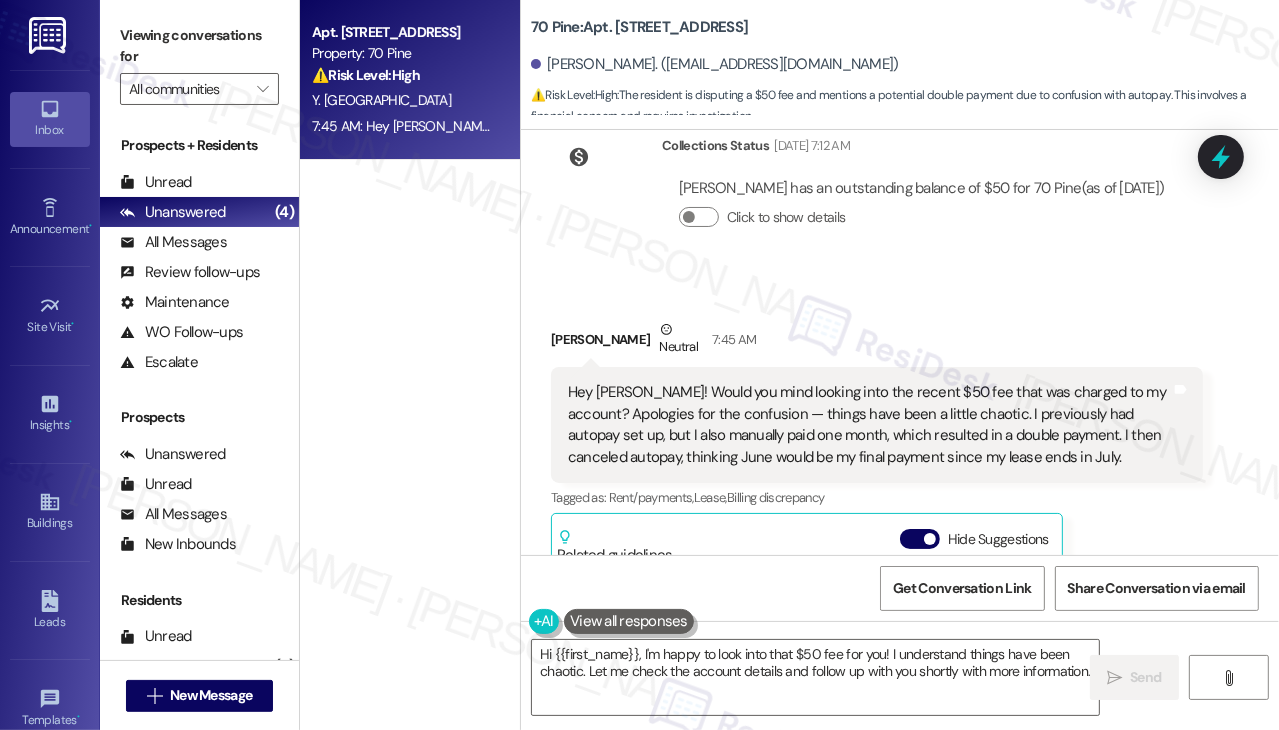 click on "Yaqian Xi   Neutral 7:45 AM" at bounding box center [877, 343] 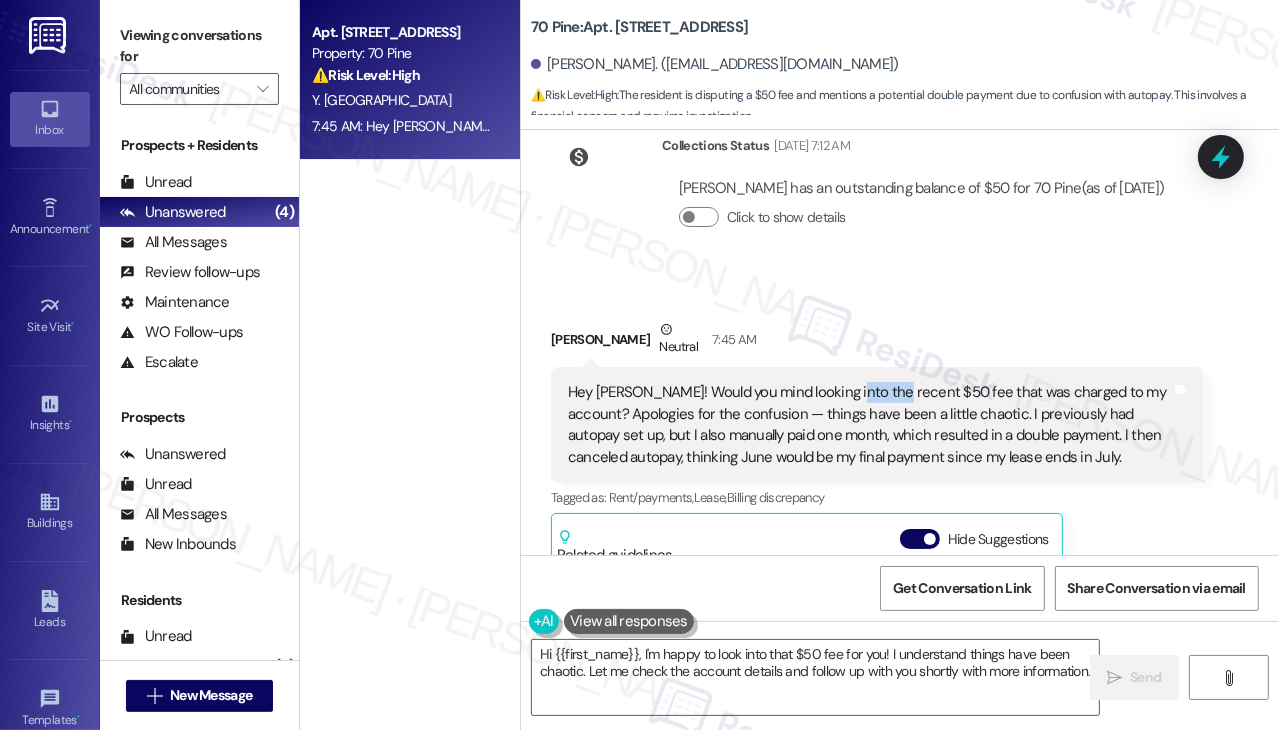 click on "Hey [PERSON_NAME]! Would you mind looking into the recent $50 fee that was charged to my account? Apologies for the confusion — things have been a little chaotic. I previously had autopay set up, but I also manually paid one month, which resulted in a double payment. I then canceled autopay, thinking June would be my final payment since my lease ends in July." at bounding box center [869, 425] 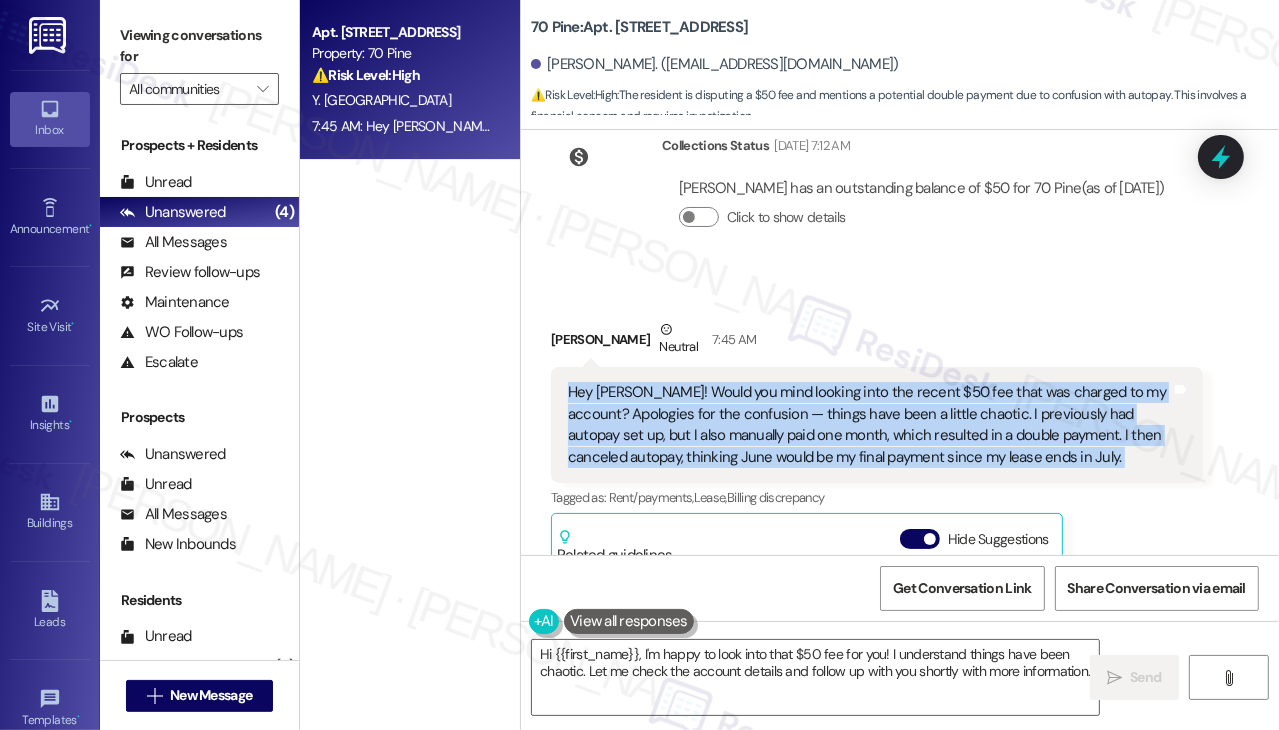 click on "Hey [PERSON_NAME]! Would you mind looking into the recent $50 fee that was charged to my account? Apologies for the confusion — things have been a little chaotic. I previously had autopay set up, but I also manually paid one month, which resulted in a double payment. I then canceled autopay, thinking June would be my final payment since my lease ends in July." at bounding box center (869, 425) 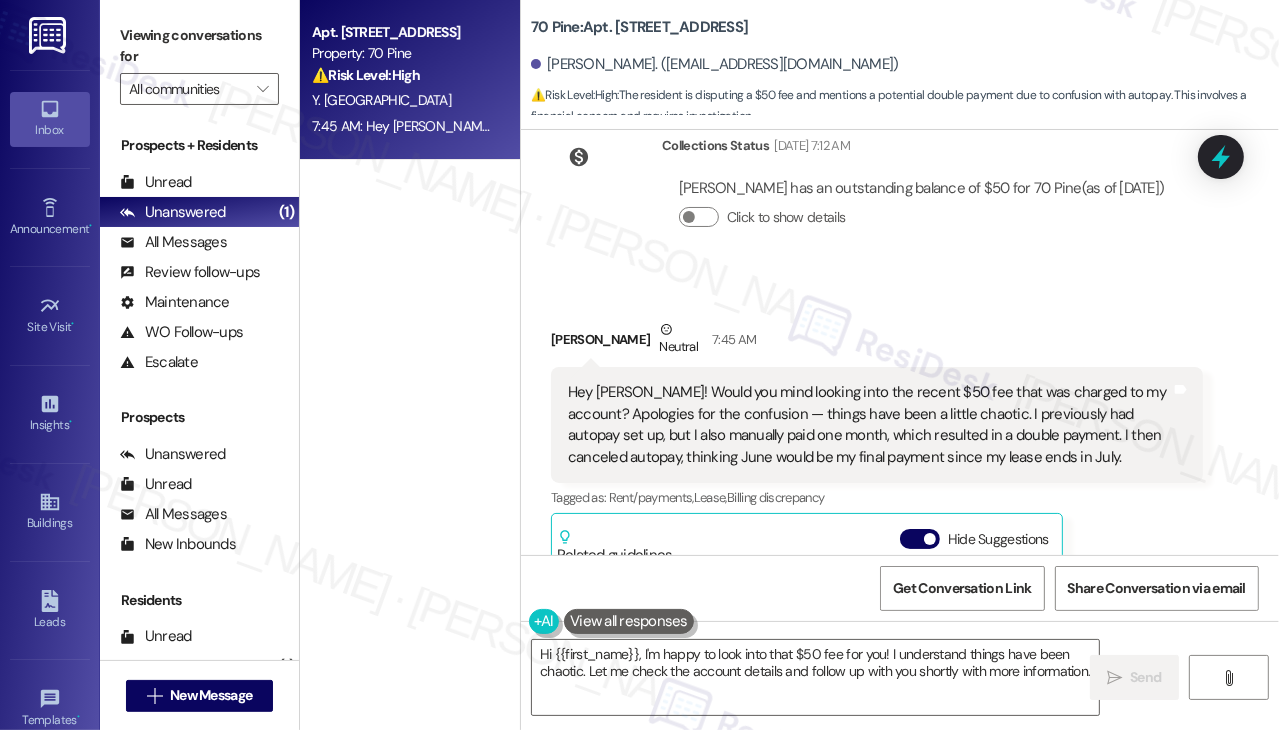 click on "Received via SMS Yaqian Xi   Neutral 7:45 AM Hey [PERSON_NAME]! Would you mind looking into the recent $50 fee that was charged to my account? Apologies for the confusion — things have been a little chaotic. I previously had autopay set up, but I also manually paid one month, which resulted in a double payment. I then canceled autopay, thinking June would be my final payment since my lease ends in July. Tags and notes Tagged as:   Rent/payments ,  Click to highlight conversations about Rent/payments Lease ,  Click to highlight conversations about Lease Billing discrepancy Click to highlight conversations about Billing discrepancy  Related guidelines Hide Suggestions Rose Property Management - 70 Pine: Important changes to rent payment methods, including a new mailing address for check/money order payments and instructions for updating online payment settings. Created  a year ago Property level guideline  ( 73 % match) FAQs generated by ResiDesk AI What is the new mailing address for rent payments? [URL][DOMAIN_NAME]…" at bounding box center (877, 591) 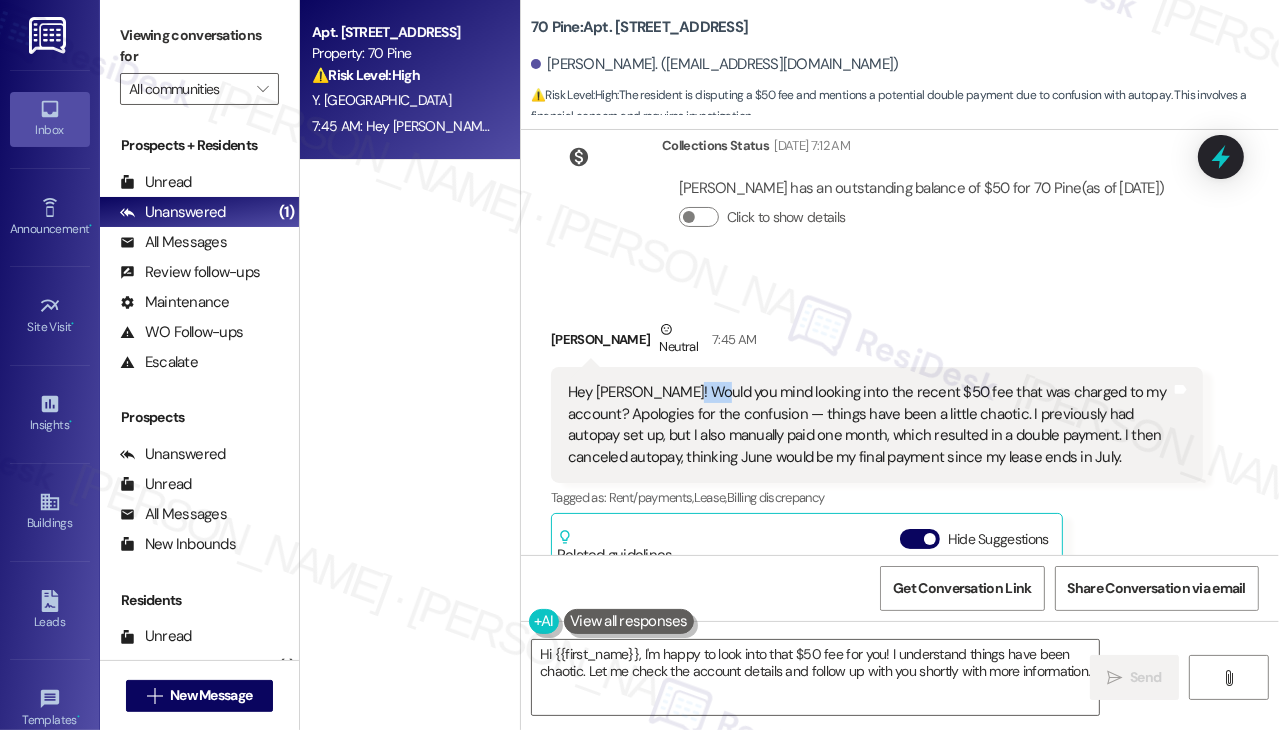 click on "Hey [PERSON_NAME]! Would you mind looking into the recent $50 fee that was charged to my account? Apologies for the confusion — things have been a little chaotic. I previously had autopay set up, but I also manually paid one month, which resulted in a double payment. I then canceled autopay, thinking June would be my final payment since my lease ends in July." at bounding box center [869, 425] 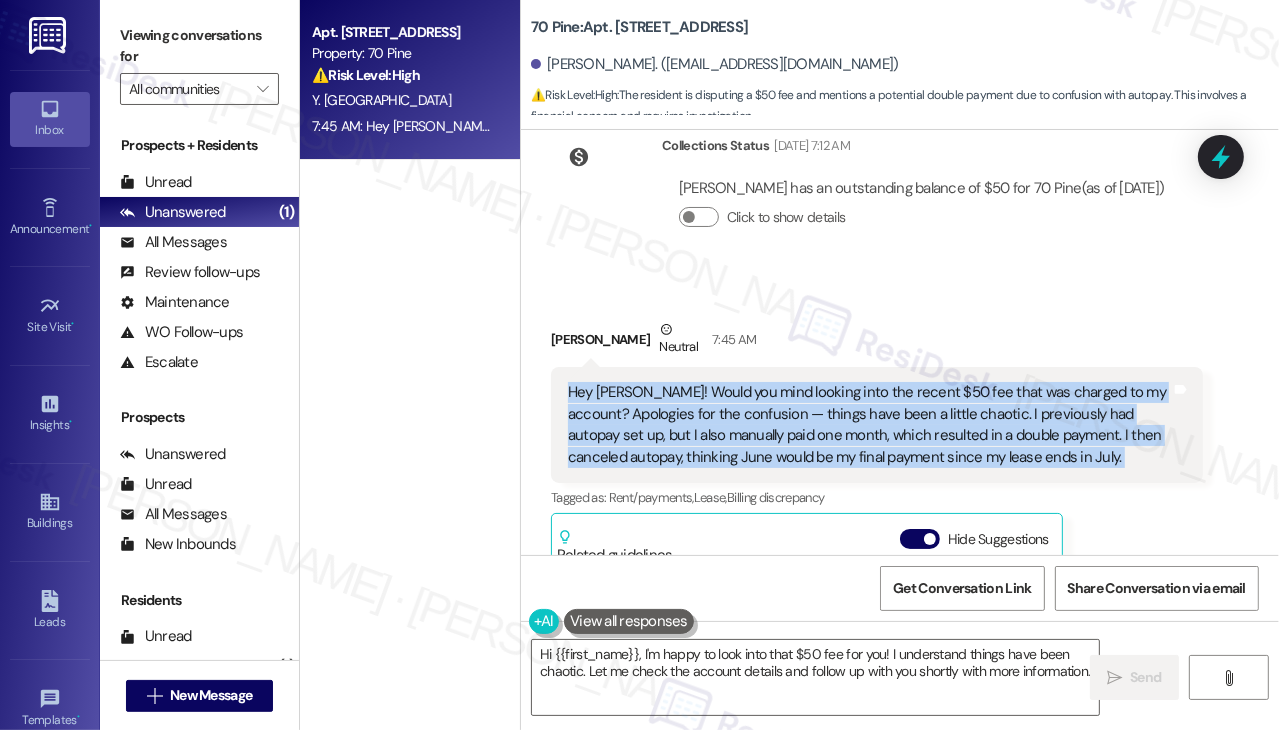 click on "Hey [PERSON_NAME]! Would you mind looking into the recent $50 fee that was charged to my account? Apologies for the confusion — things have been a little chaotic. I previously had autopay set up, but I also manually paid one month, which resulted in a double payment. I then canceled autopay, thinking June would be my final payment since my lease ends in July." at bounding box center (869, 425) 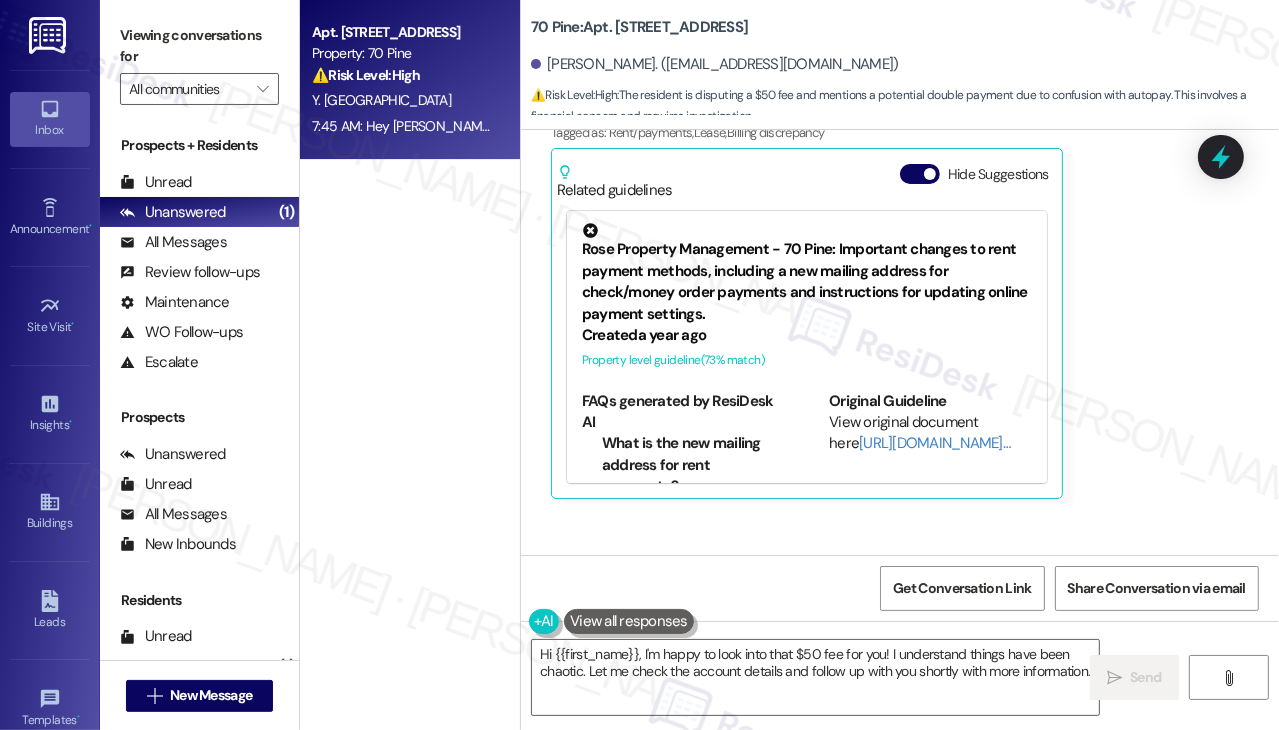 scroll, scrollTop: 6242, scrollLeft: 0, axis: vertical 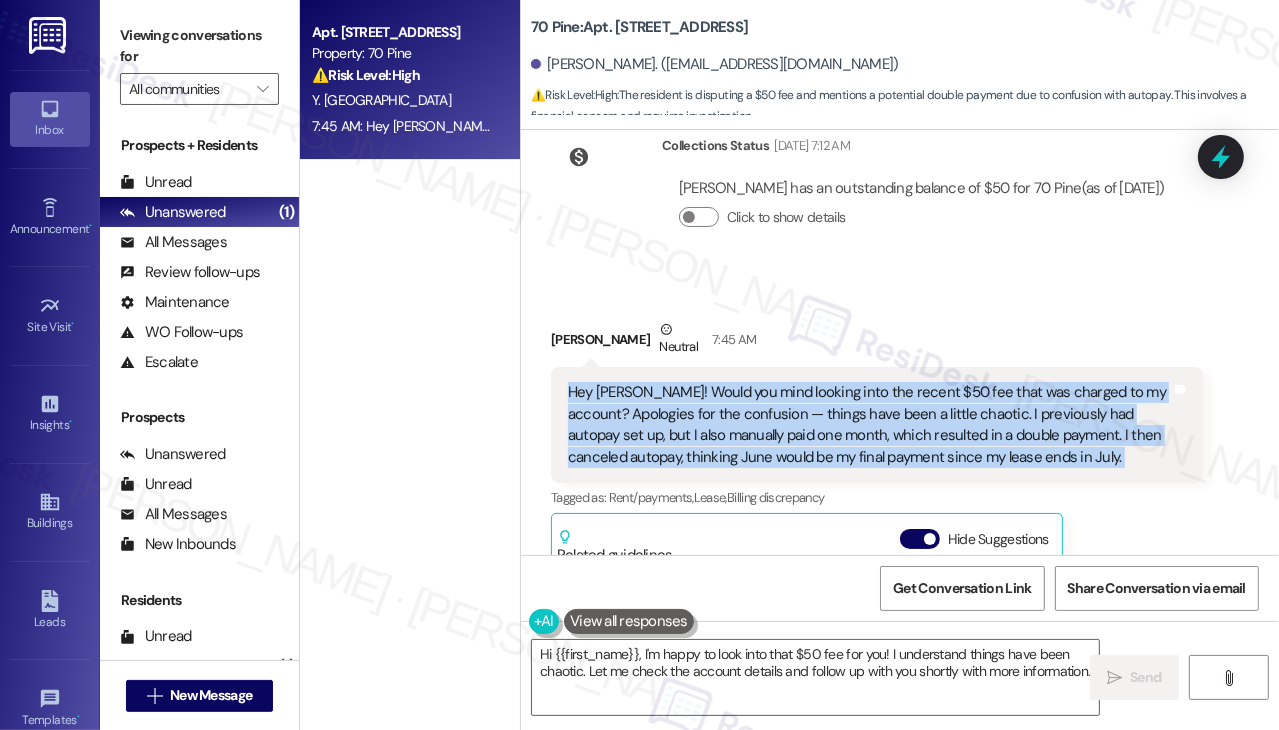 click on "Hey [PERSON_NAME]! Would you mind looking into the recent $50 fee that was charged to my account? Apologies for the confusion — things have been a little chaotic. I previously had autopay set up, but I also manually paid one month, which resulted in a double payment. I then canceled autopay, thinking June would be my final payment since my lease ends in July." at bounding box center [869, 425] 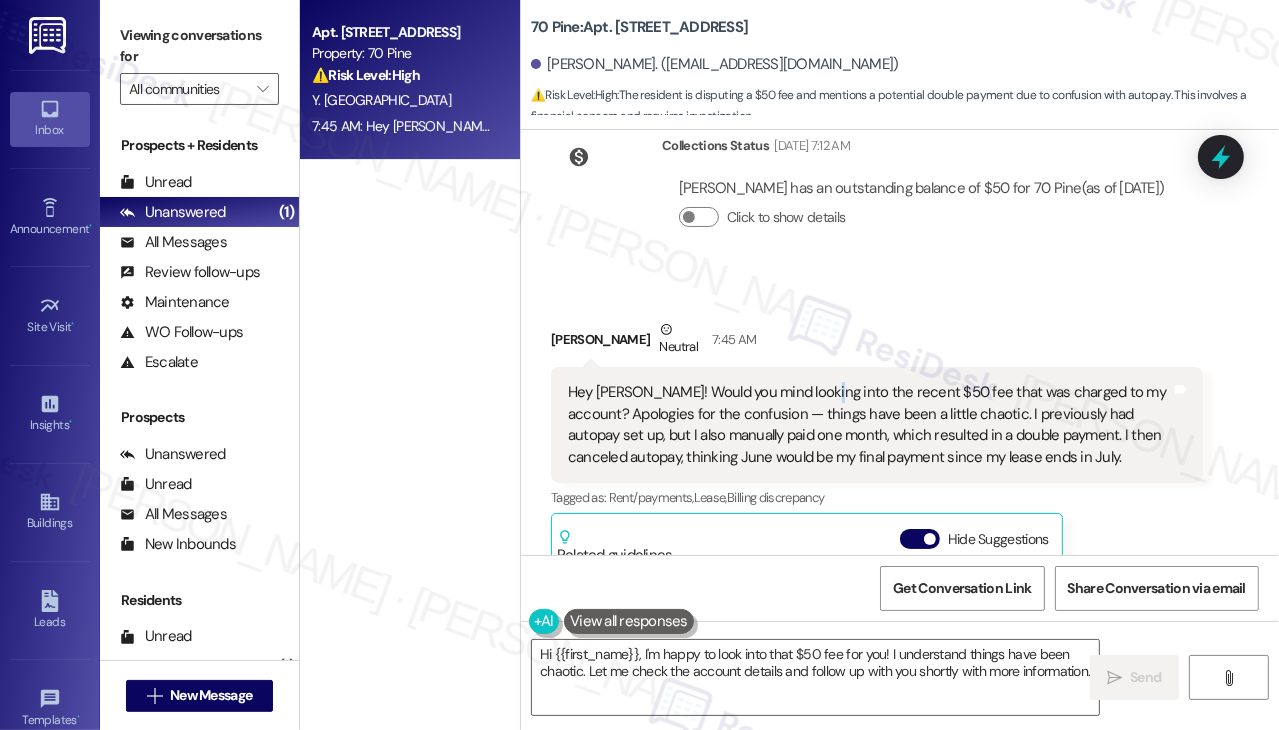 click on "Hey [PERSON_NAME]! Would you mind looking into the recent $50 fee that was charged to my account? Apologies for the confusion — things have been a little chaotic. I previously had autopay set up, but I also manually paid one month, which resulted in a double payment. I then canceled autopay, thinking June would be my final payment since my lease ends in July." at bounding box center [869, 425] 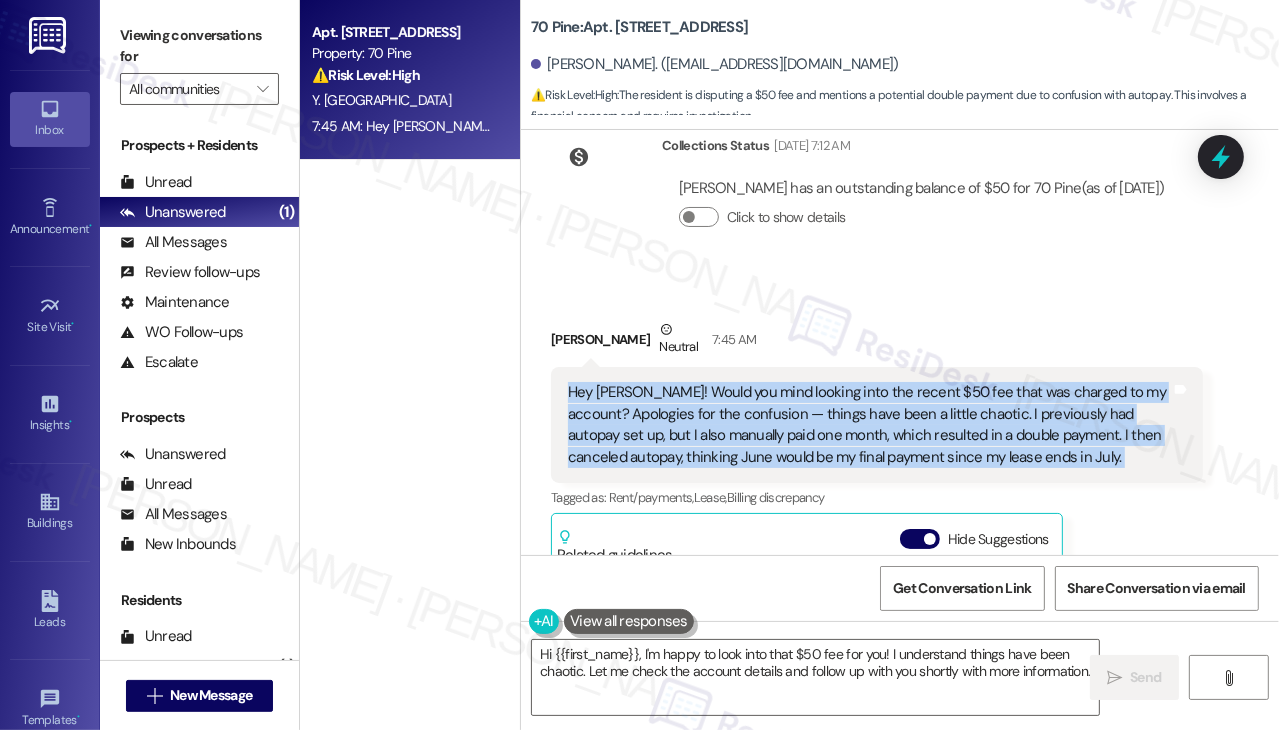 click on "Hey [PERSON_NAME]! Would you mind looking into the recent $50 fee that was charged to my account? Apologies for the confusion — things have been a little chaotic. I previously had autopay set up, but I also manually paid one month, which resulted in a double payment. I then canceled autopay, thinking June would be my final payment since my lease ends in July." at bounding box center [869, 425] 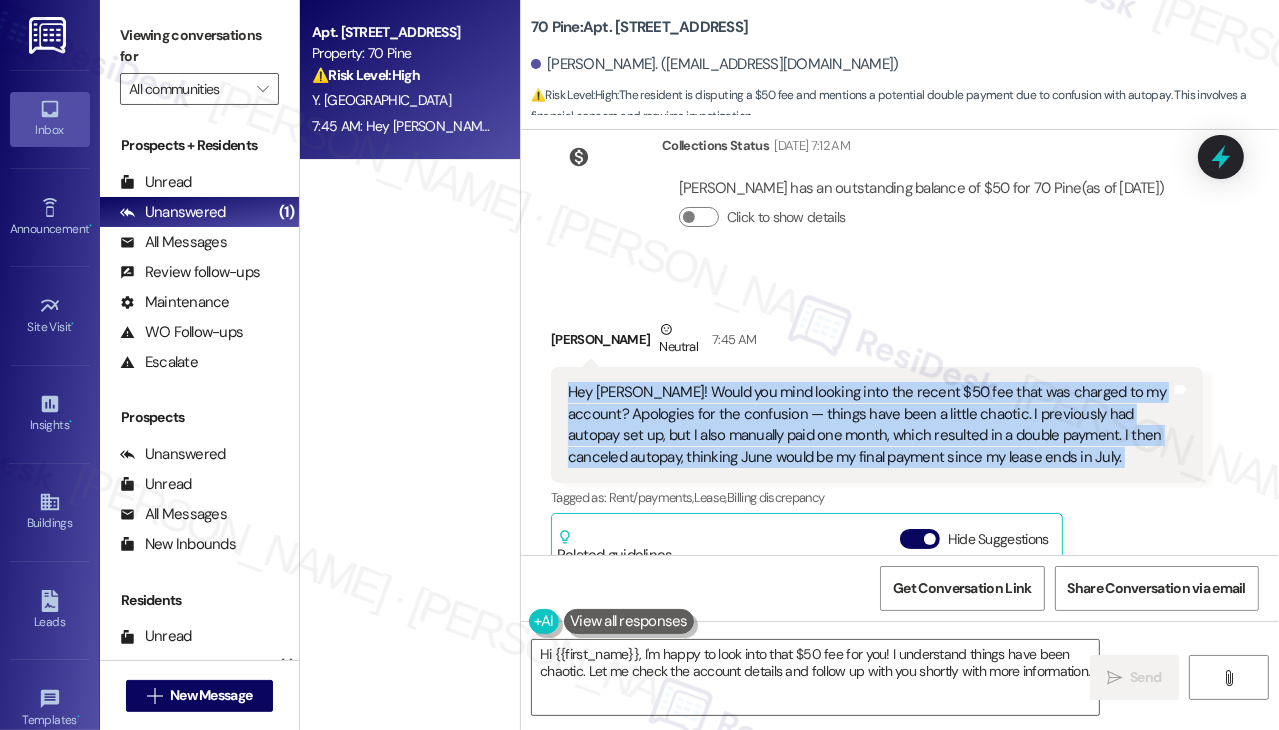 click on "Hey [PERSON_NAME]! Would you mind looking into the recent $50 fee that was charged to my account? Apologies for the confusion — things have been a little chaotic. I previously had autopay set up, but I also manually paid one month, which resulted in a double payment. I then canceled autopay, thinking June would be my final payment since my lease ends in July." at bounding box center (869, 425) 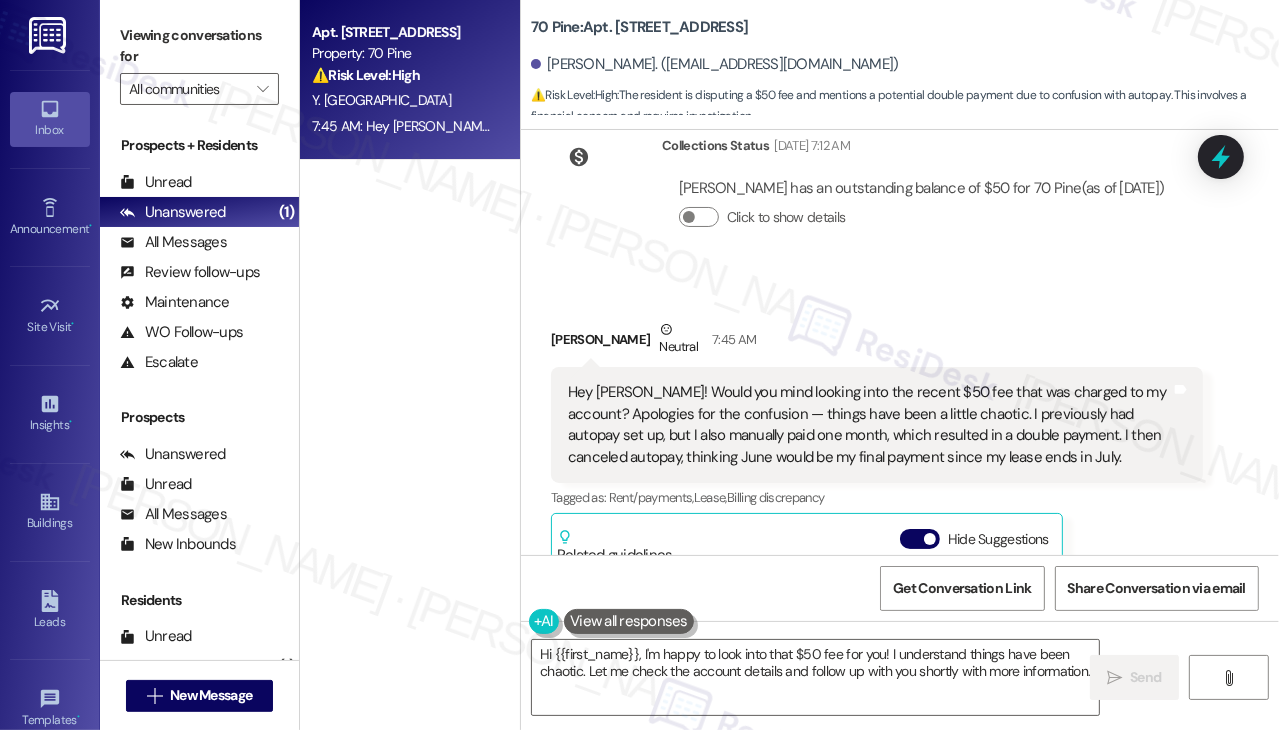 click on "Received via SMS Yaqian Xi   Neutral 7:45 AM Hey [PERSON_NAME]! Would you mind looking into the recent $50 fee that was charged to my account? Apologies for the confusion — things have been a little chaotic. I previously had autopay set up, but I also manually paid one month, which resulted in a double payment. I then canceled autopay, thinking June would be my final payment since my lease ends in July. Tags and notes Tagged as:   Rent/payments ,  Click to highlight conversations about Rent/payments Lease ,  Click to highlight conversations about Lease Billing discrepancy Click to highlight conversations about Billing discrepancy  Related guidelines Hide Suggestions Rose Property Management - 70 Pine: Important changes to rent payment methods, including a new mailing address for check/money order payments and instructions for updating online payment settings. Created  a year ago Property level guideline  ( 73 % match) FAQs generated by ResiDesk AI What is the new mailing address for rent payments? [URL][DOMAIN_NAME]…" at bounding box center (900, 576) 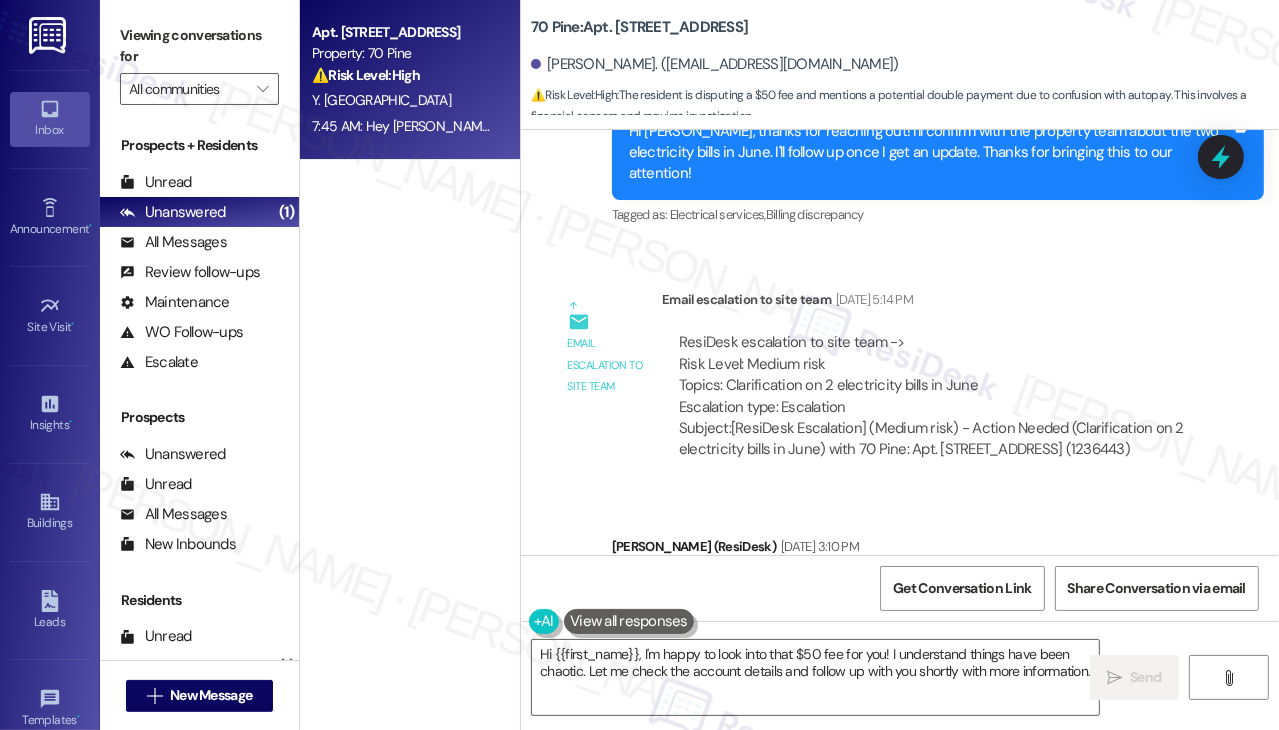 scroll, scrollTop: 5242, scrollLeft: 0, axis: vertical 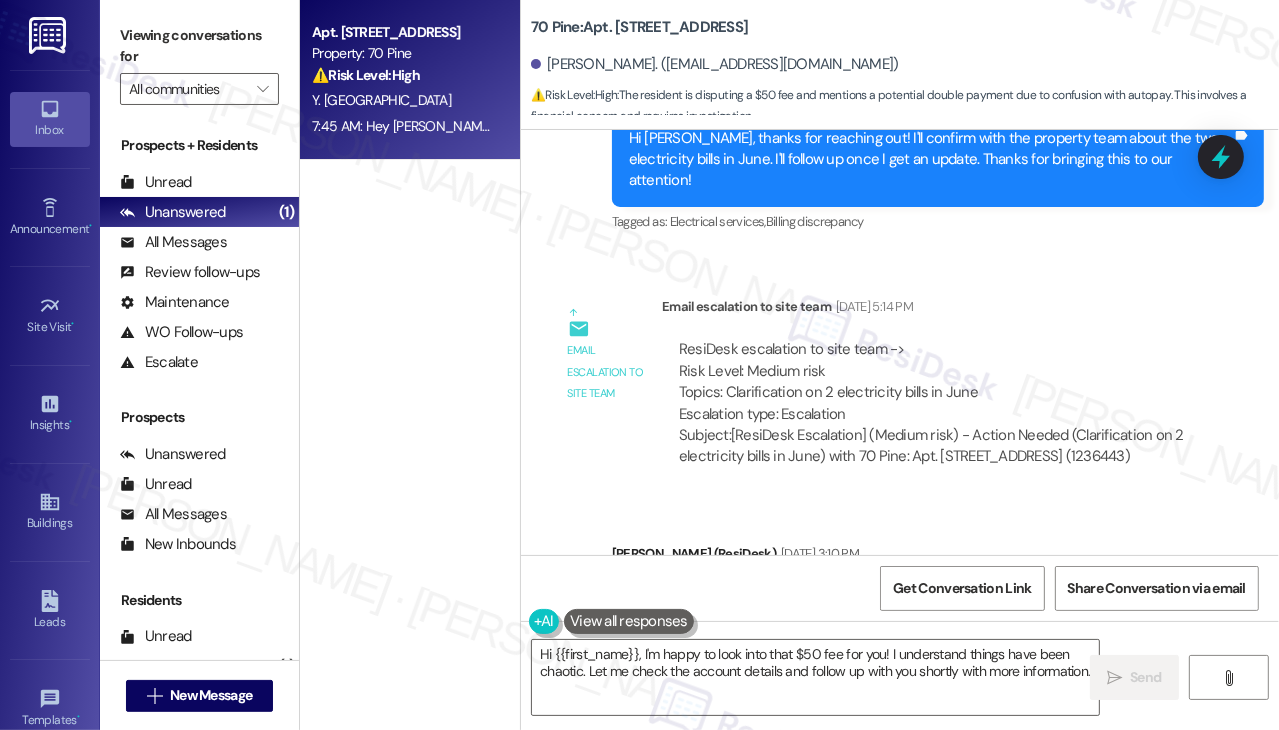 click on "ResiDesk escalation to site team ->
Risk Level: Medium risk
Topics: Clarification on 2 electricity bills in June
Escalation type: Escalation" at bounding box center [932, 382] 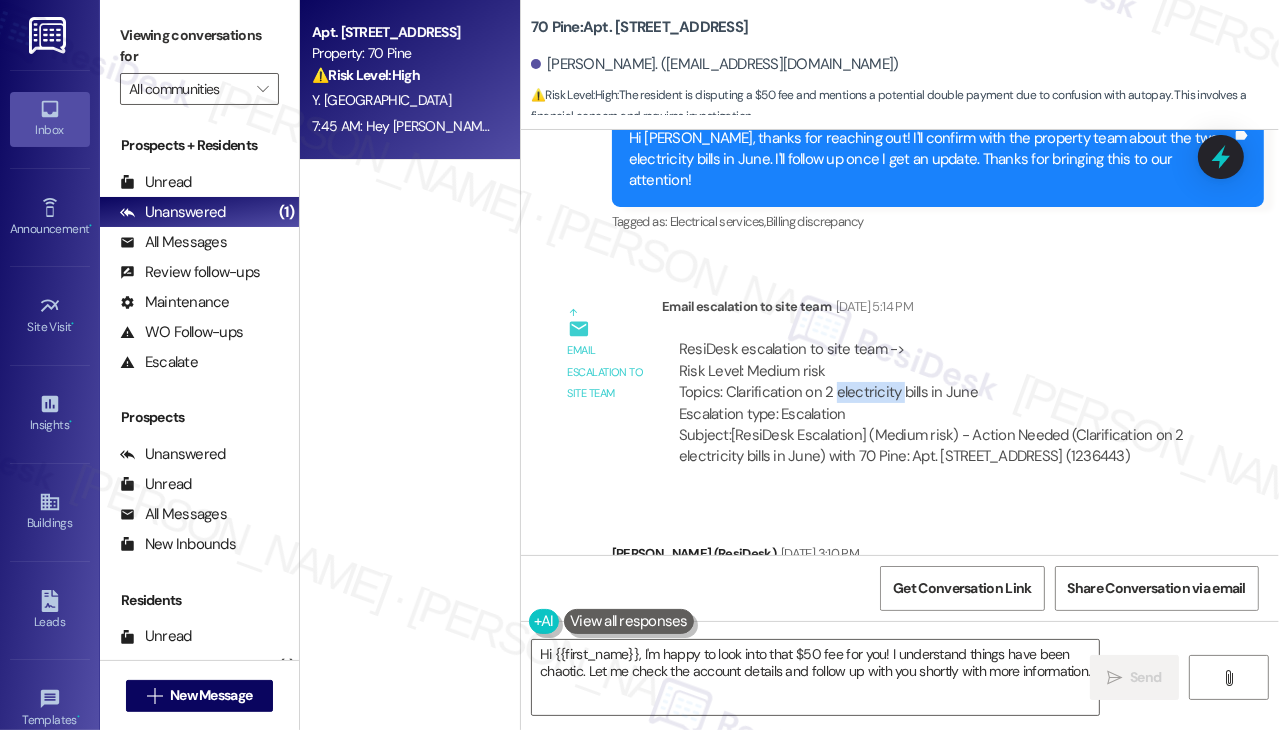 click on "ResiDesk escalation to site team ->
Risk Level: Medium risk
Topics: Clarification on 2 electricity bills in June
Escalation type: Escalation" at bounding box center (932, 382) 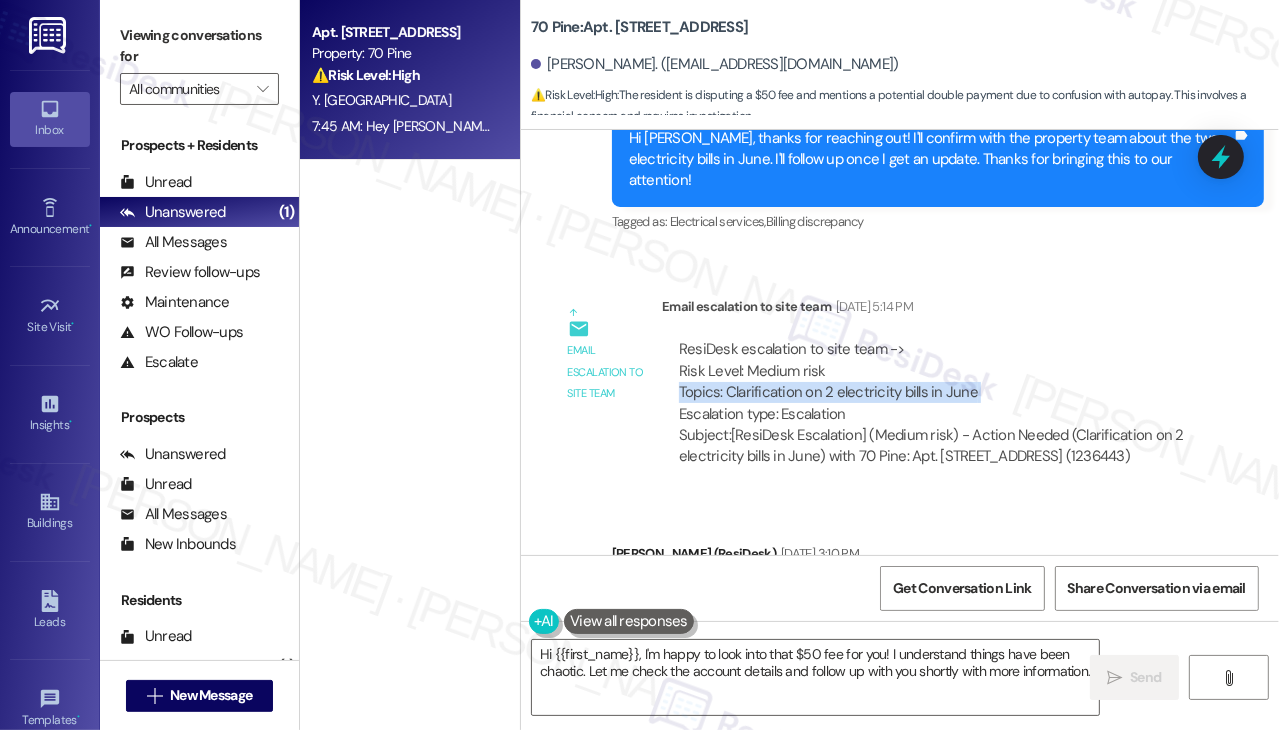 click on "ResiDesk escalation to site team ->
Risk Level: Medium risk
Topics: Clarification on 2 electricity bills in June
Escalation type: Escalation" at bounding box center (932, 382) 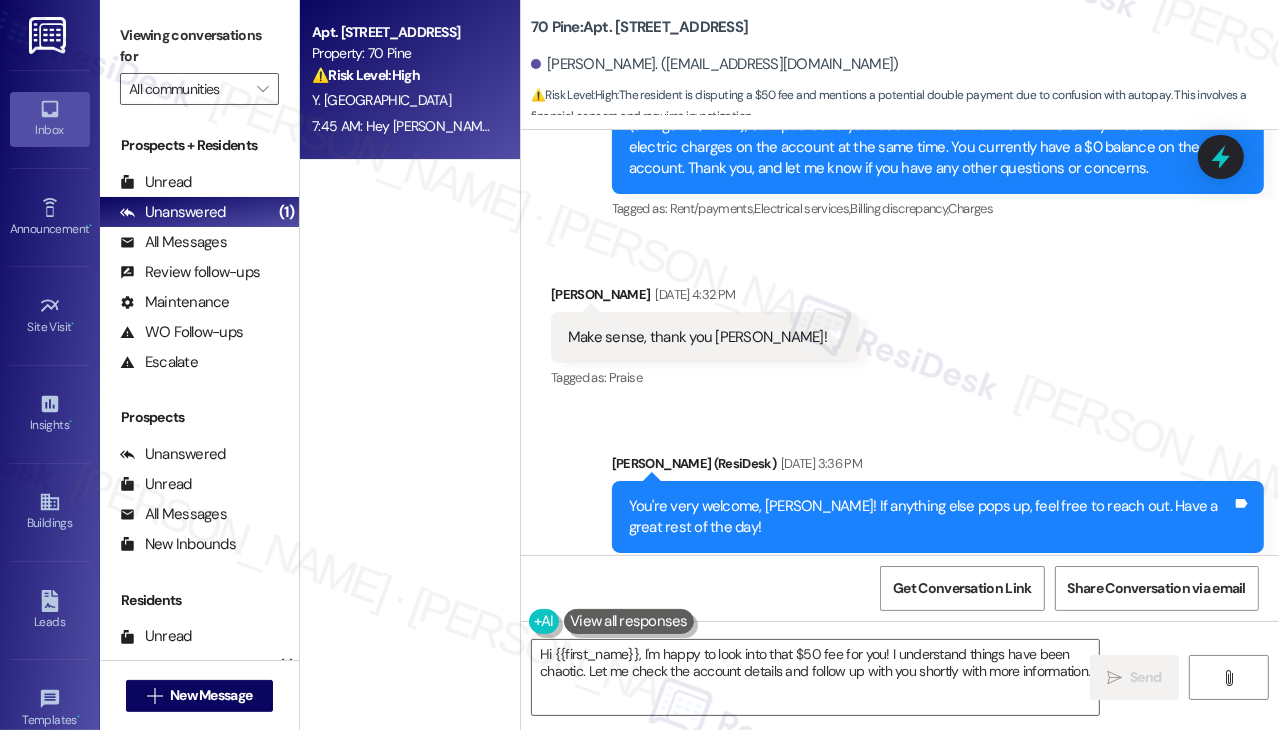 scroll, scrollTop: 5842, scrollLeft: 0, axis: vertical 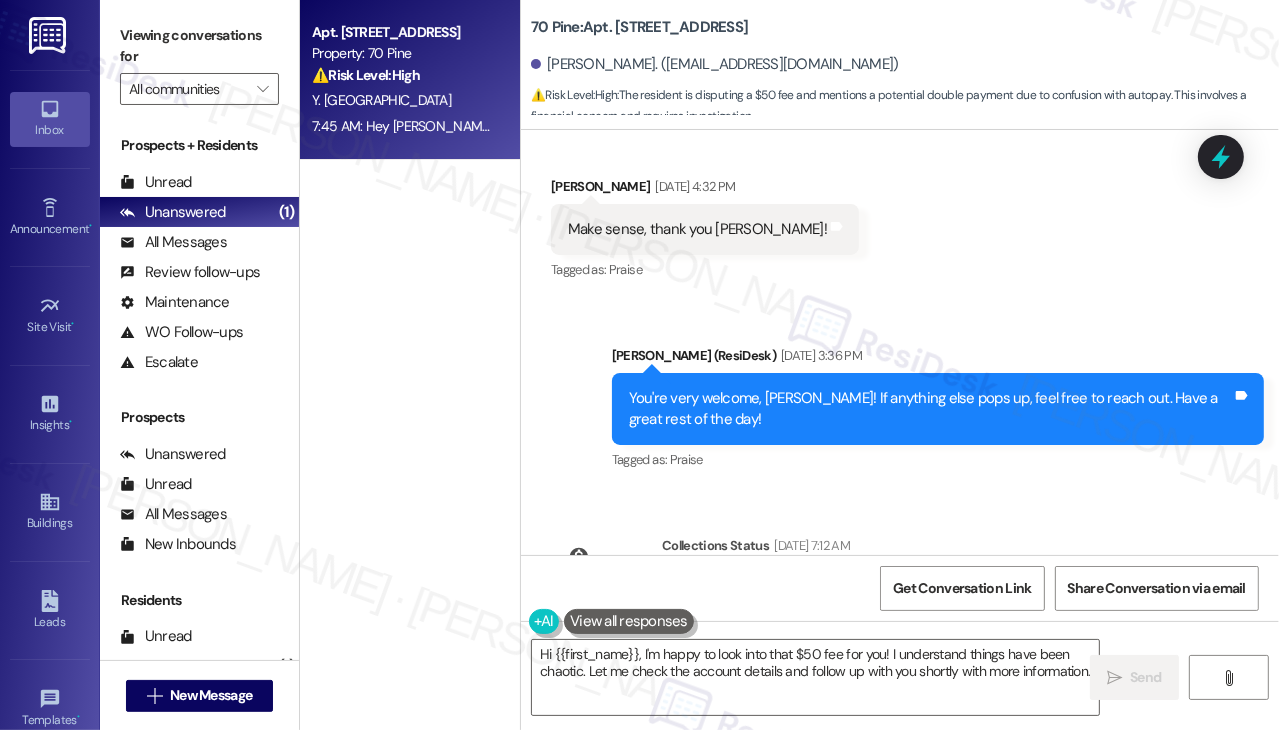 click on "You're very welcome, [PERSON_NAME]! If anything else pops up, feel free to reach out. Have a great rest of the day!" at bounding box center (930, 409) 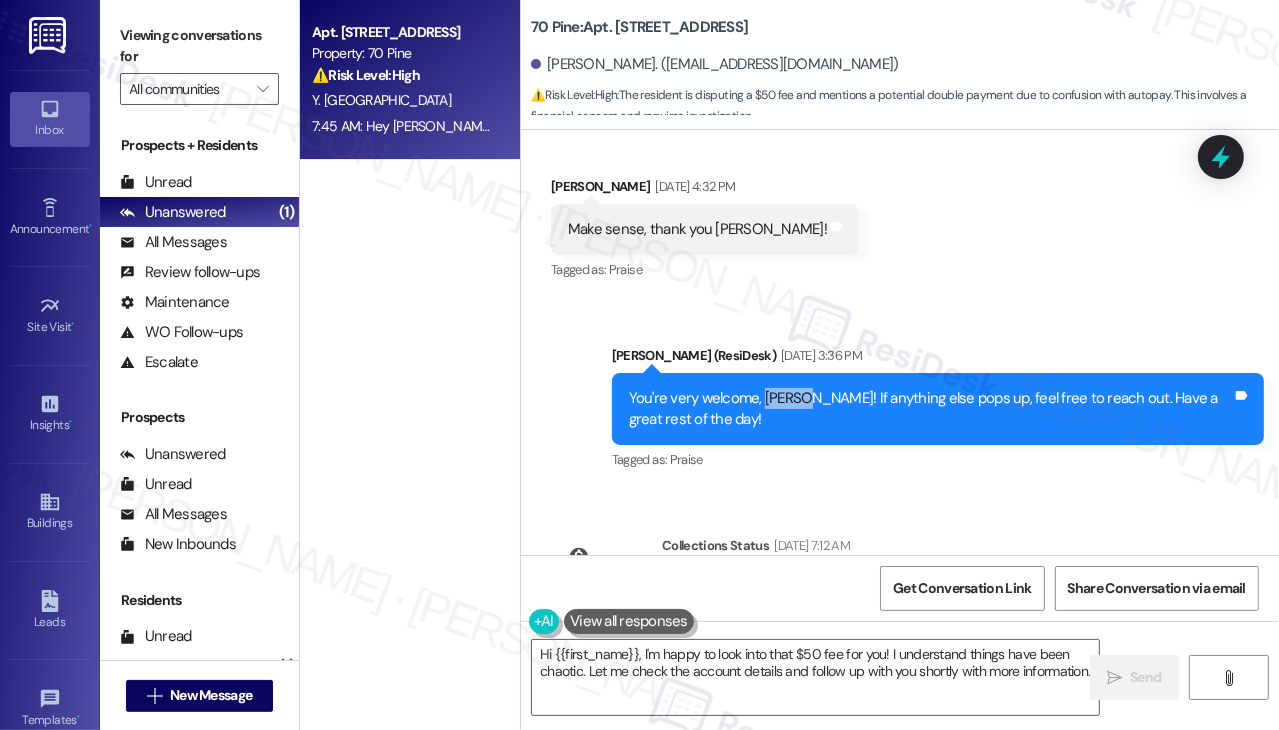 click on "You're very welcome, [PERSON_NAME]! If anything else pops up, feel free to reach out. Have a great rest of the day!" at bounding box center (930, 409) 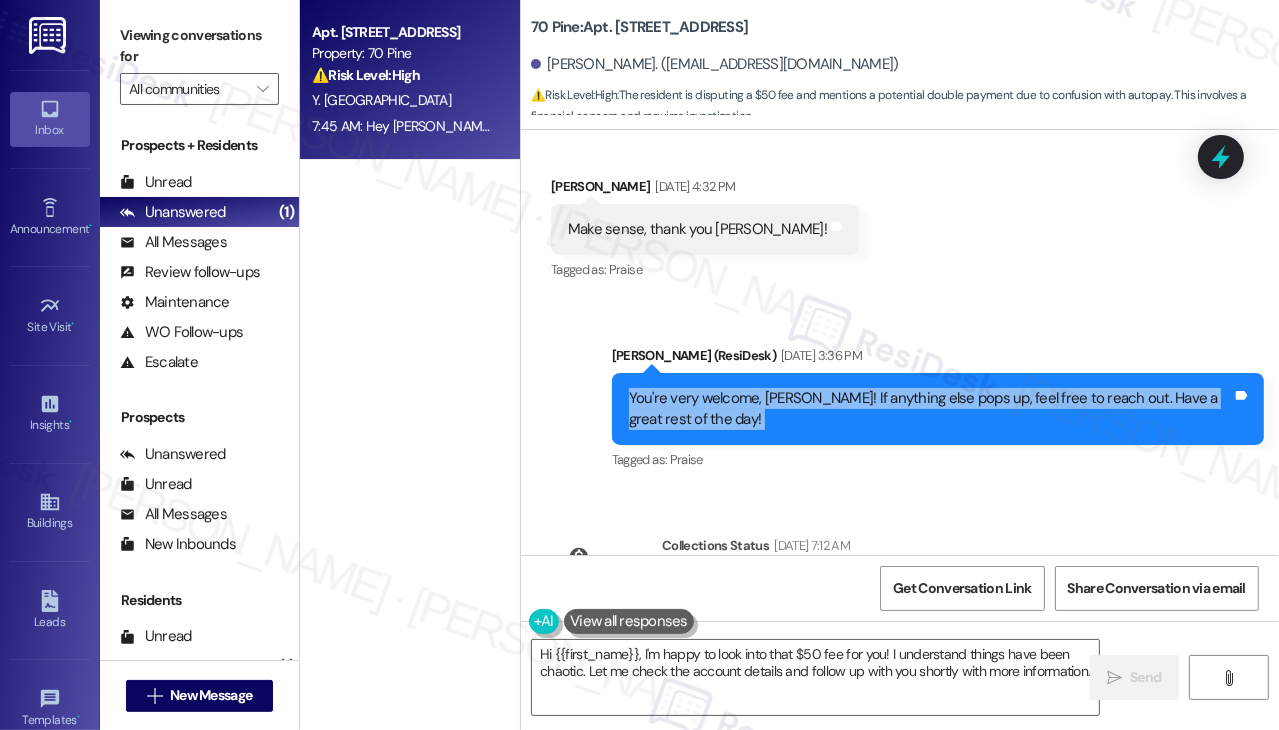 click on "You're very welcome, [PERSON_NAME]! If anything else pops up, feel free to reach out. Have a great rest of the day!" at bounding box center [930, 409] 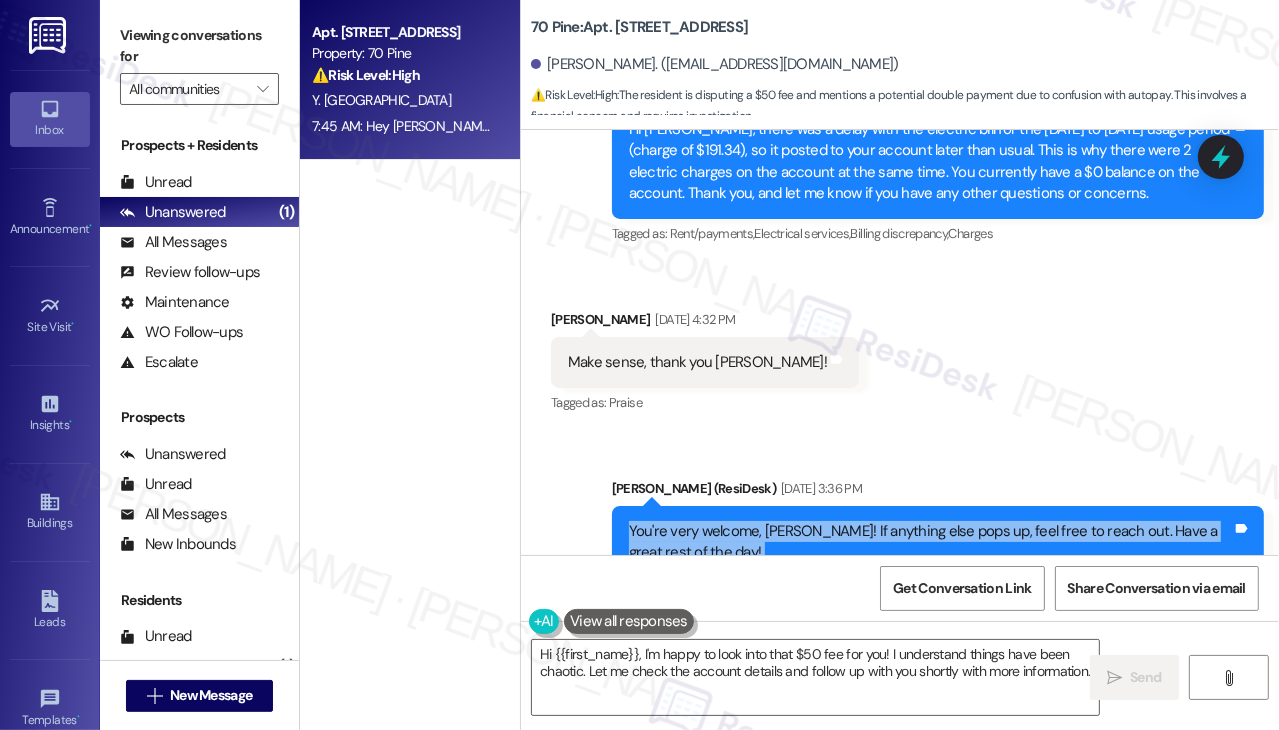 scroll, scrollTop: 5642, scrollLeft: 0, axis: vertical 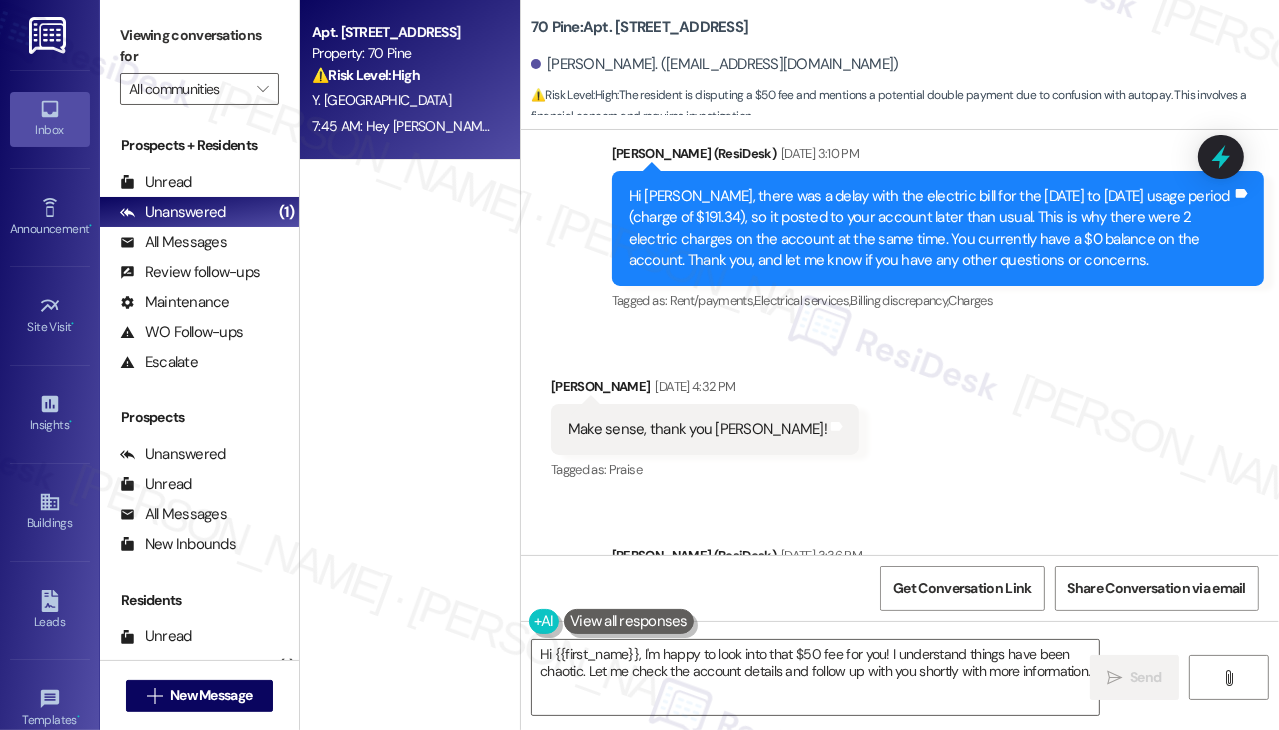 click on "Make sense, thank you [PERSON_NAME]!" at bounding box center (697, 429) 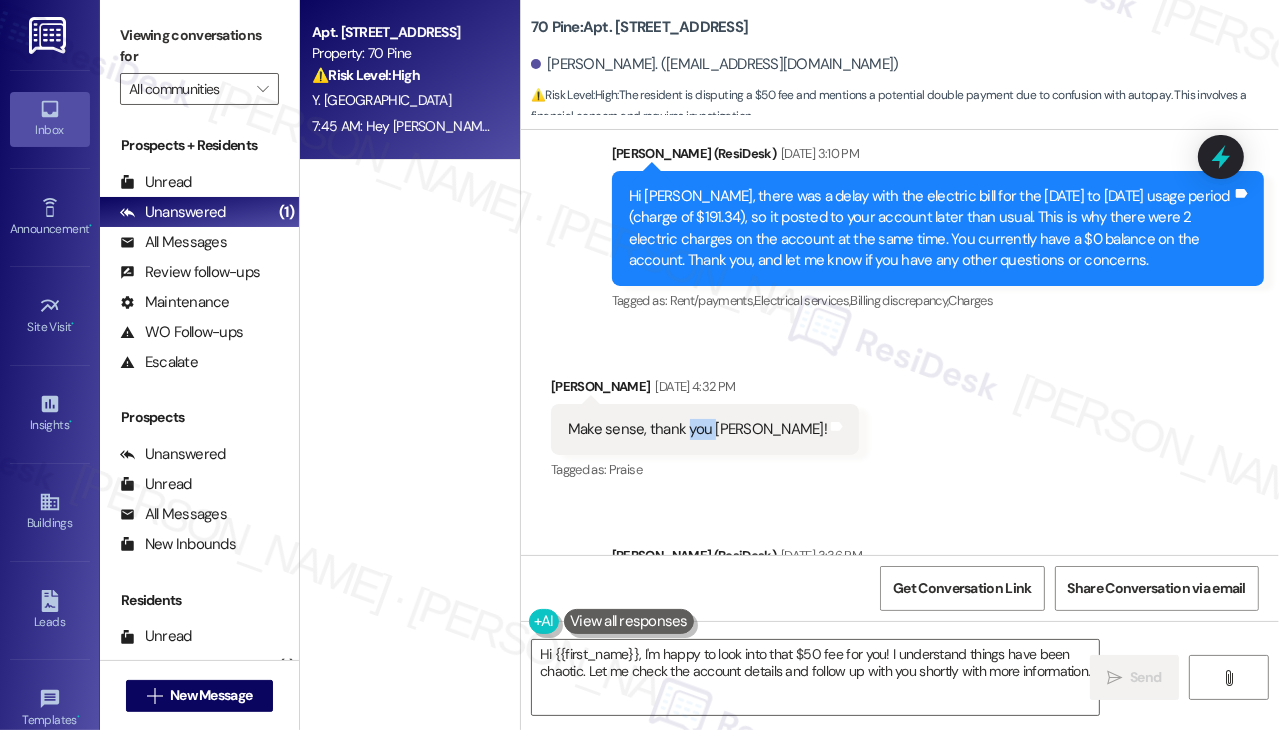 click on "Make sense, thank you [PERSON_NAME]!" at bounding box center (697, 429) 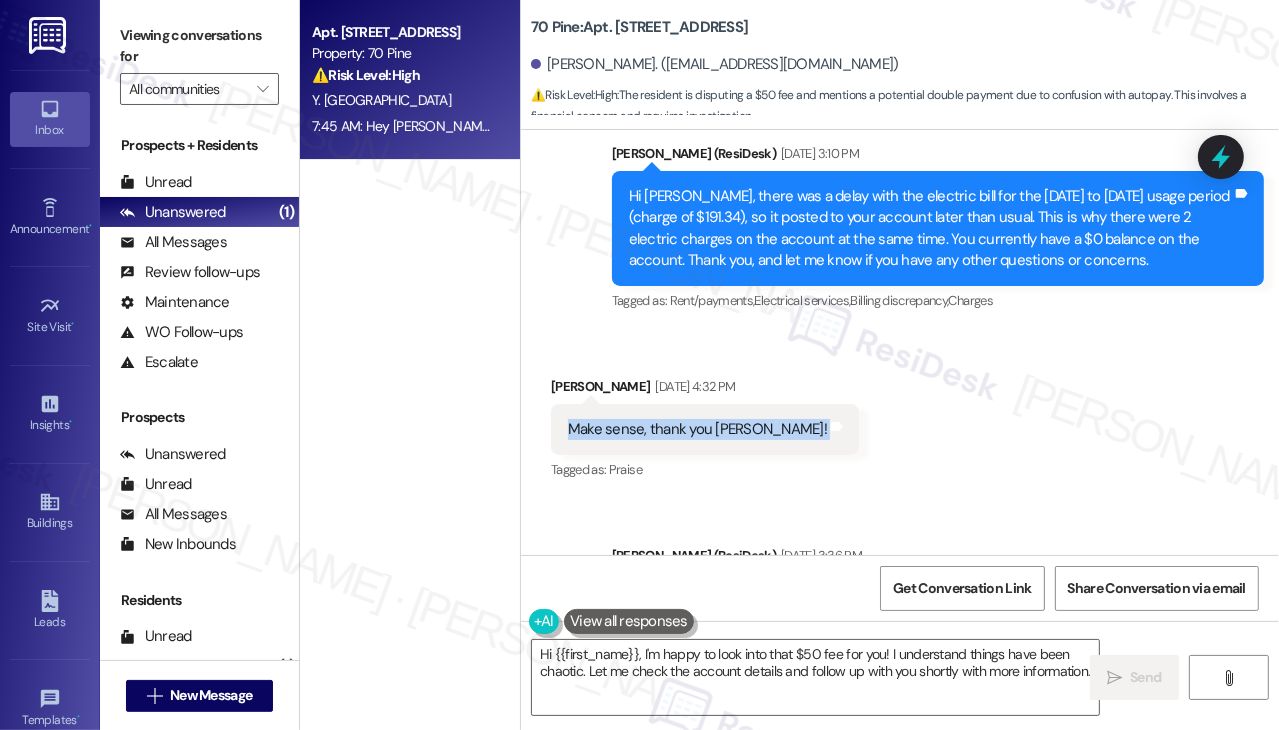 click on "Make sense, thank you [PERSON_NAME]!" at bounding box center (697, 429) 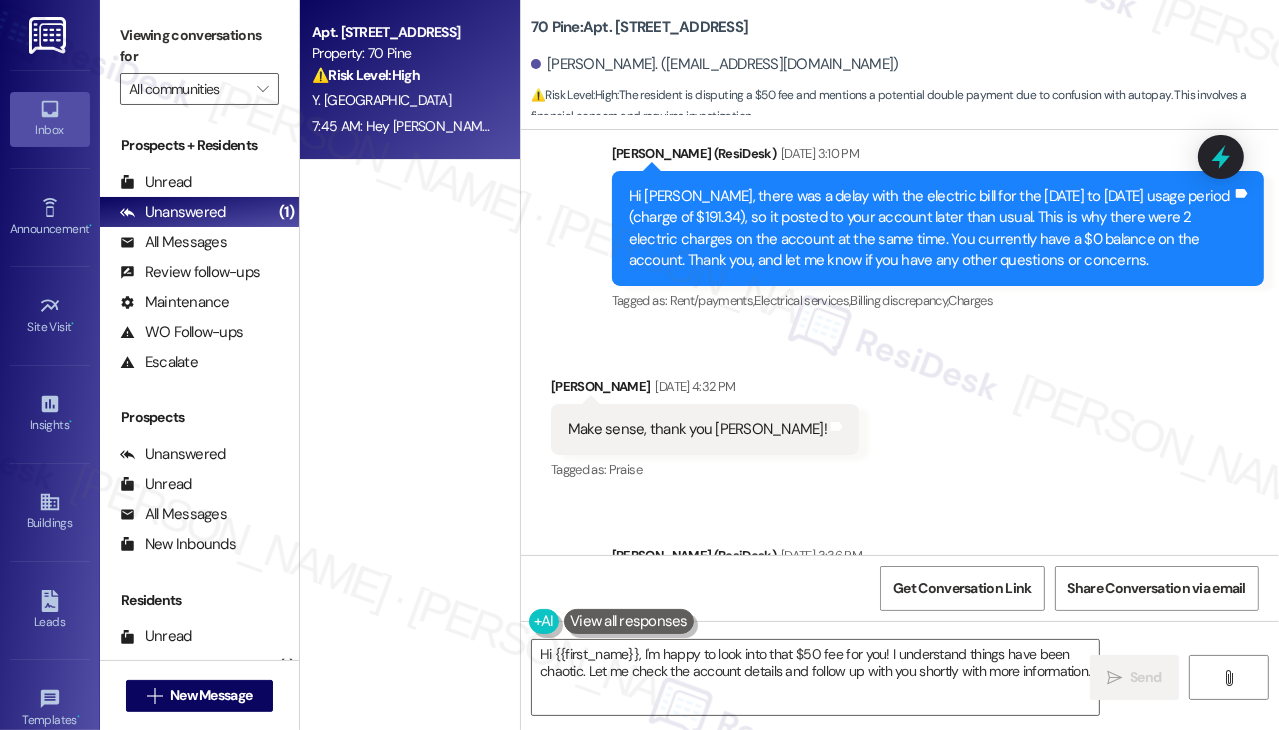 click on "Hi [PERSON_NAME], there was a delay with the electric bill for the [DATE] to [DATE] usage period (charge of $191.34), so it posted to your account later than usual. This is why there were 2 electric charges on the account at the same time. You currently have a $0 balance on the account. Thank you, and let me know if you have any other questions or concerns." at bounding box center (930, 229) 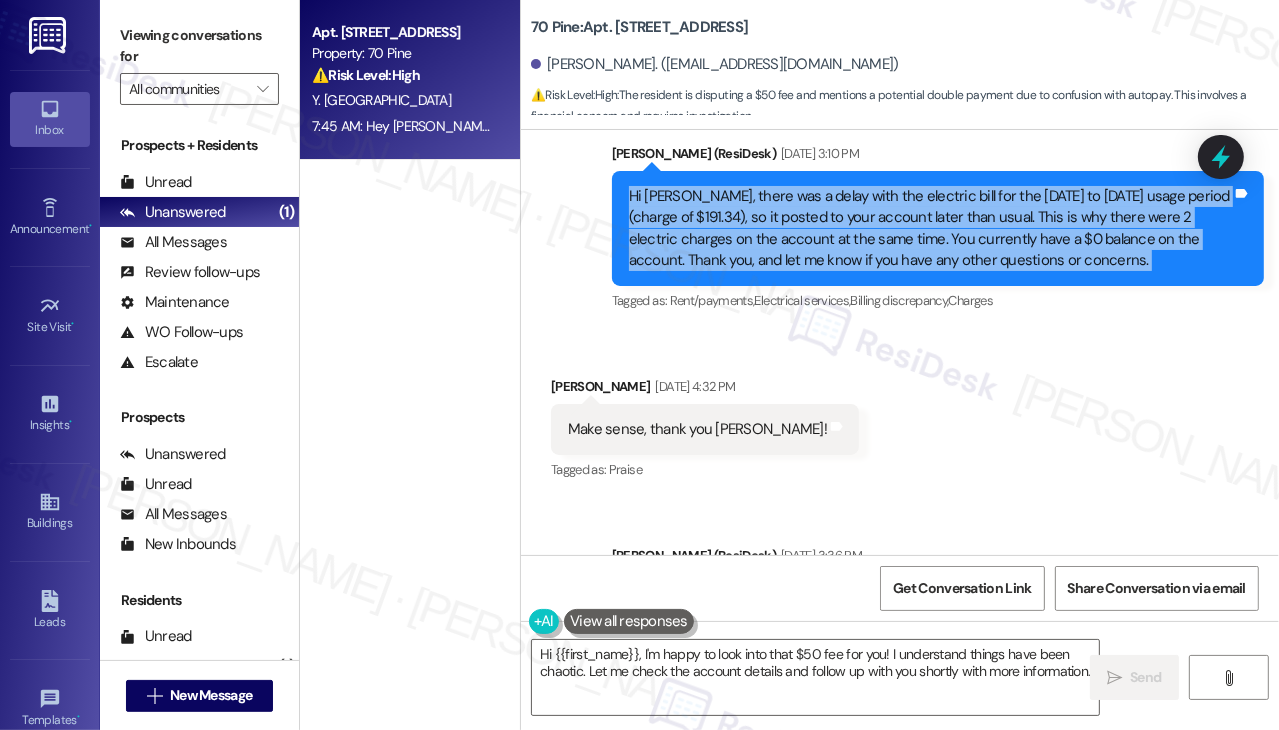 click on "Hi [PERSON_NAME], there was a delay with the electric bill for the [DATE] to [DATE] usage period (charge of $191.34), so it posted to your account later than usual. This is why there were 2 electric charges on the account at the same time. You currently have a $0 balance on the account. Thank you, and let me know if you have any other questions or concerns." at bounding box center [930, 229] 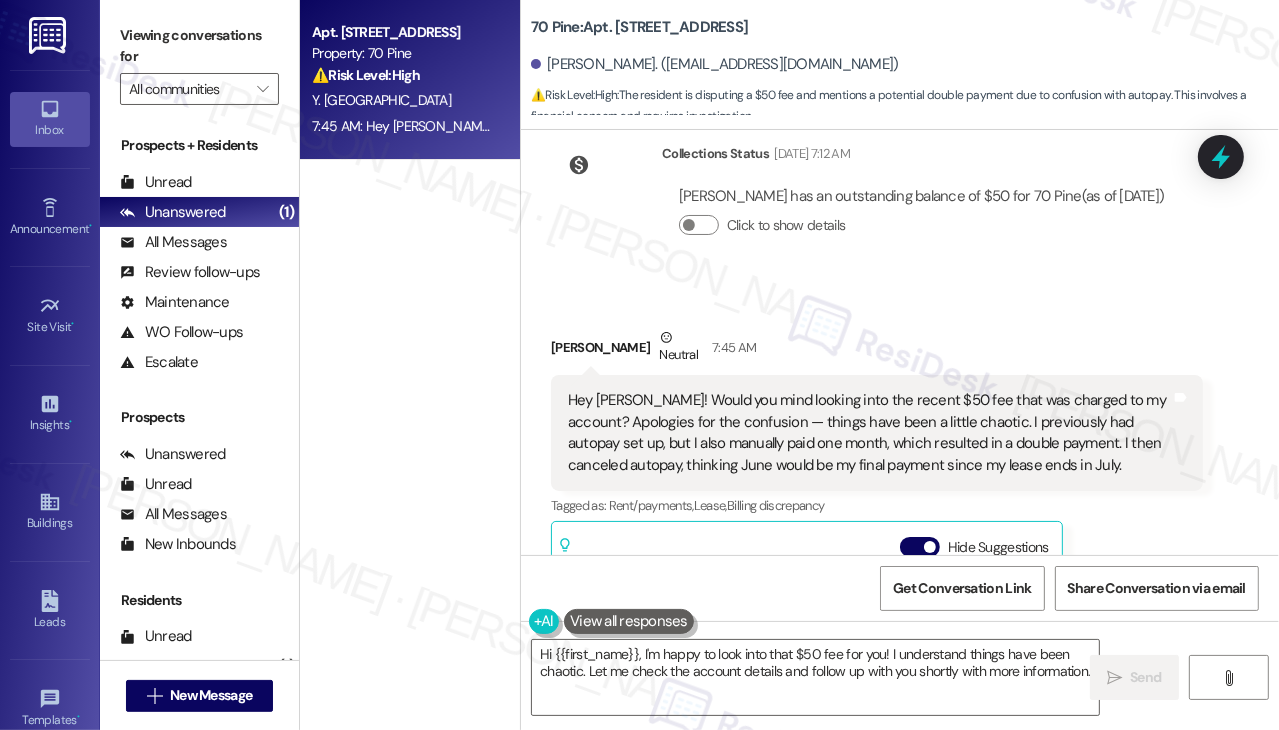scroll, scrollTop: 6342, scrollLeft: 0, axis: vertical 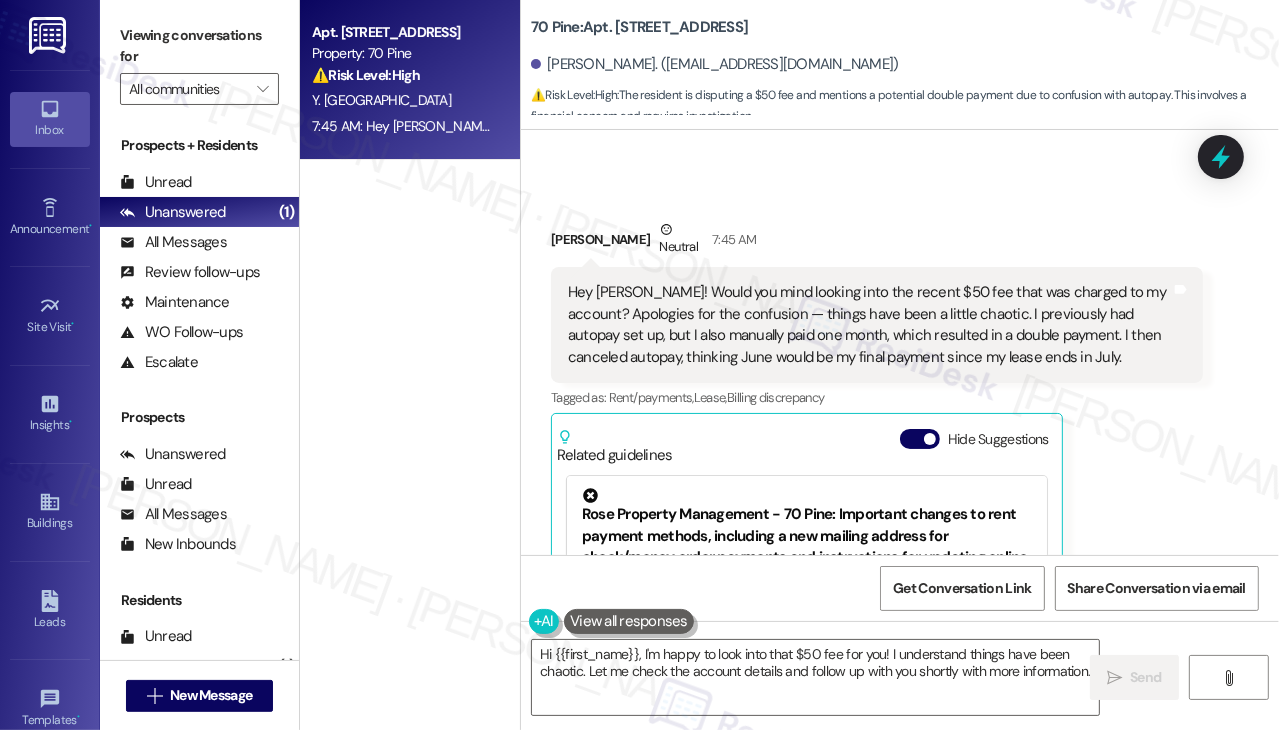 click on "Hey [PERSON_NAME]! Would you mind looking into the recent $50 fee that was charged to my account? Apologies for the confusion — things have been a little chaotic. I previously had autopay set up, but I also manually paid one month, which resulted in a double payment. I then canceled autopay, thinking June would be my final payment since my lease ends in July." at bounding box center (869, 325) 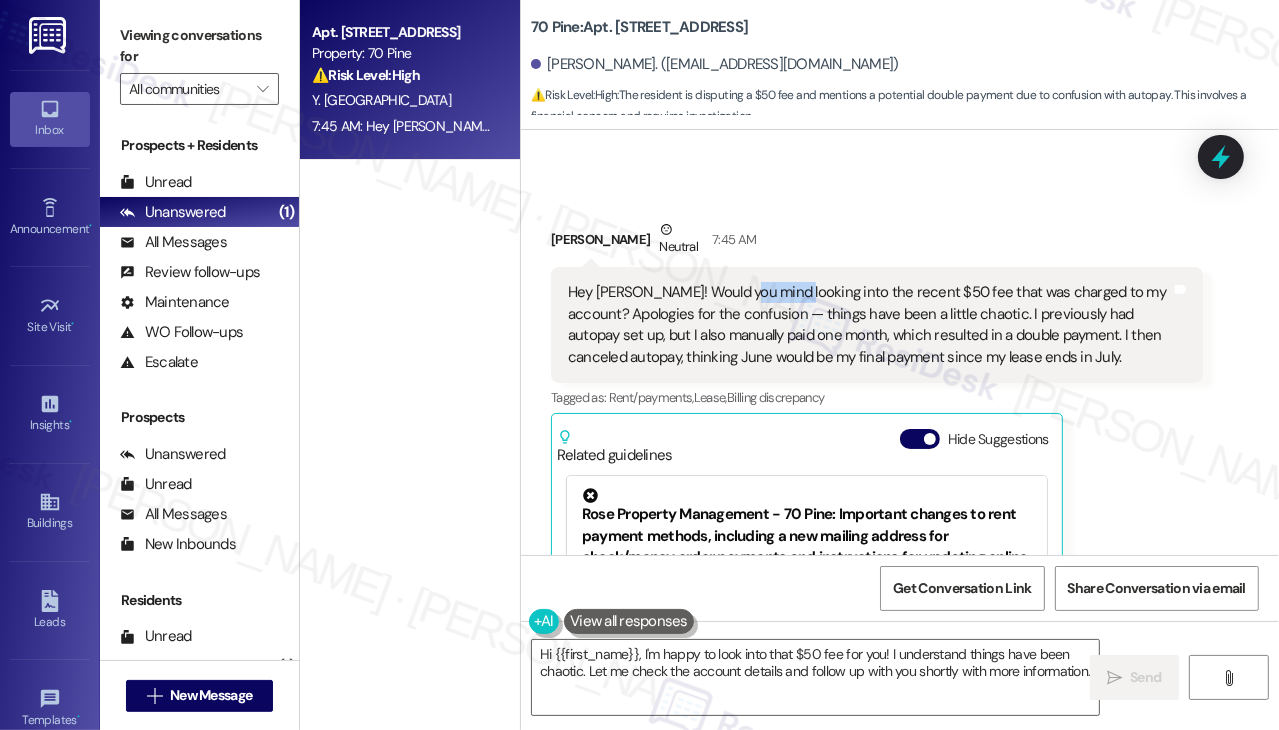 click on "Hey [PERSON_NAME]! Would you mind looking into the recent $50 fee that was charged to my account? Apologies for the confusion — things have been a little chaotic. I previously had autopay set up, but I also manually paid one month, which resulted in a double payment. I then canceled autopay, thinking June would be my final payment since my lease ends in July." at bounding box center (869, 325) 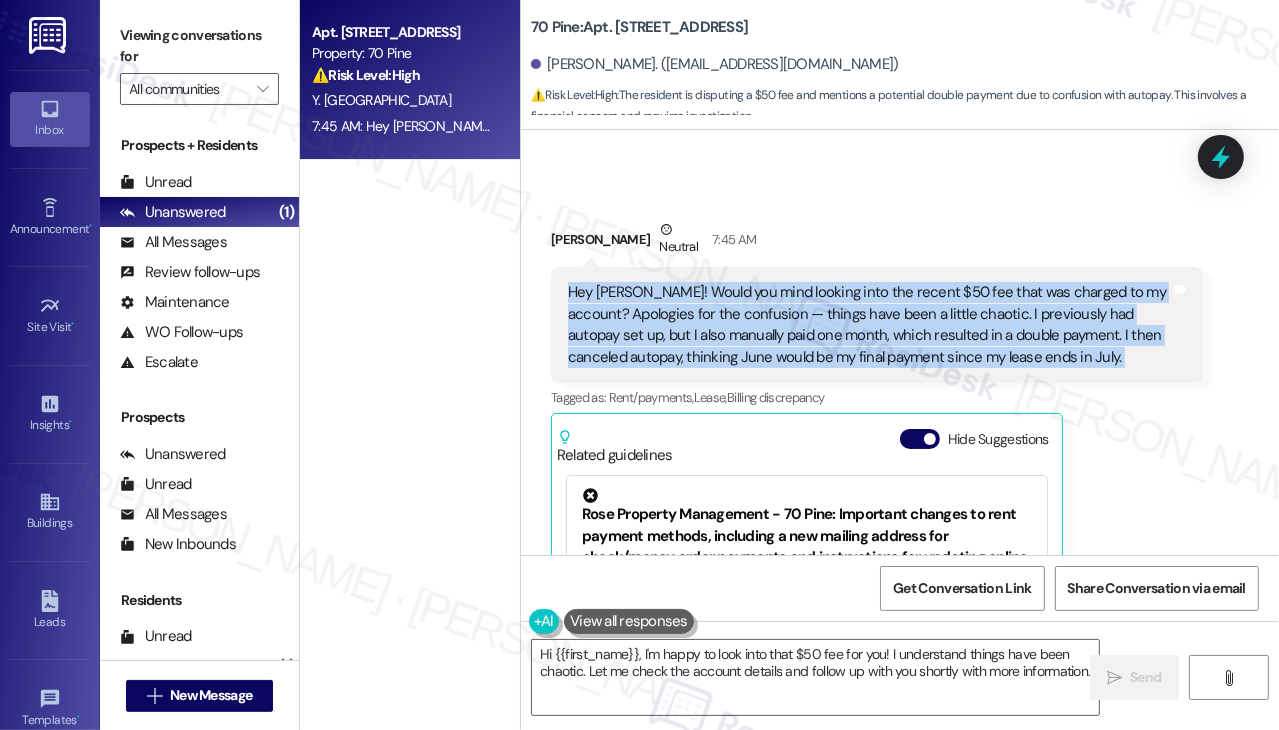 click on "Hey [PERSON_NAME]! Would you mind looking into the recent $50 fee that was charged to my account? Apologies for the confusion — things have been a little chaotic. I previously had autopay set up, but I also manually paid one month, which resulted in a double payment. I then canceled autopay, thinking June would be my final payment since my lease ends in July." at bounding box center (869, 325) 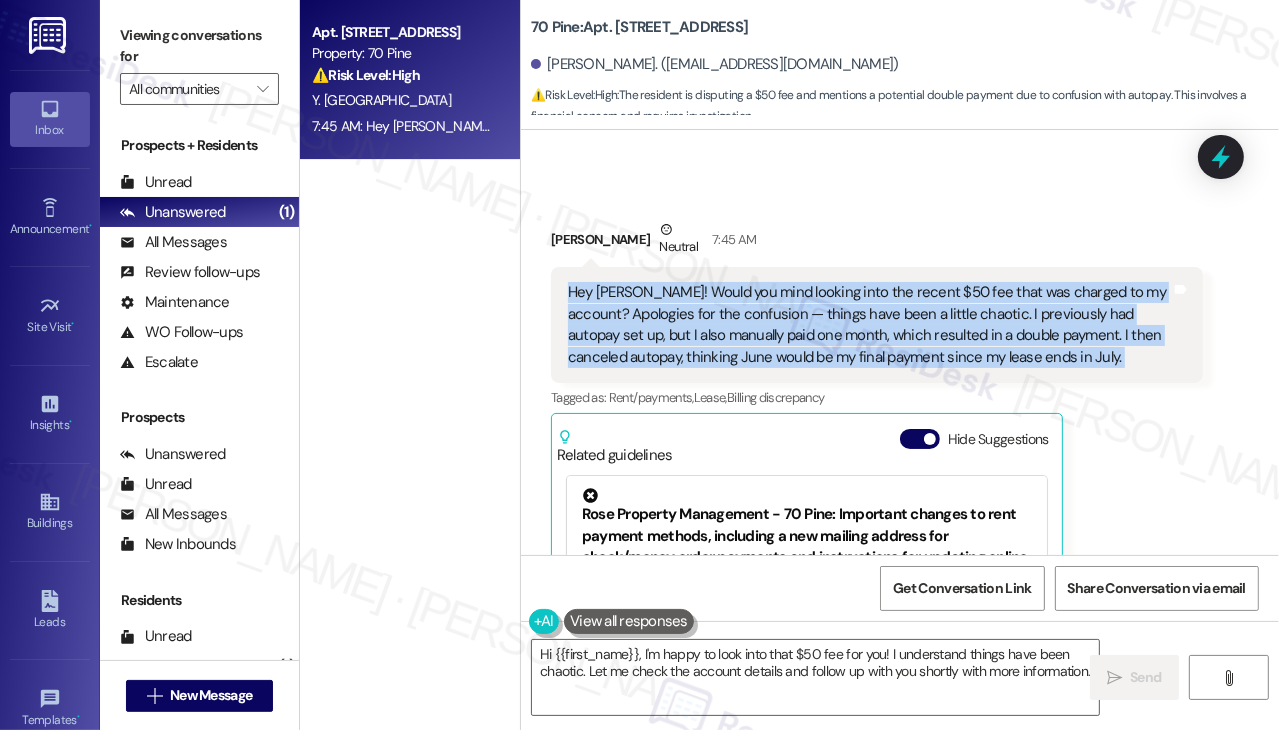 click on "Hey [PERSON_NAME]! Would you mind looking into the recent $50 fee that was charged to my account? Apologies for the confusion — things have been a little chaotic. I previously had autopay set up, but I also manually paid one month, which resulted in a double payment. I then canceled autopay, thinking June would be my final payment since my lease ends in July." at bounding box center (869, 325) 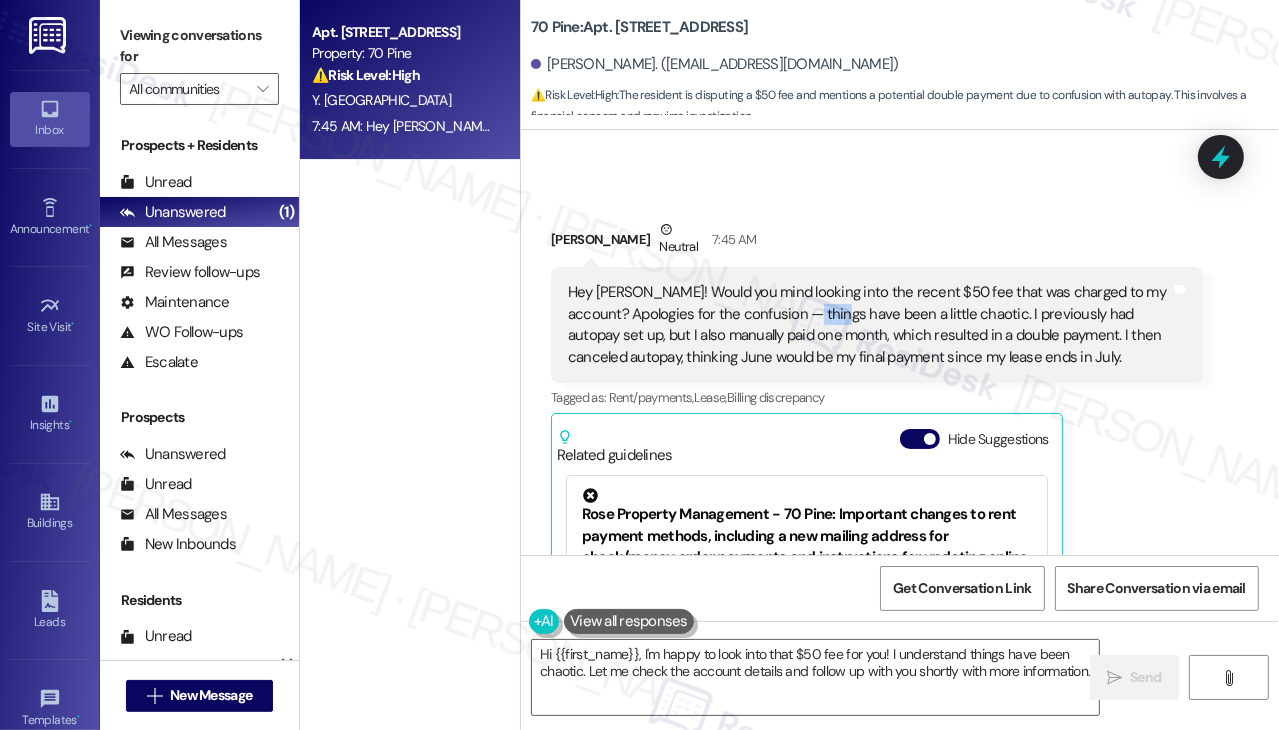 click on "Hey [PERSON_NAME]! Would you mind looking into the recent $50 fee that was charged to my account? Apologies for the confusion — things have been a little chaotic. I previously had autopay set up, but I also manually paid one month, which resulted in a double payment. I then canceled autopay, thinking June would be my final payment since my lease ends in July." at bounding box center (869, 325) 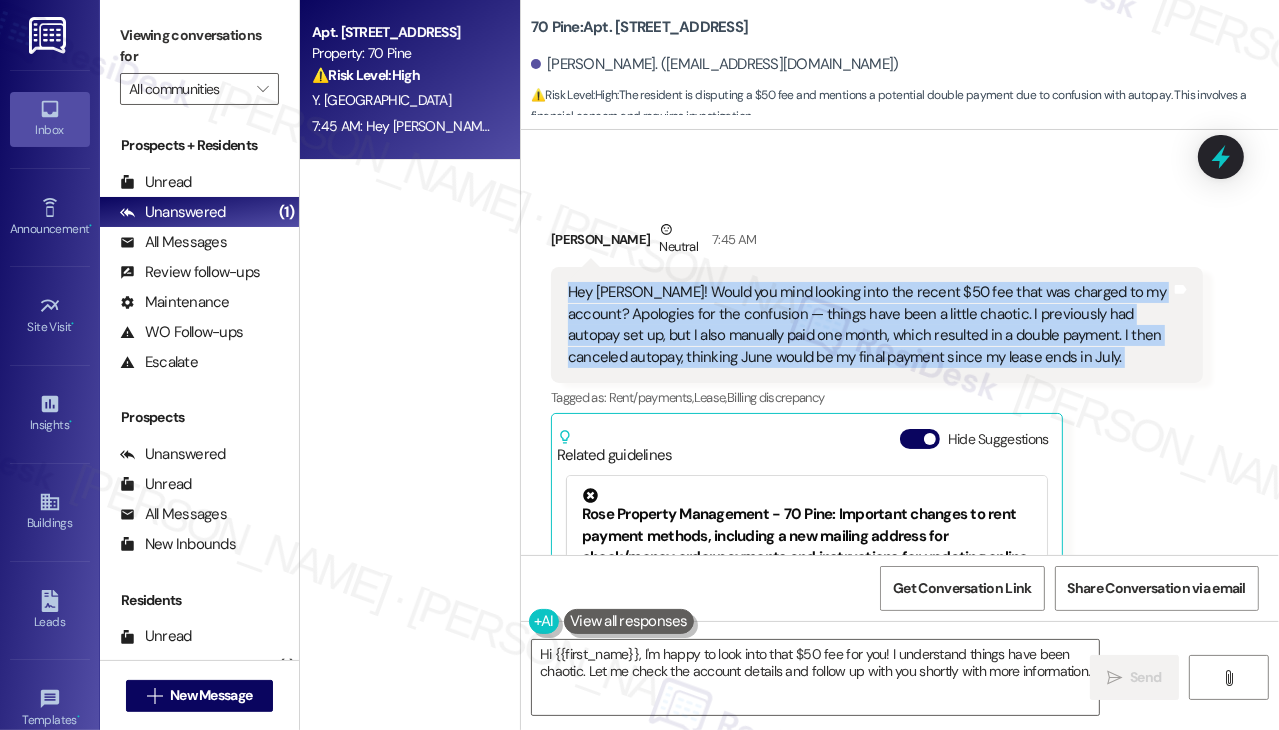 click on "Hey [PERSON_NAME]! Would you mind looking into the recent $50 fee that was charged to my account? Apologies for the confusion — things have been a little chaotic. I previously had autopay set up, but I also manually paid one month, which resulted in a double payment. I then canceled autopay, thinking June would be my final payment since my lease ends in July." at bounding box center [869, 325] 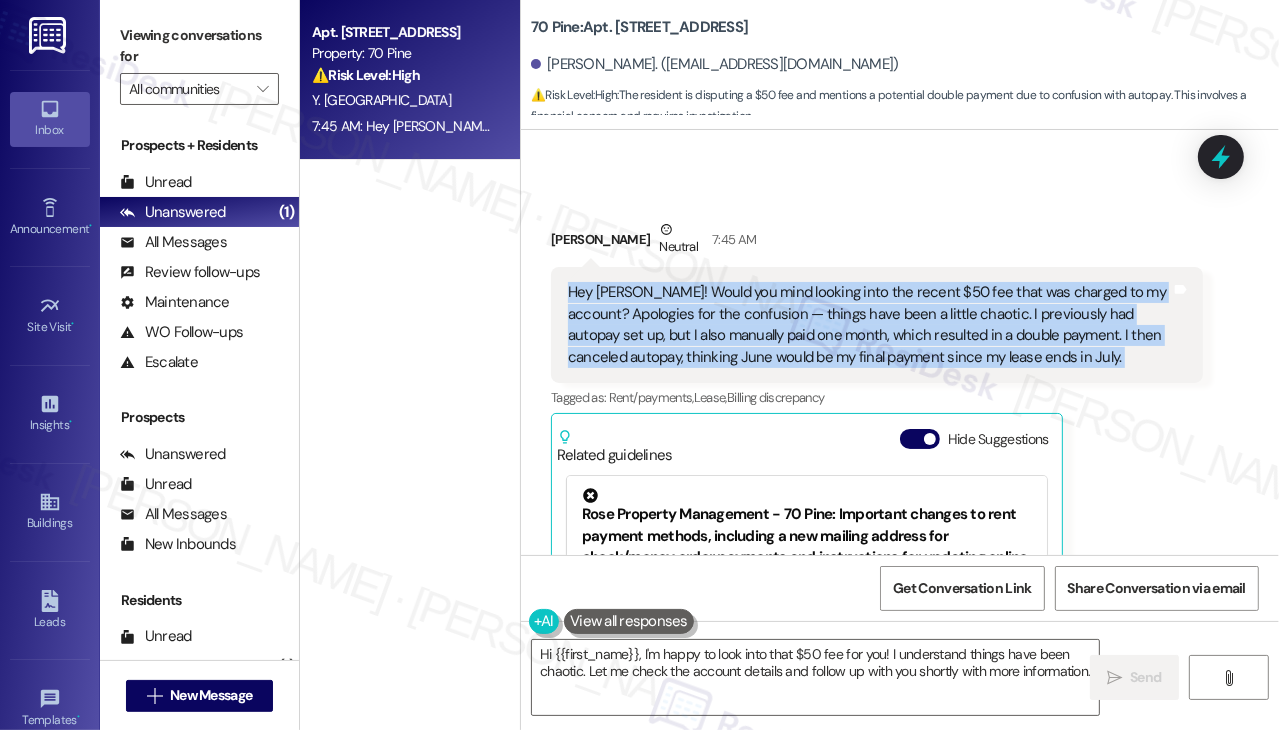 click on "Hey [PERSON_NAME]! Would you mind looking into the recent $50 fee that was charged to my account? Apologies for the confusion — things have been a little chaotic. I previously had autopay set up, but I also manually paid one month, which resulted in a double payment. I then canceled autopay, thinking June would be my final payment since my lease ends in July." at bounding box center (869, 325) 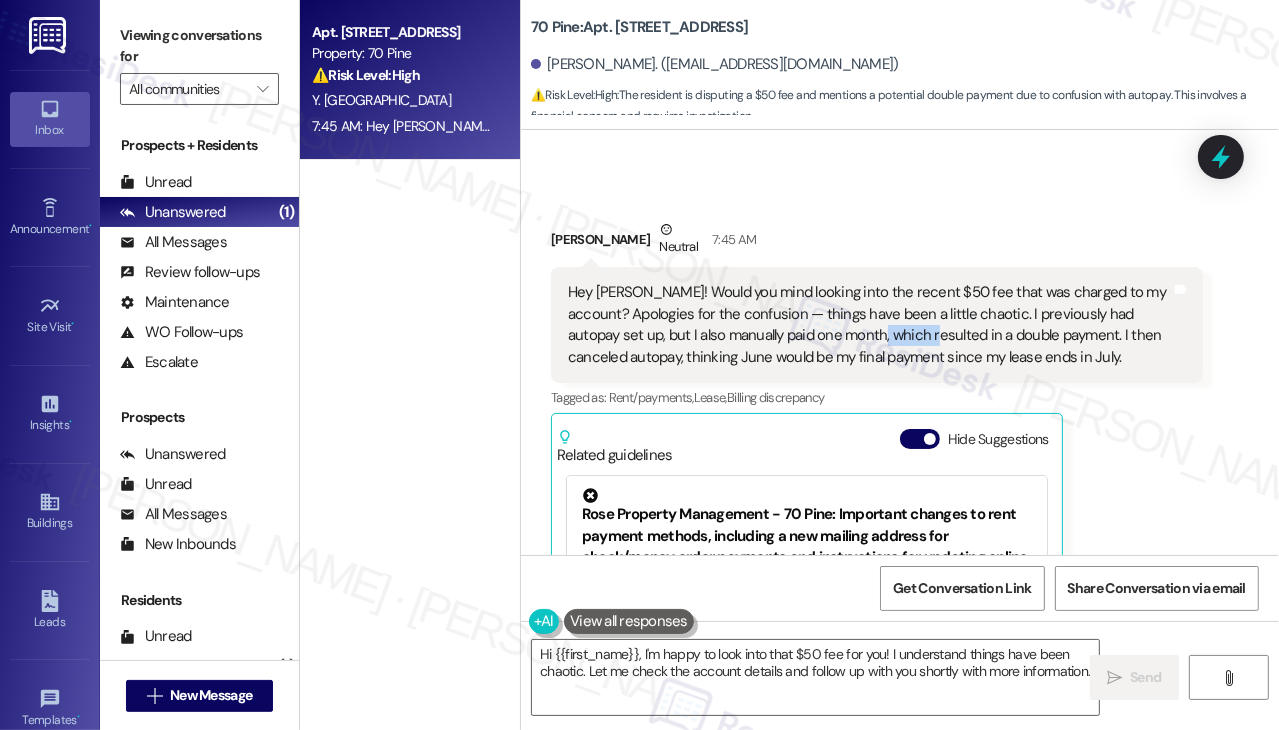 click on "Hey [PERSON_NAME]! Would you mind looking into the recent $50 fee that was charged to my account? Apologies for the confusion — things have been a little chaotic. I previously had autopay set up, but I also manually paid one month, which resulted in a double payment. I then canceled autopay, thinking June would be my final payment since my lease ends in July." at bounding box center (869, 325) 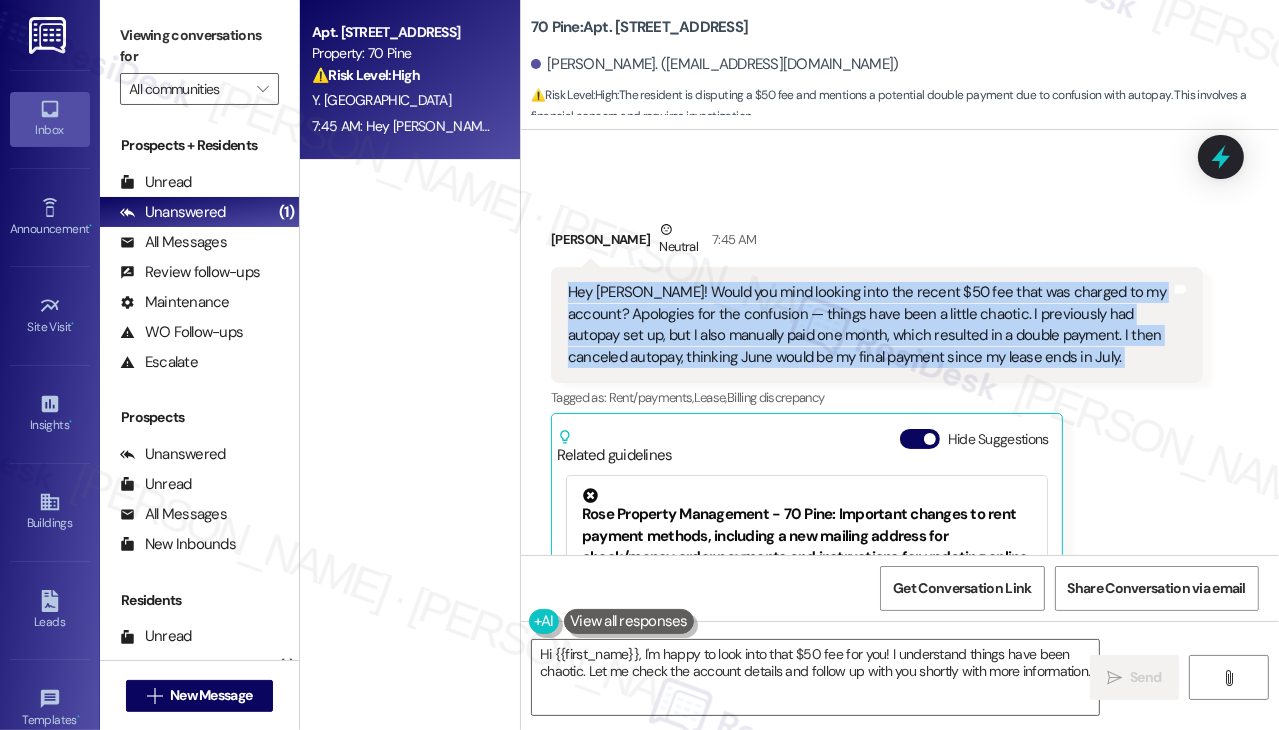 click on "Hey [PERSON_NAME]! Would you mind looking into the recent $50 fee that was charged to my account? Apologies for the confusion — things have been a little chaotic. I previously had autopay set up, but I also manually paid one month, which resulted in a double payment. I then canceled autopay, thinking June would be my final payment since my lease ends in July." at bounding box center [869, 325] 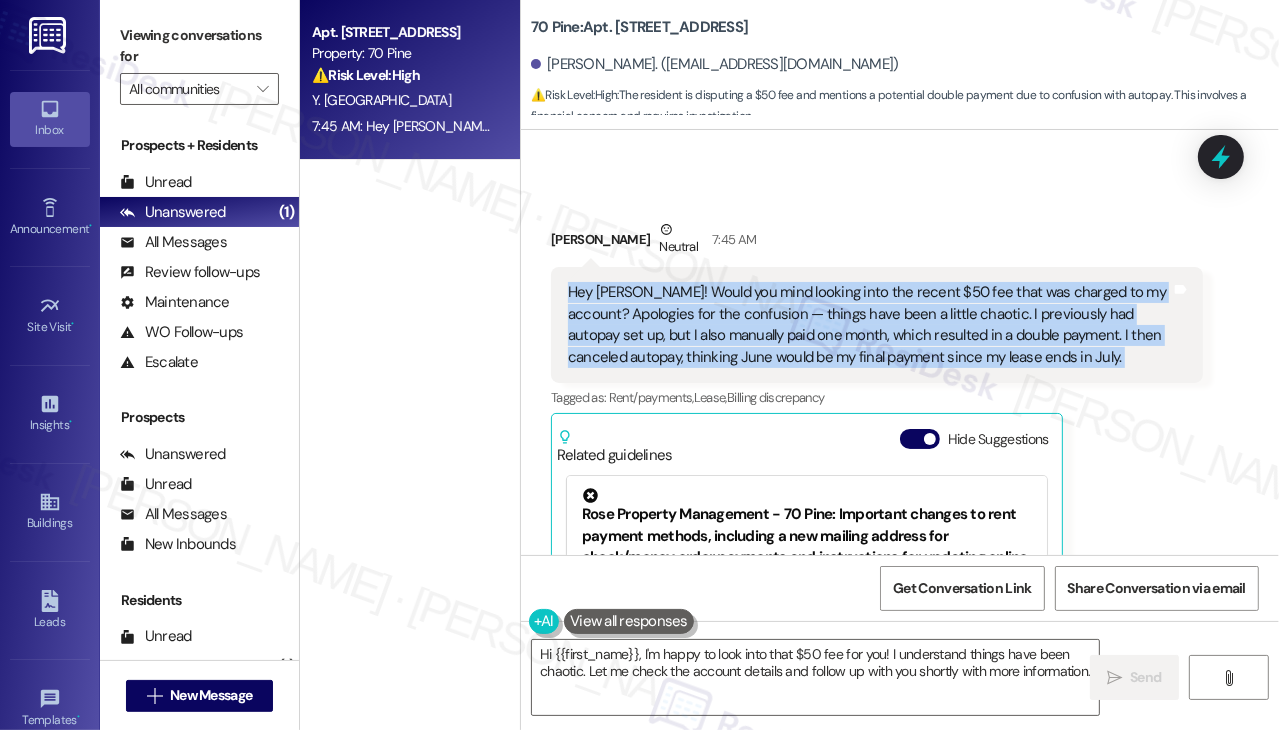 click on "Hey [PERSON_NAME]! Would you mind looking into the recent $50 fee that was charged to my account? Apologies for the confusion — things have been a little chaotic. I previously had autopay set up, but I also manually paid one month, which resulted in a double payment. I then canceled autopay, thinking June would be my final payment since my lease ends in July." at bounding box center [869, 325] 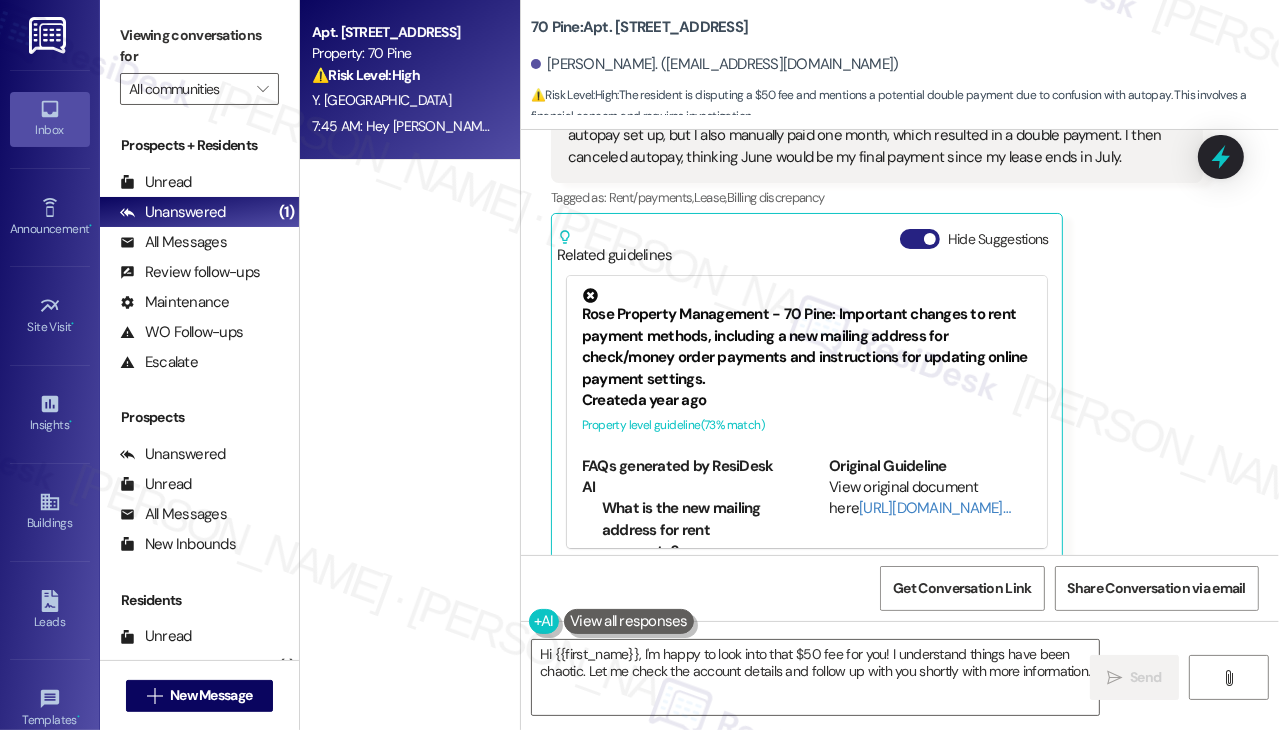 click on "Hide Suggestions" at bounding box center (920, 239) 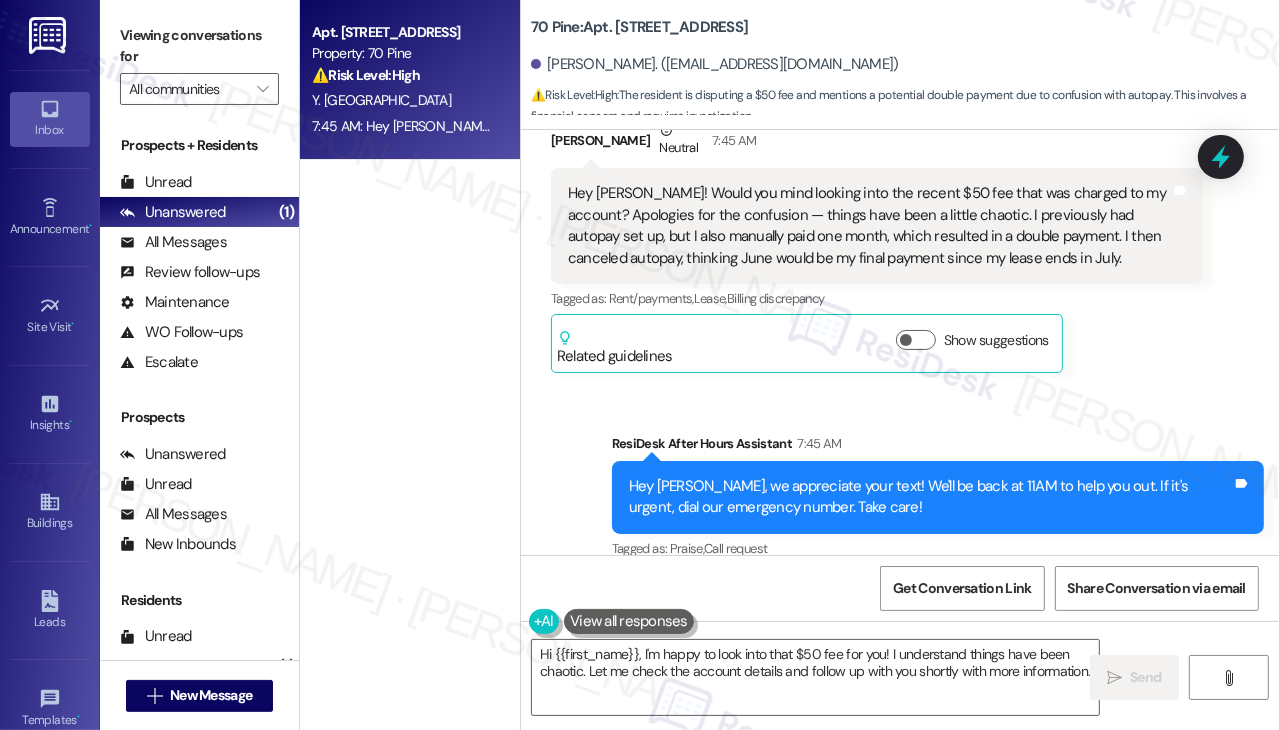 click on "Hey [PERSON_NAME], we appreciate your text! We'll be back at 11AM to help you out. If it's urgent, dial our emergency number. Take care!" at bounding box center [930, 497] 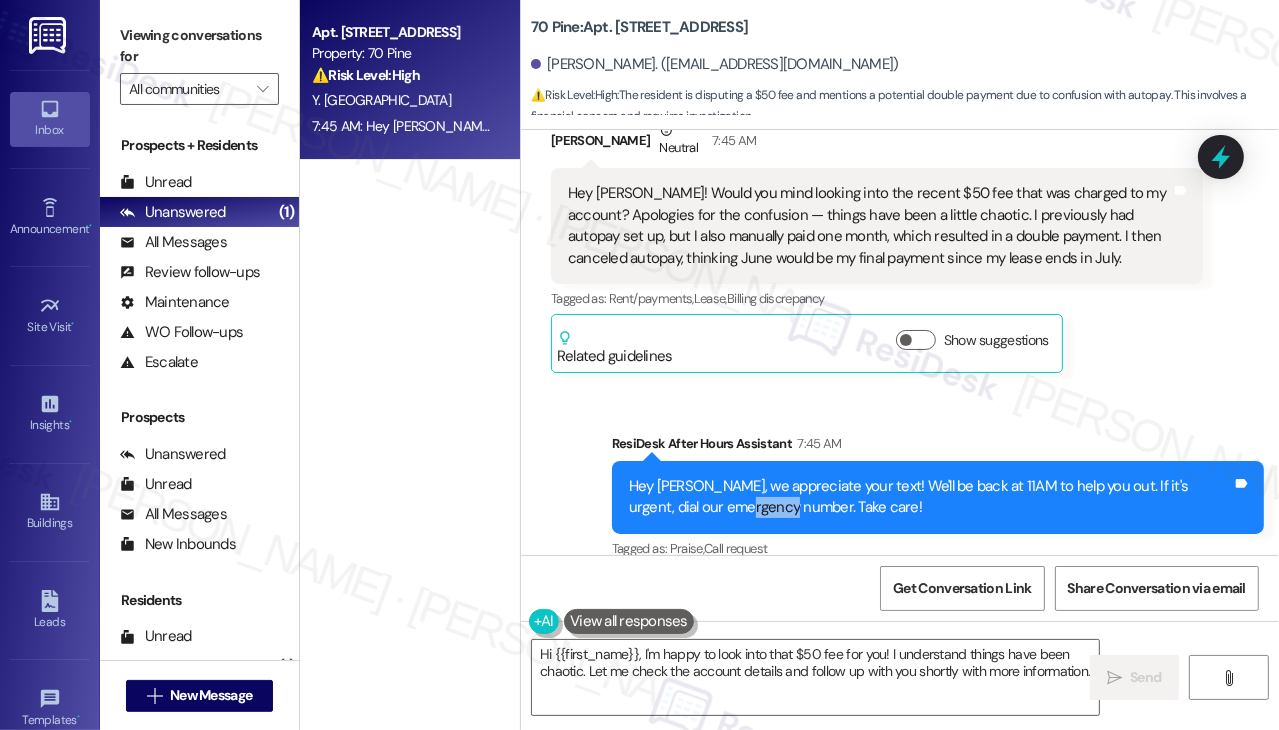 click on "Hey [PERSON_NAME], we appreciate your text! We'll be back at 11AM to help you out. If it's urgent, dial our emergency number. Take care!" at bounding box center (930, 497) 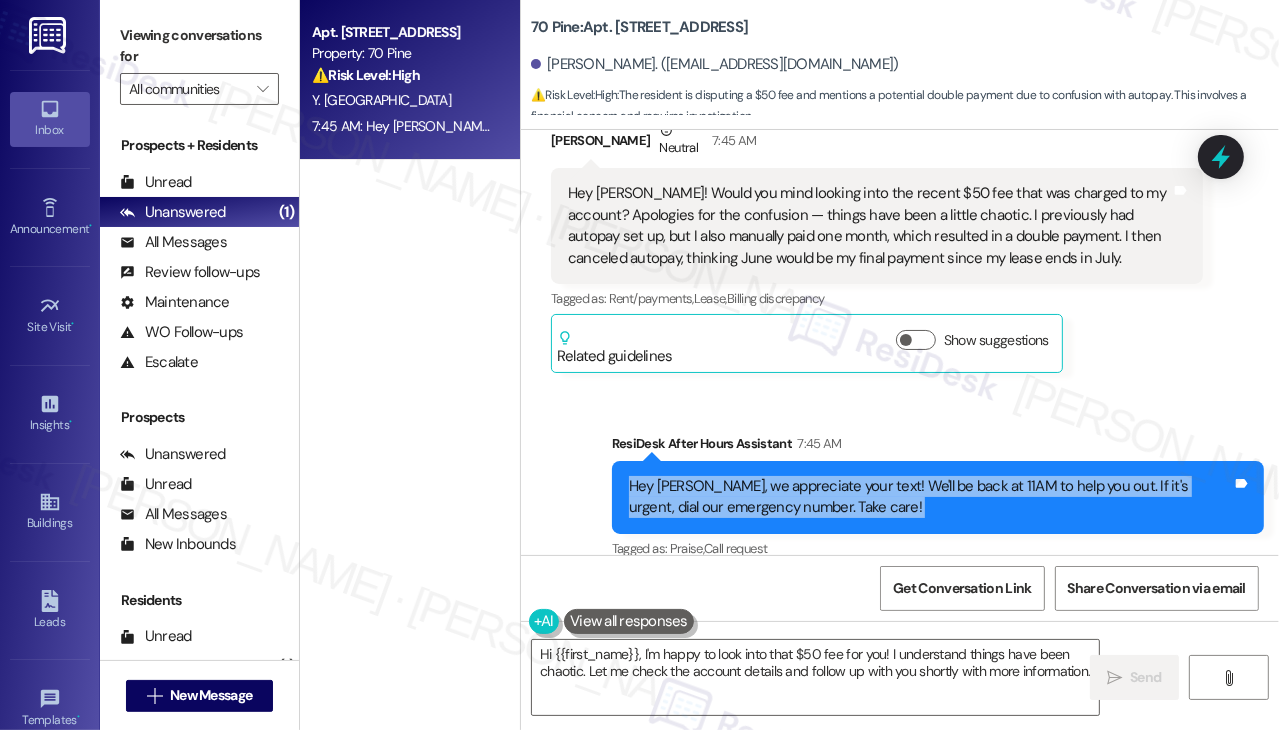 click on "Hey [PERSON_NAME], we appreciate your text! We'll be back at 11AM to help you out. If it's urgent, dial our emergency number. Take care!" at bounding box center [930, 497] 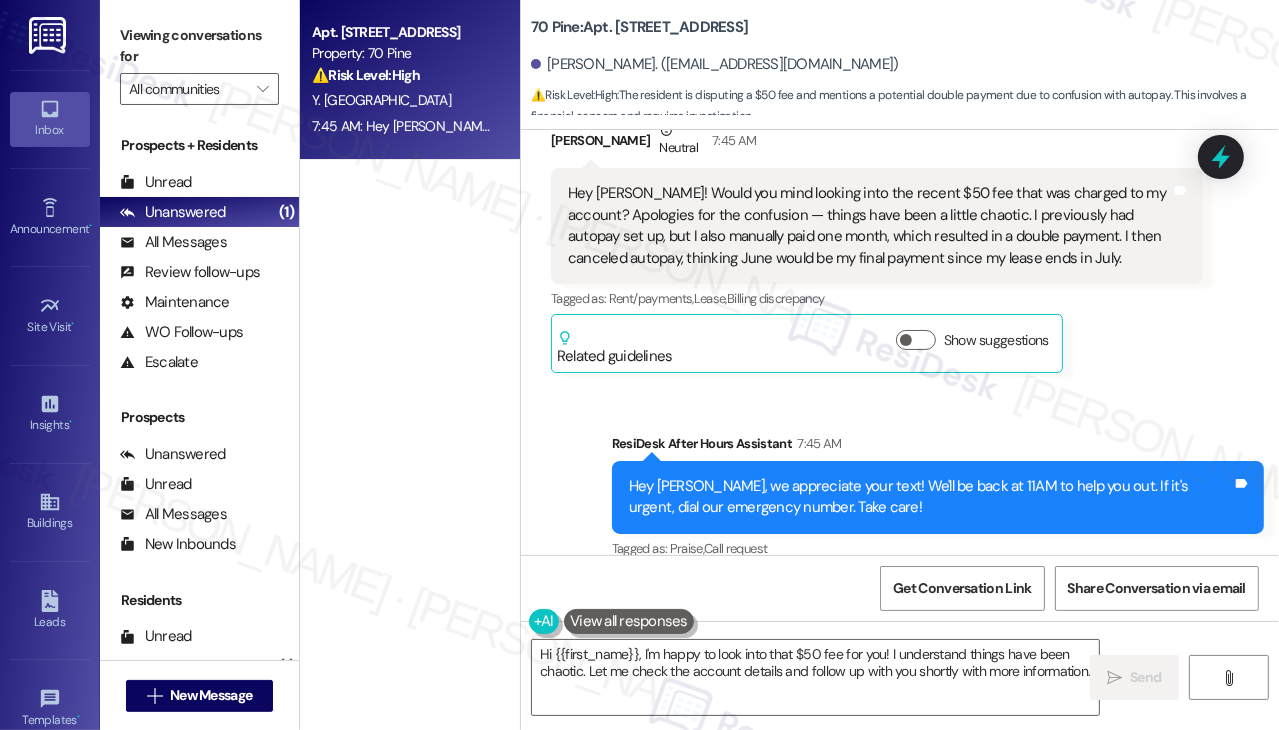 click on "Hey [PERSON_NAME]! Would you mind looking into the recent $50 fee that was charged to my account? Apologies for the confusion — things have been a little chaotic. I previously had autopay set up, but I also manually paid one month, which resulted in a double payment. I then canceled autopay, thinking June would be my final payment since my lease ends in July." at bounding box center (869, 226) 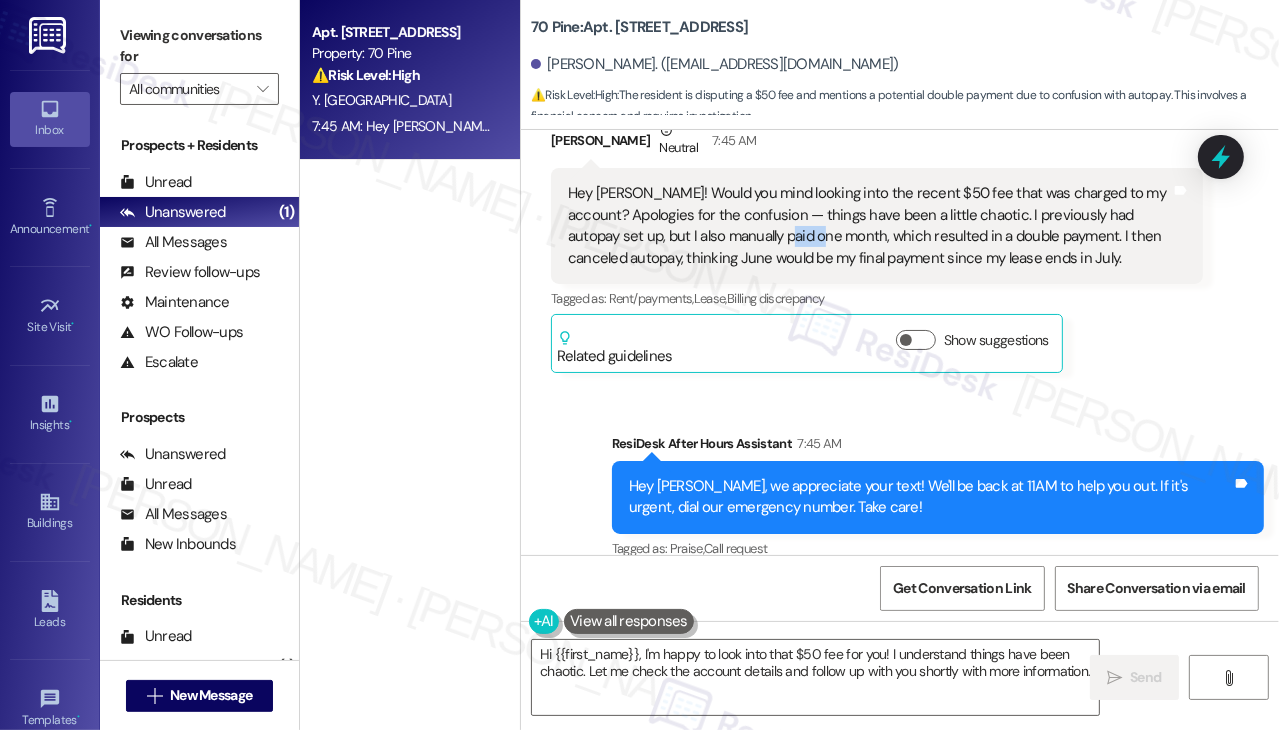 click on "Hey [PERSON_NAME]! Would you mind looking into the recent $50 fee that was charged to my account? Apologies for the confusion — things have been a little chaotic. I previously had autopay set up, but I also manually paid one month, which resulted in a double payment. I then canceled autopay, thinking June would be my final payment since my lease ends in July." at bounding box center (869, 226) 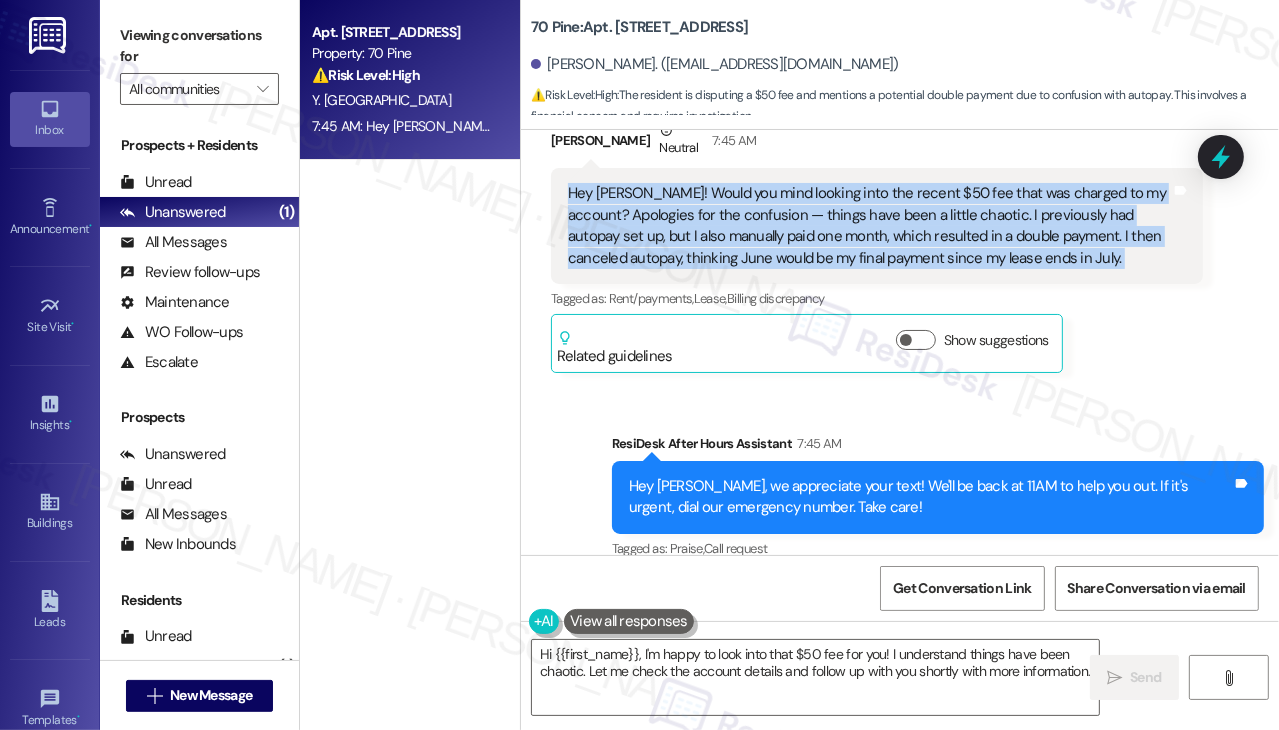 click on "Hey [PERSON_NAME]! Would you mind looking into the recent $50 fee that was charged to my account? Apologies for the confusion — things have been a little chaotic. I previously had autopay set up, but I also manually paid one month, which resulted in a double payment. I then canceled autopay, thinking June would be my final payment since my lease ends in July." at bounding box center (869, 226) 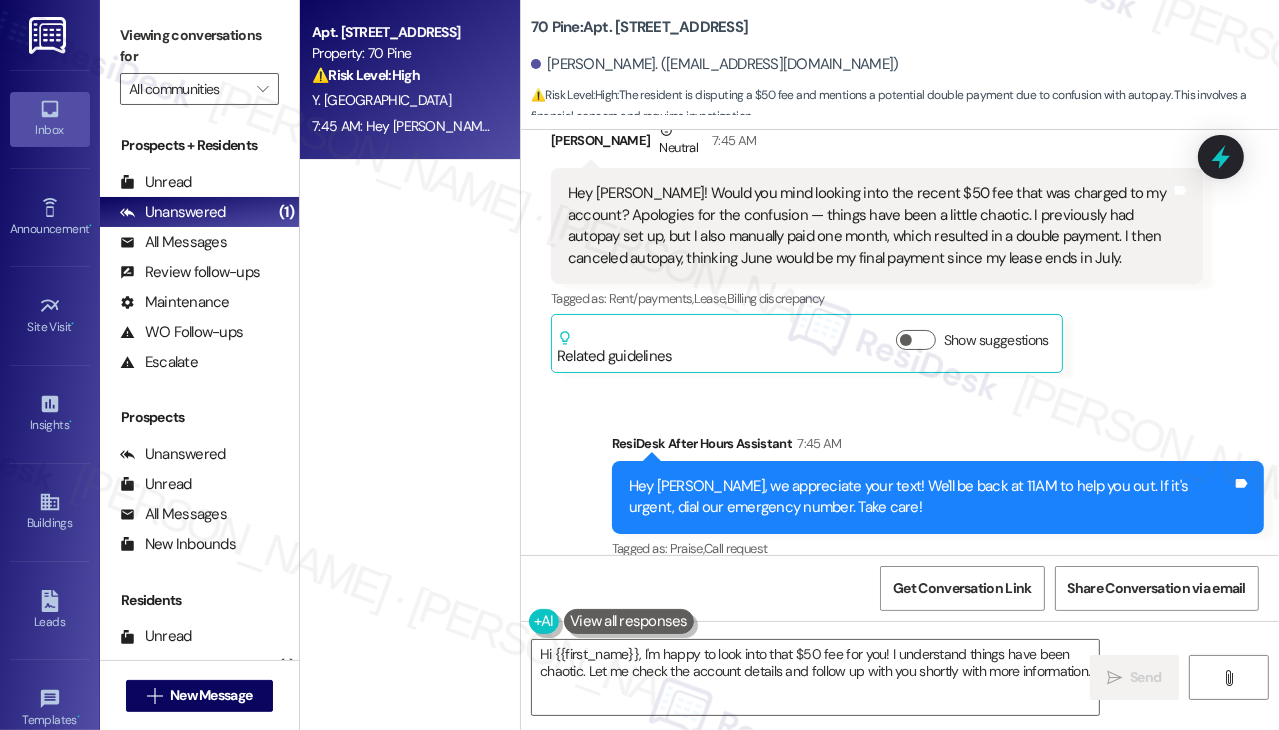 click on "Sent via SMS ResiDesk After Hours Assistant 7:45 AM Hey [PERSON_NAME], we appreciate your text! We'll be back at 11AM to help you out. If it's urgent, dial our emergency number. Take care! Tags and notes Tagged as:   Praise ,  Click to highlight conversations about Praise Call request Click to highlight conversations about Call request" at bounding box center (900, 483) 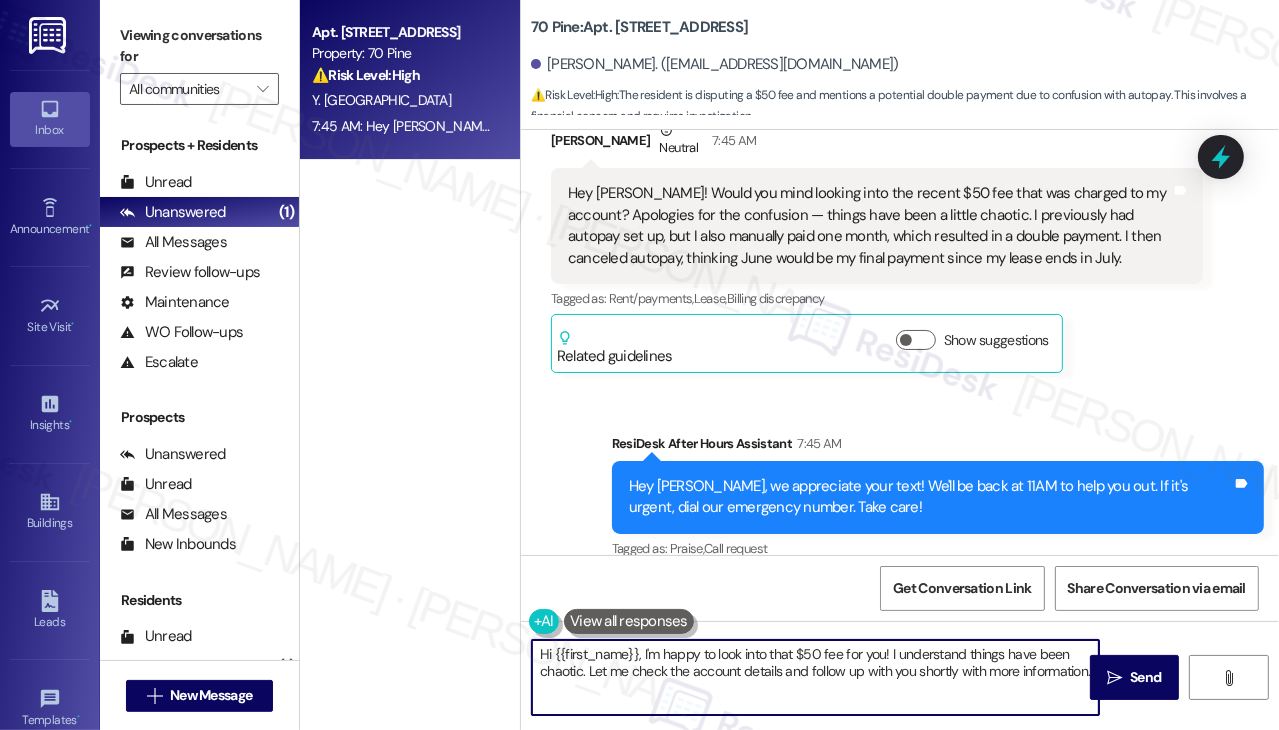 click on "Hi {{first_name}}, I'm happy to look into that $50 fee for you! I understand things have been chaotic. Let me check the account details and follow up with you shortly with more information." at bounding box center [815, 677] 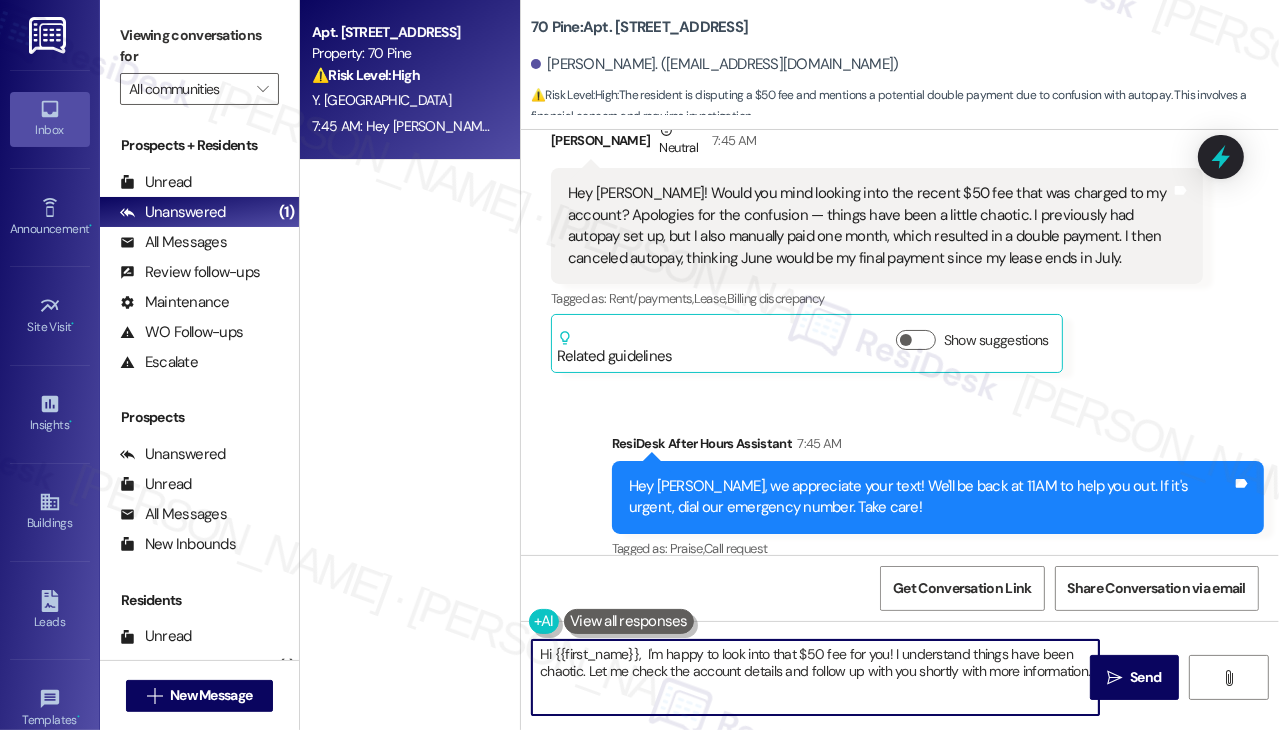 paste on "appreciate you explaining the situation with the autopay and manual payment. I’m sorry for any confusion this has caused. I" 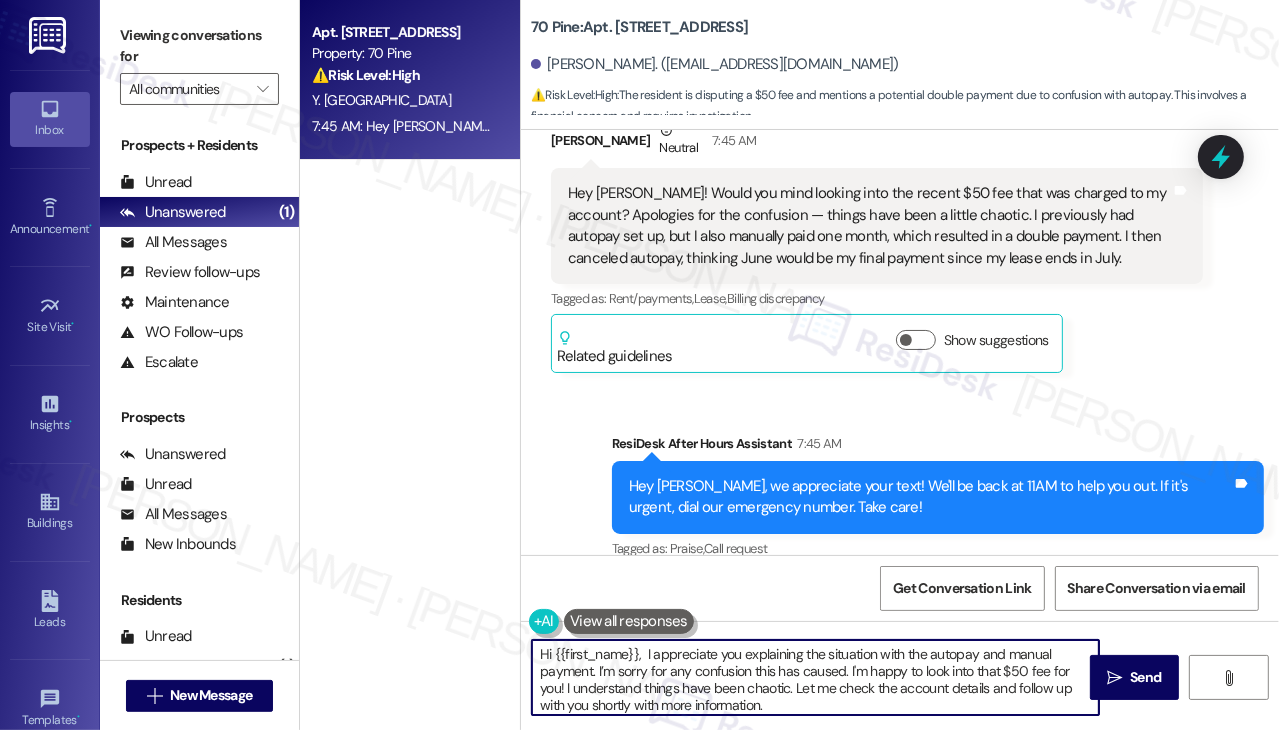 drag, startPoint x: 596, startPoint y: 673, endPoint x: 848, endPoint y: 663, distance: 252.19833 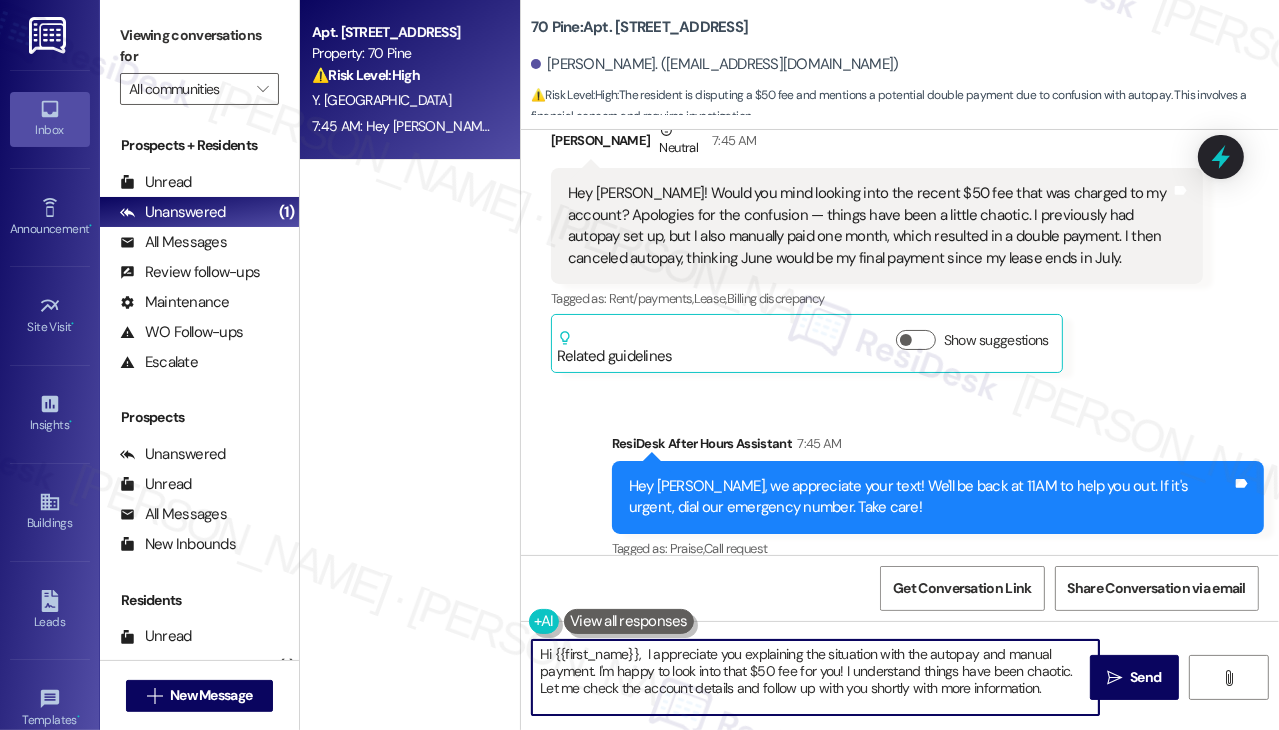 click on "Hi {{first_name}},  I appreciate you explaining the situation with the autopay and manual payment. I'm happy to look into that $50 fee for you! I understand things have been chaotic. Let me check the account details and follow up with you shortly with more information." at bounding box center (815, 677) 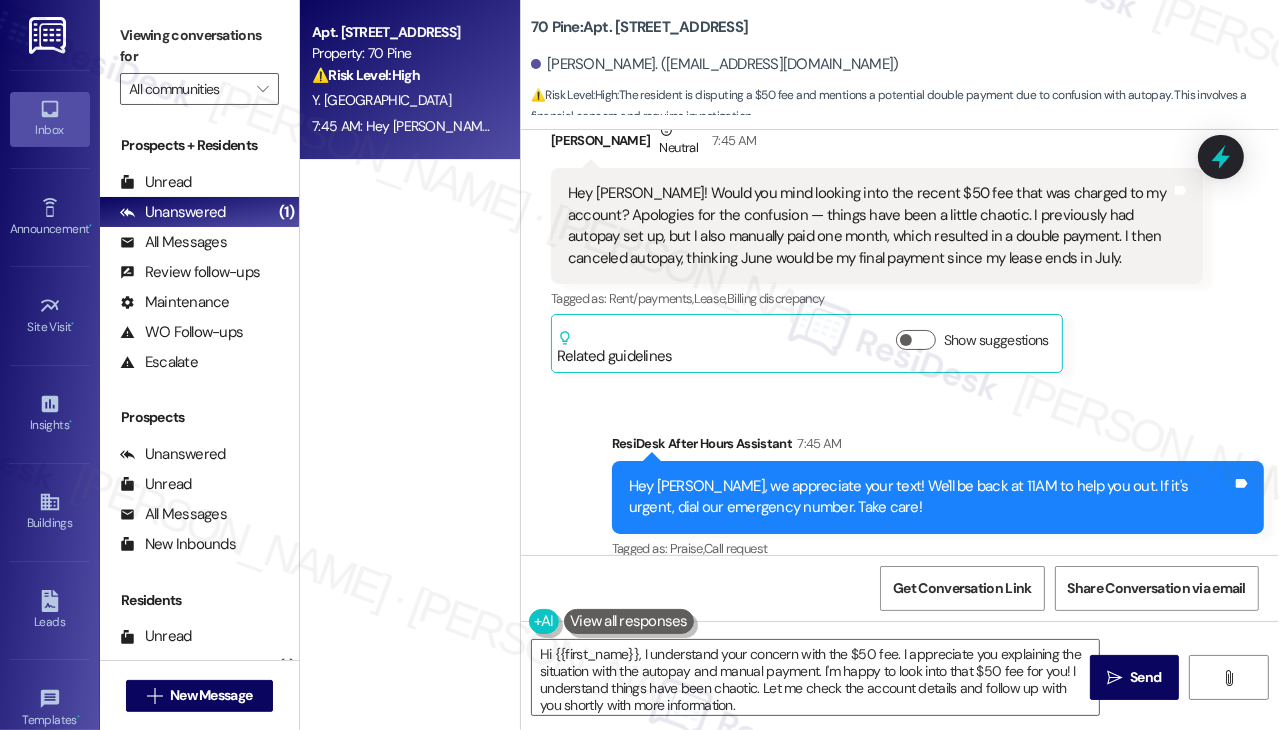 click on "70 Pine:  Apt. [STREET_ADDRESS]" at bounding box center (639, 27) 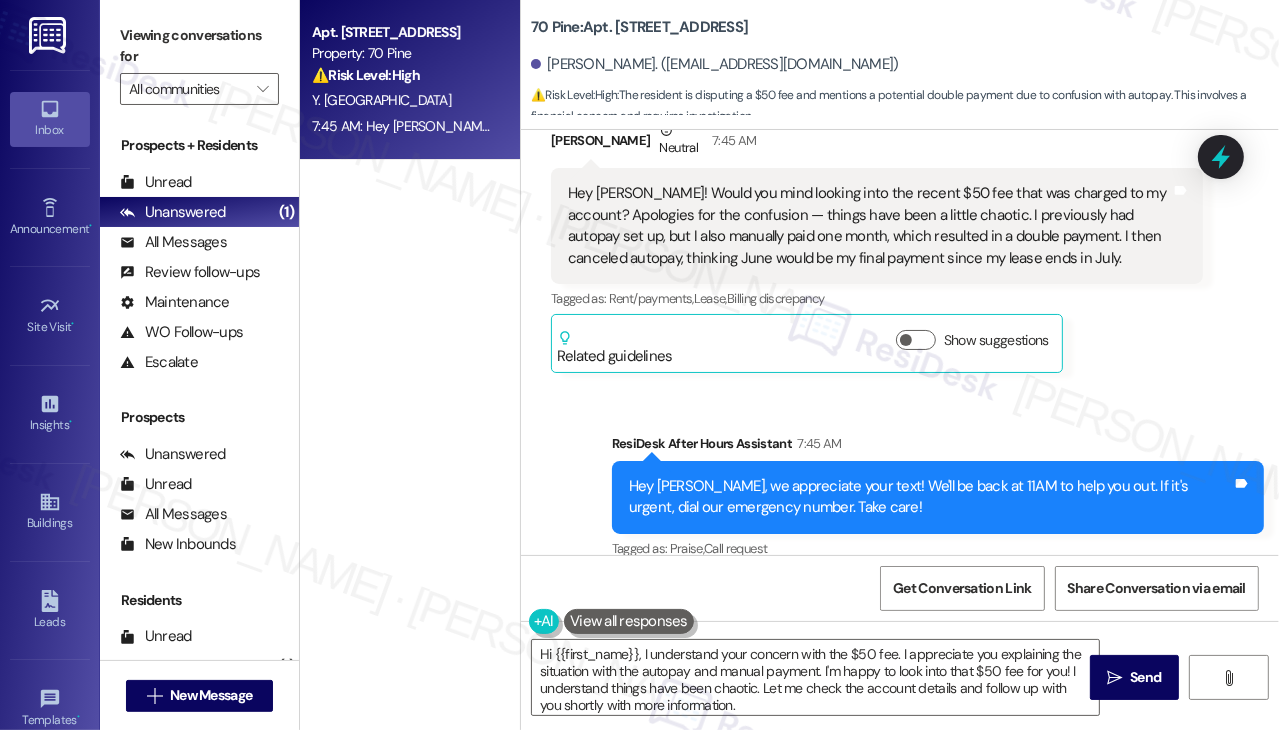 drag, startPoint x: 967, startPoint y: 153, endPoint x: 955, endPoint y: 155, distance: 12.165525 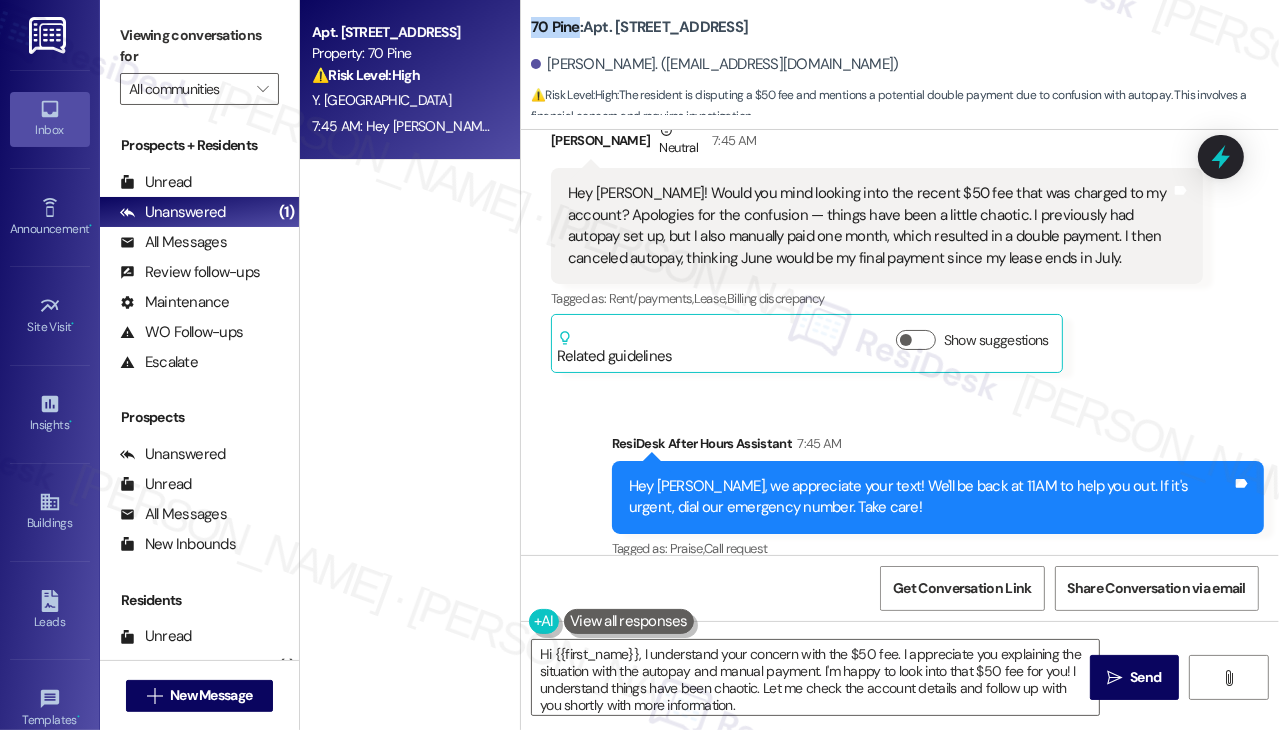 drag, startPoint x: 528, startPoint y: 30, endPoint x: 576, endPoint y: 28, distance: 48.04165 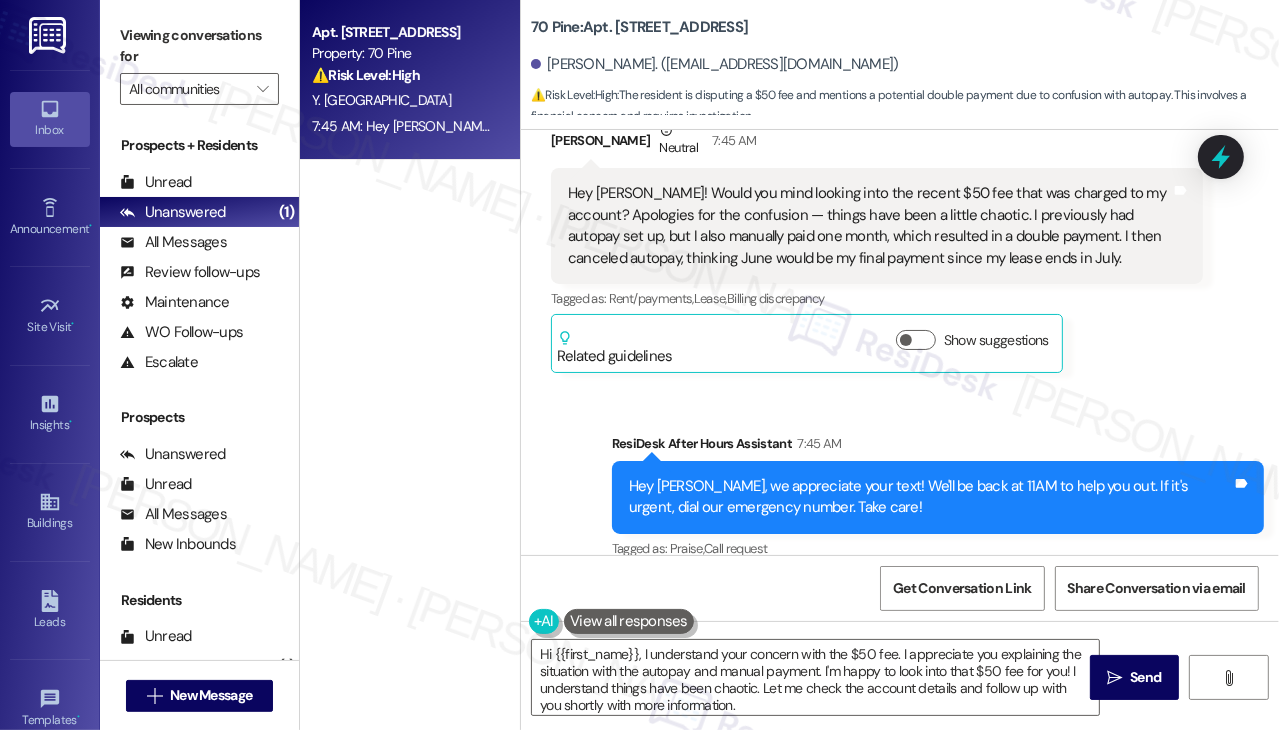 click on "Hey [PERSON_NAME]! Would you mind looking into the recent $50 fee that was charged to my account? Apologies for the confusion — things have been a little chaotic. I previously had autopay set up, but I also manually paid one month, which resulted in a double payment. I then canceled autopay, thinking June would be my final payment since my lease ends in July." at bounding box center (869, 226) 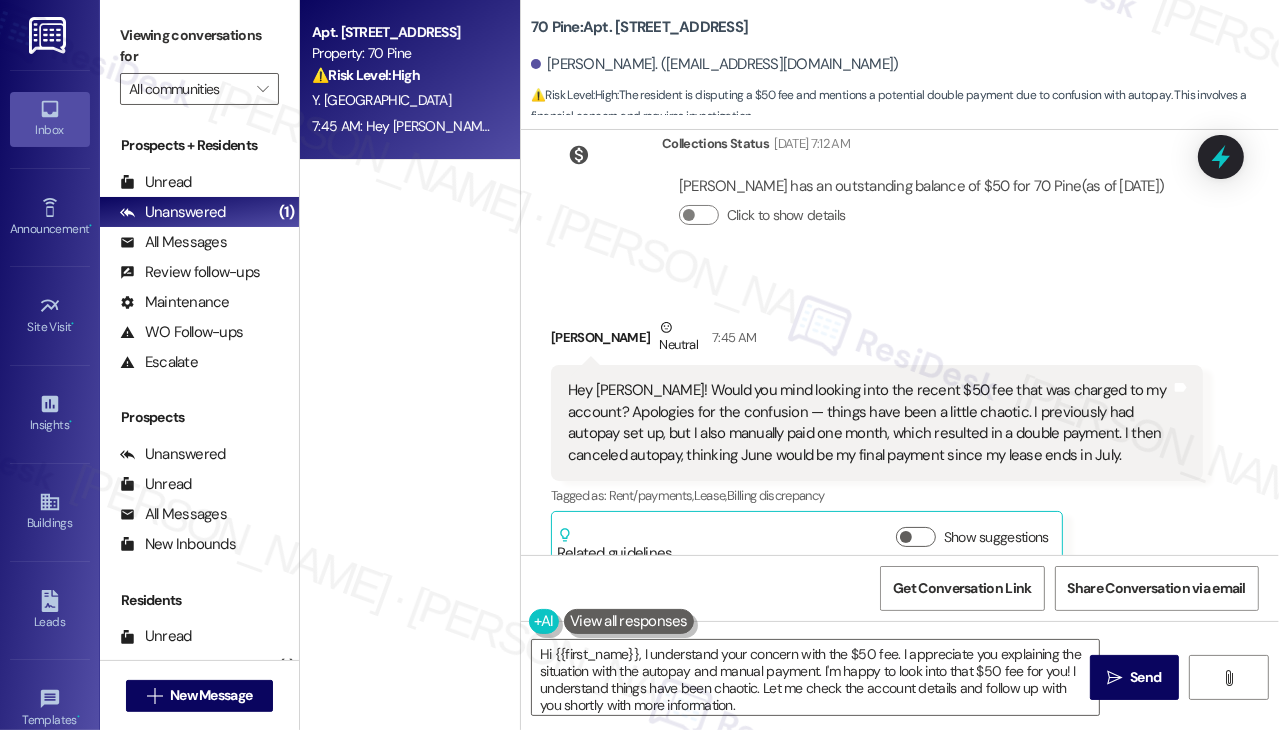 scroll, scrollTop: 6241, scrollLeft: 0, axis: vertical 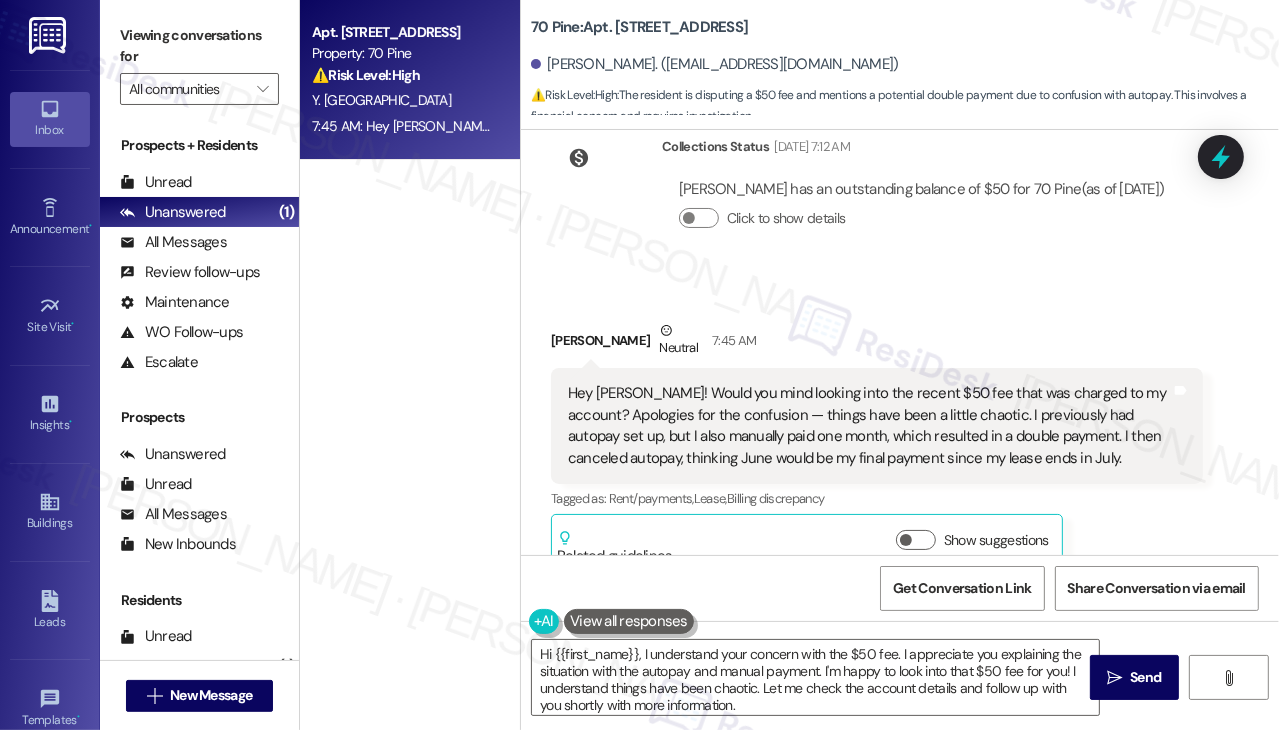 click on "Hey [PERSON_NAME]! Would you mind looking into the recent $50 fee that was charged to my account? Apologies for the confusion — things have been a little chaotic. I previously had autopay set up, but I also manually paid one month, which resulted in a double payment. I then canceled autopay, thinking June would be my final payment since my lease ends in July." at bounding box center (869, 426) 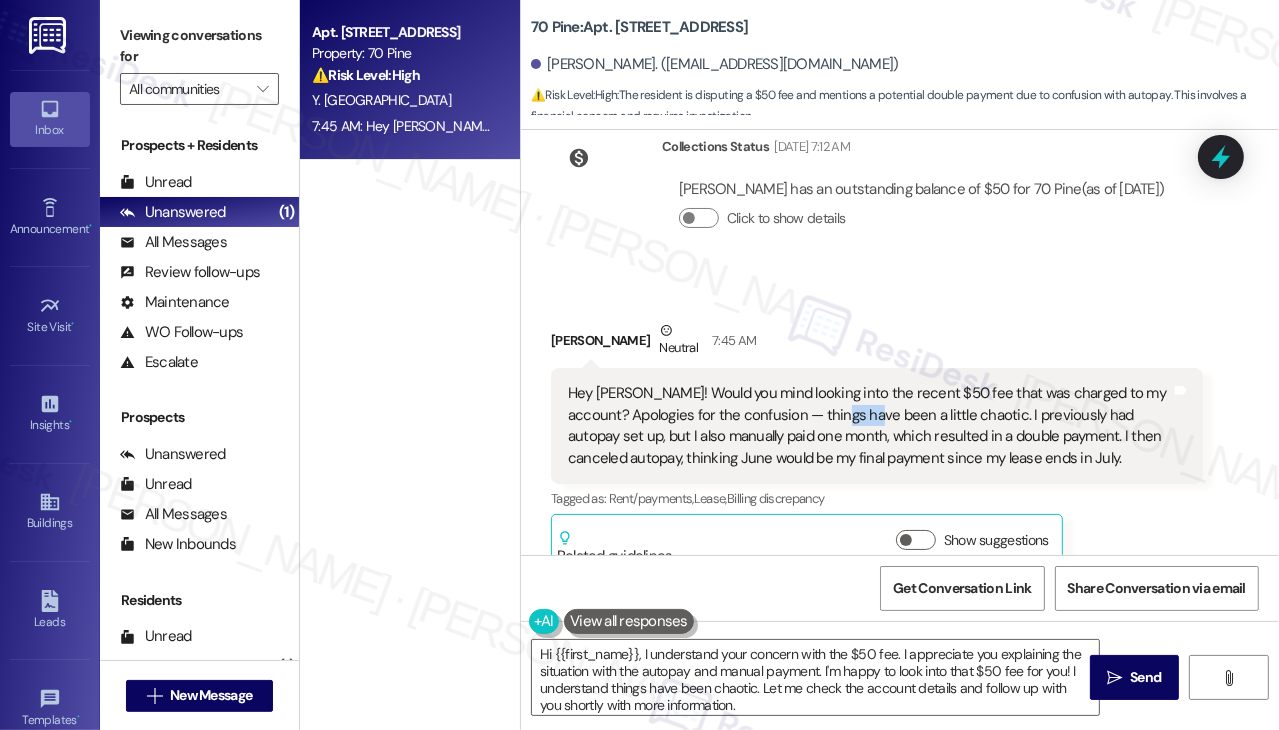 click on "Hey [PERSON_NAME]! Would you mind looking into the recent $50 fee that was charged to my account? Apologies for the confusion — things have been a little chaotic. I previously had autopay set up, but I also manually paid one month, which resulted in a double payment. I then canceled autopay, thinking June would be my final payment since my lease ends in July." at bounding box center [869, 426] 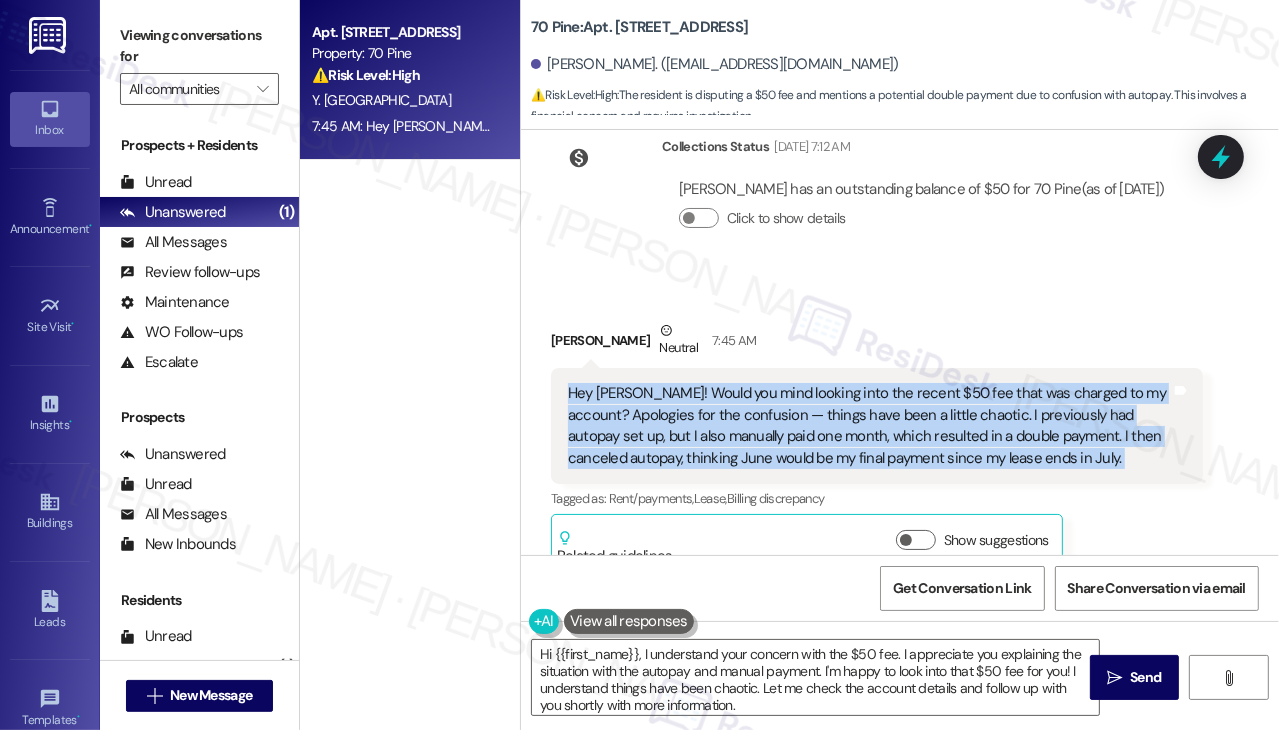 click on "Hey [PERSON_NAME]! Would you mind looking into the recent $50 fee that was charged to my account? Apologies for the confusion — things have been a little chaotic. I previously had autopay set up, but I also manually paid one month, which resulted in a double payment. I then canceled autopay, thinking June would be my final payment since my lease ends in July." at bounding box center [869, 426] 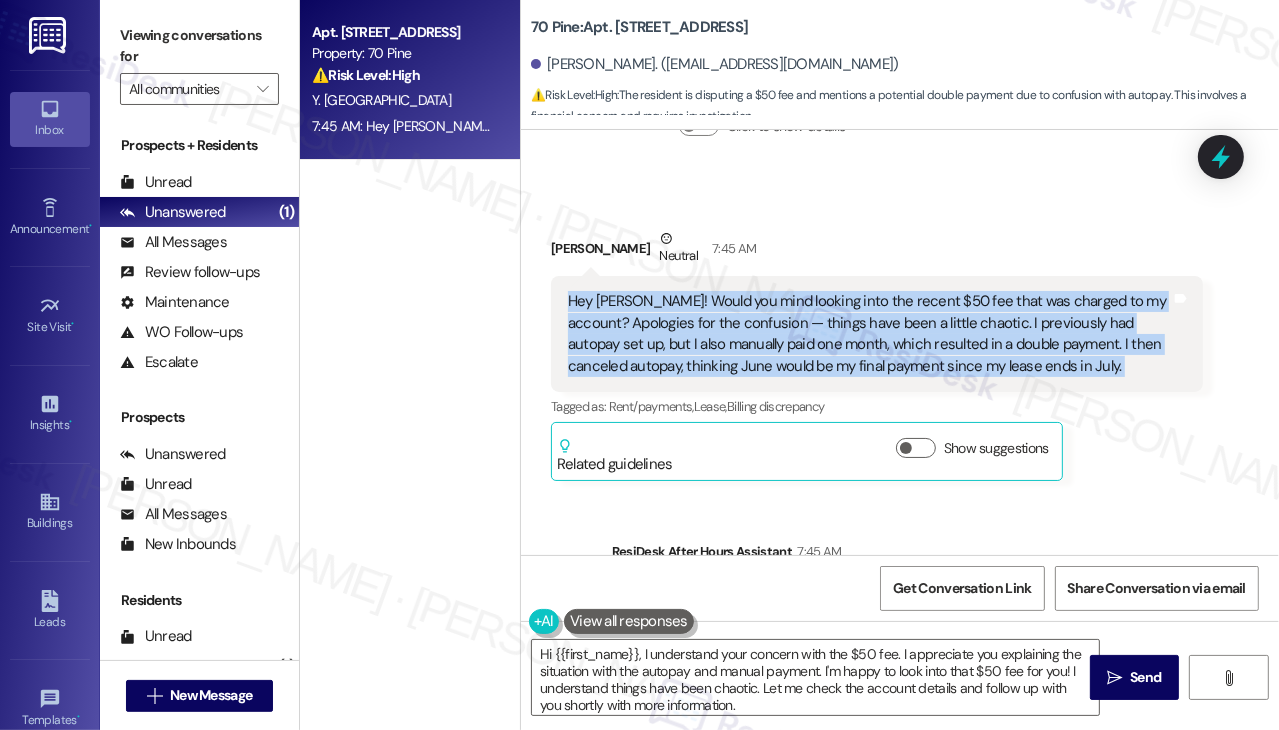 scroll, scrollTop: 6441, scrollLeft: 0, axis: vertical 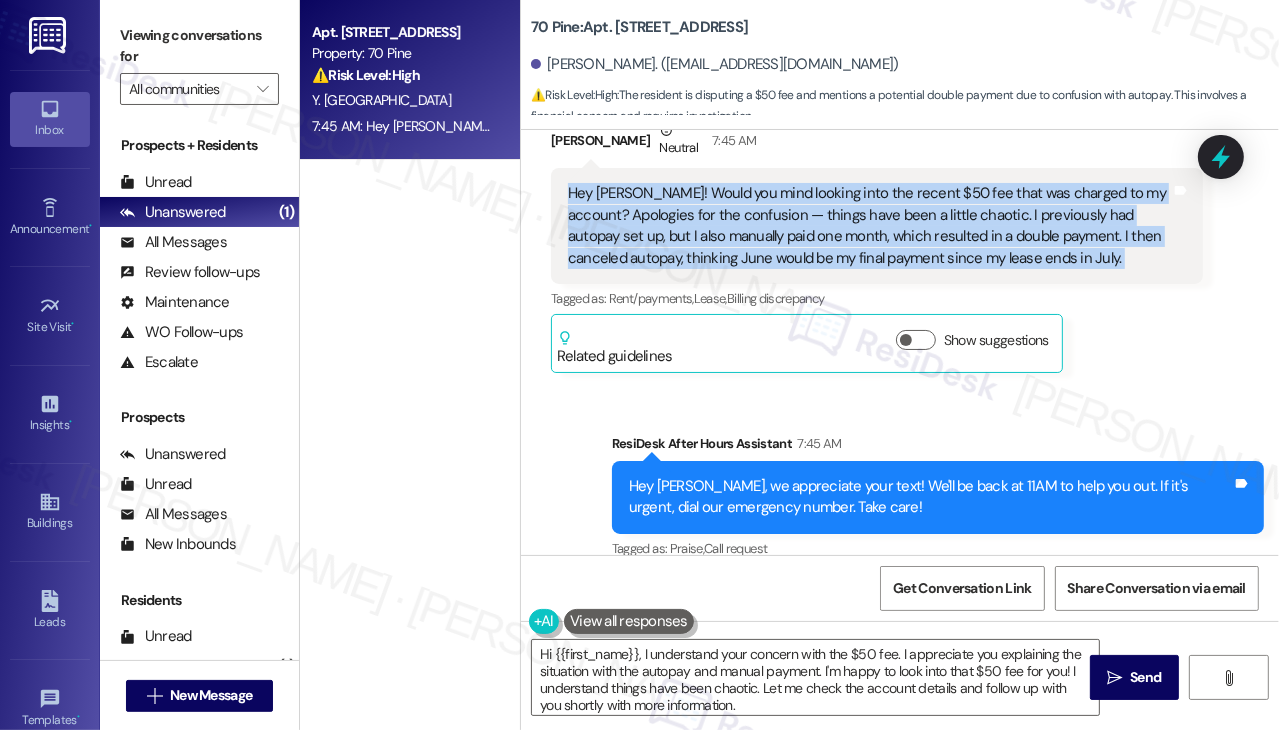 click on "Hey [PERSON_NAME]! Would you mind looking into the recent $50 fee that was charged to my account? Apologies for the confusion — things have been a little chaotic. I previously had autopay set up, but I also manually paid one month, which resulted in a double payment. I then canceled autopay, thinking June would be my final payment since my lease ends in July." at bounding box center [869, 226] 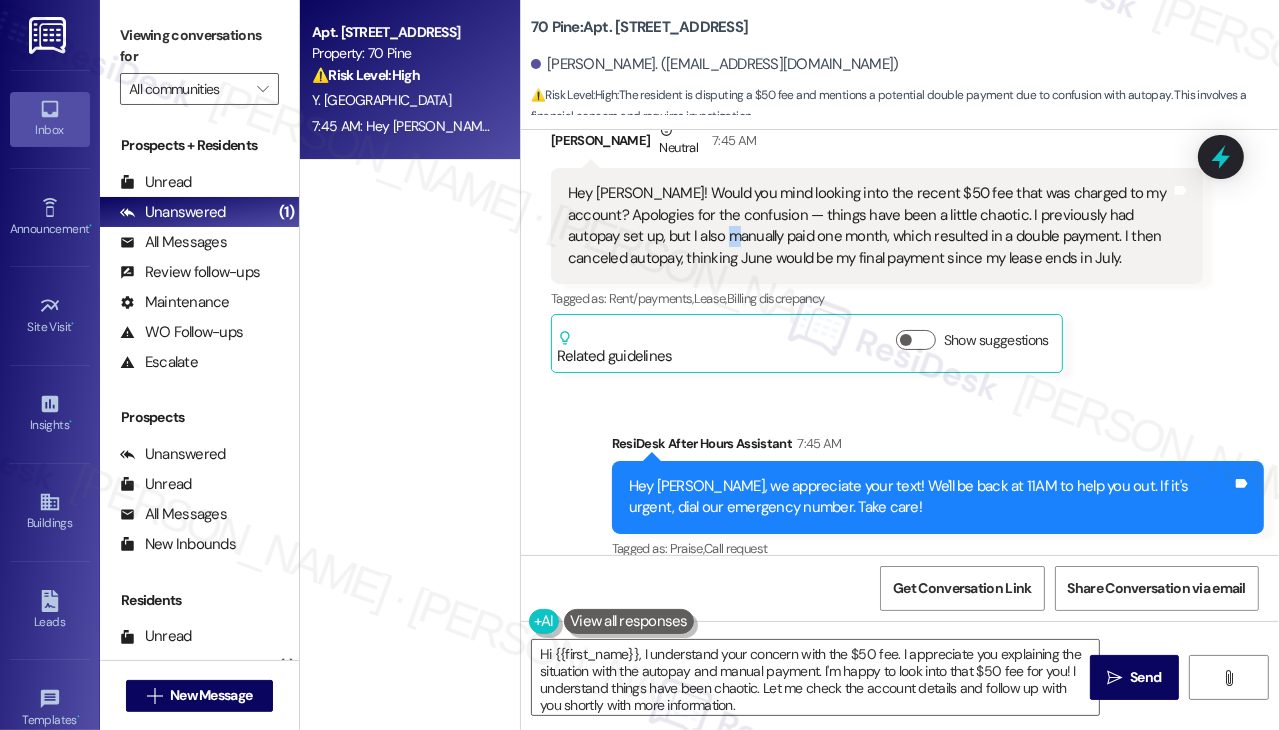 click on "Hey [PERSON_NAME]! Would you mind looking into the recent $50 fee that was charged to my account? Apologies for the confusion — things have been a little chaotic. I previously had autopay set up, but I also manually paid one month, which resulted in a double payment. I then canceled autopay, thinking June would be my final payment since my lease ends in July." at bounding box center [869, 226] 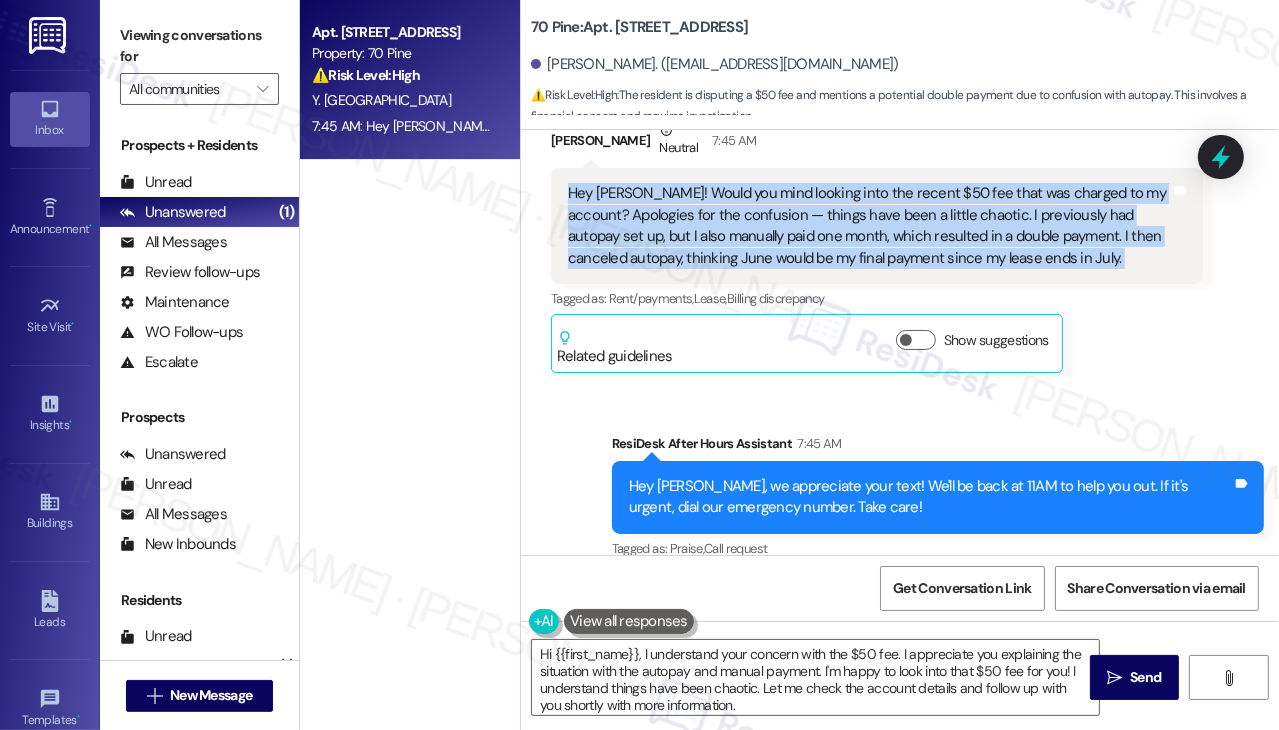 click on "Hey [PERSON_NAME]! Would you mind looking into the recent $50 fee that was charged to my account? Apologies for the confusion — things have been a little chaotic. I previously had autopay set up, but I also manually paid one month, which resulted in a double payment. I then canceled autopay, thinking June would be my final payment since my lease ends in July." at bounding box center (869, 226) 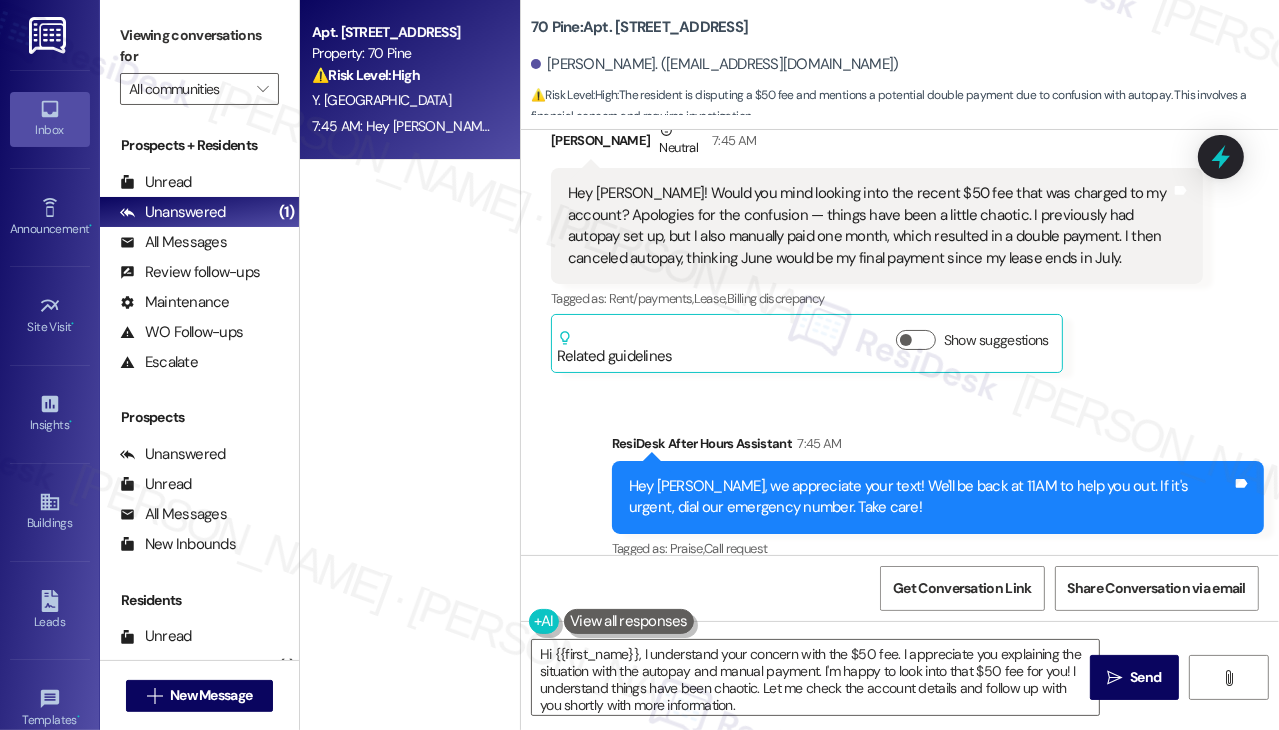 click on "70 Pine:  Apt. [STREET_ADDRESS] ([EMAIL_ADDRESS][DOMAIN_NAME])   ⚠️  Risk Level:  High :  The resident is disputing a $50 fee and mentions a potential double payment due to confusion with autopay. This involves a financial concern and requires investigation." at bounding box center [905, 60] 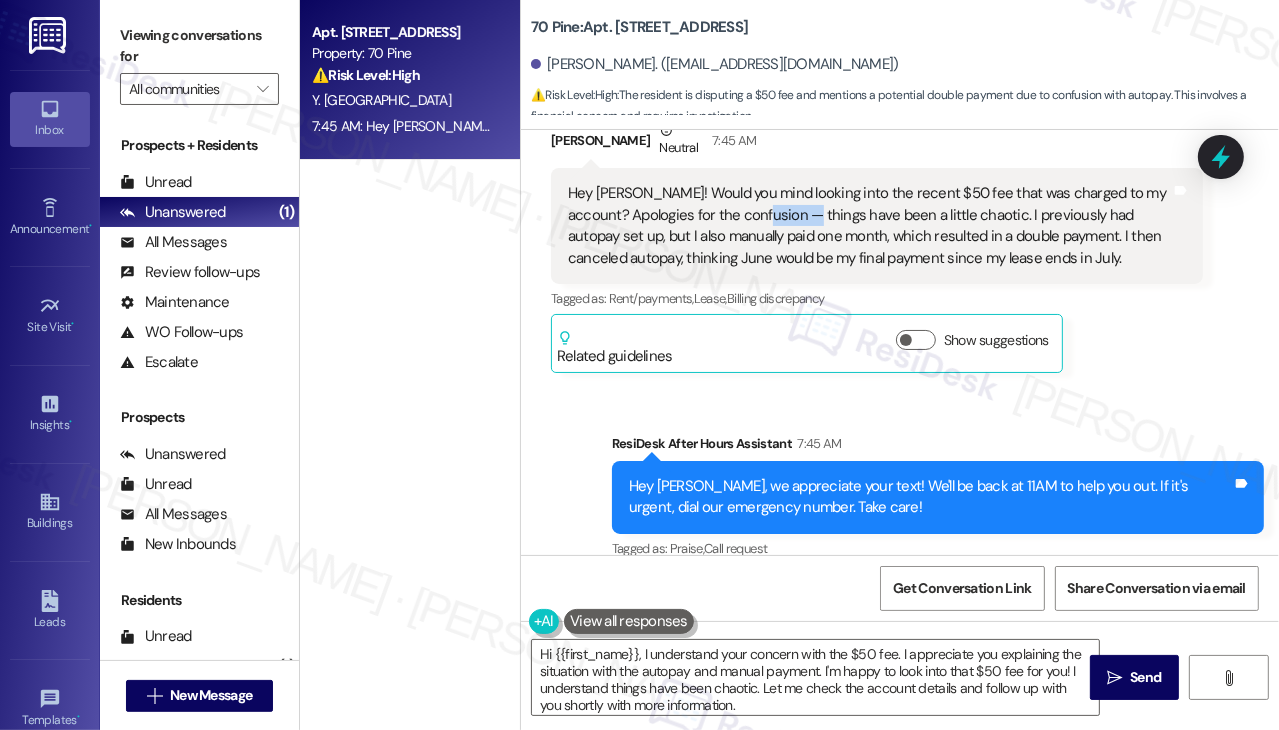 click on "Hey [PERSON_NAME]! Would you mind looking into the recent $50 fee that was charged to my account? Apologies for the confusion — things have been a little chaotic. I previously had autopay set up, but I also manually paid one month, which resulted in a double payment. I then canceled autopay, thinking June would be my final payment since my lease ends in July." at bounding box center [869, 226] 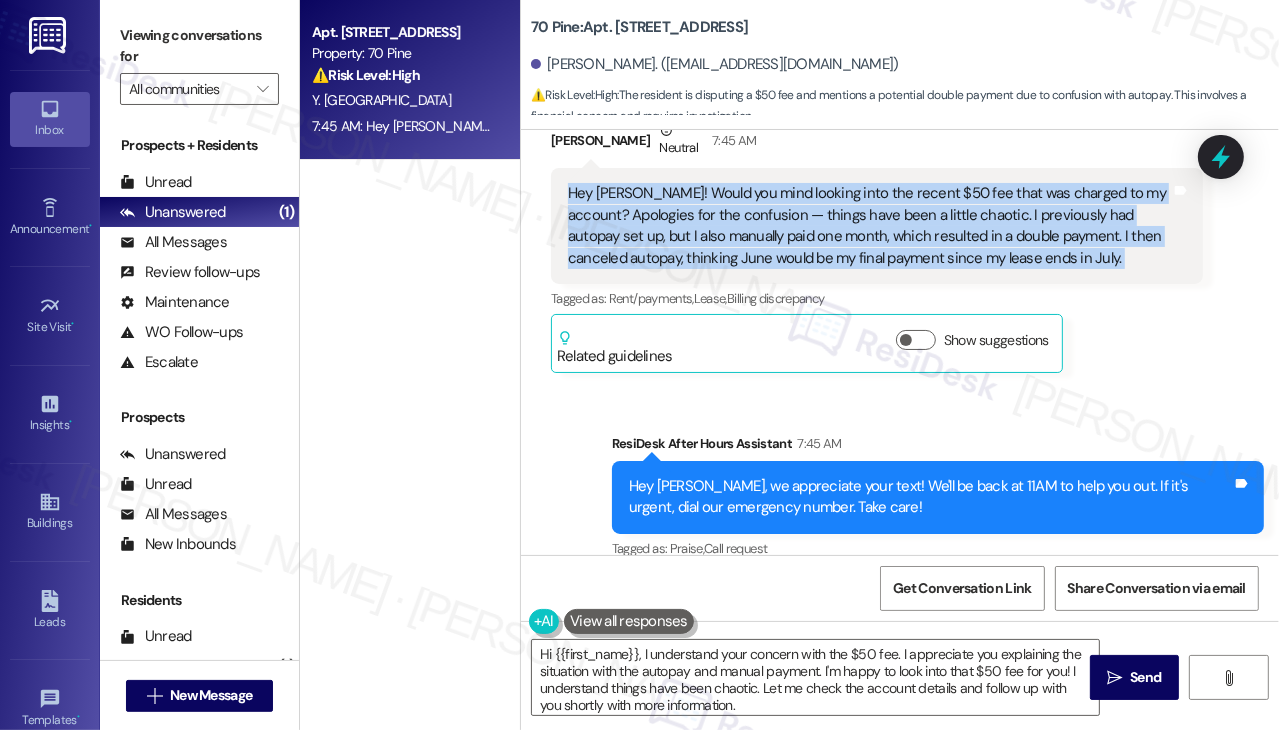 click on "Hey [PERSON_NAME]! Would you mind looking into the recent $50 fee that was charged to my account? Apologies for the confusion — things have been a little chaotic. I previously had autopay set up, but I also manually paid one month, which resulted in a double payment. I then canceled autopay, thinking June would be my final payment since my lease ends in July." at bounding box center [869, 226] 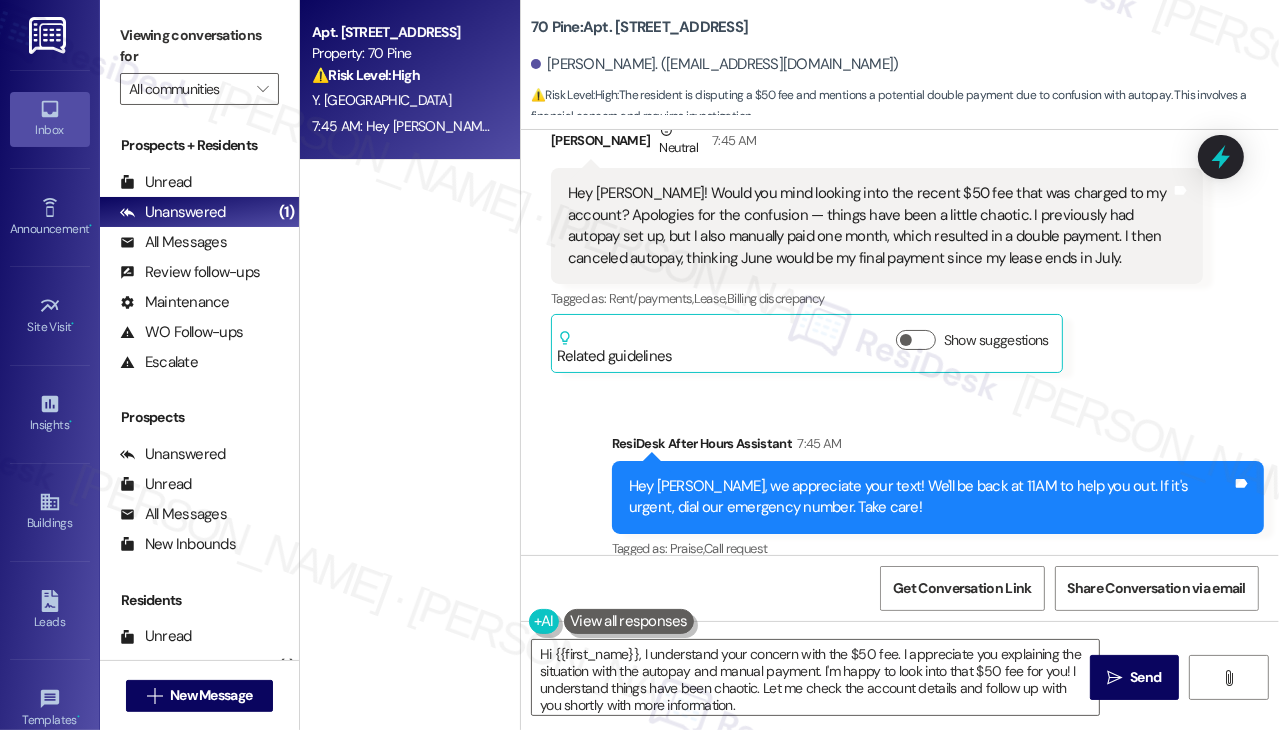 click on "[PERSON_NAME]. ([EMAIL_ADDRESS][DOMAIN_NAME])" at bounding box center [715, 64] 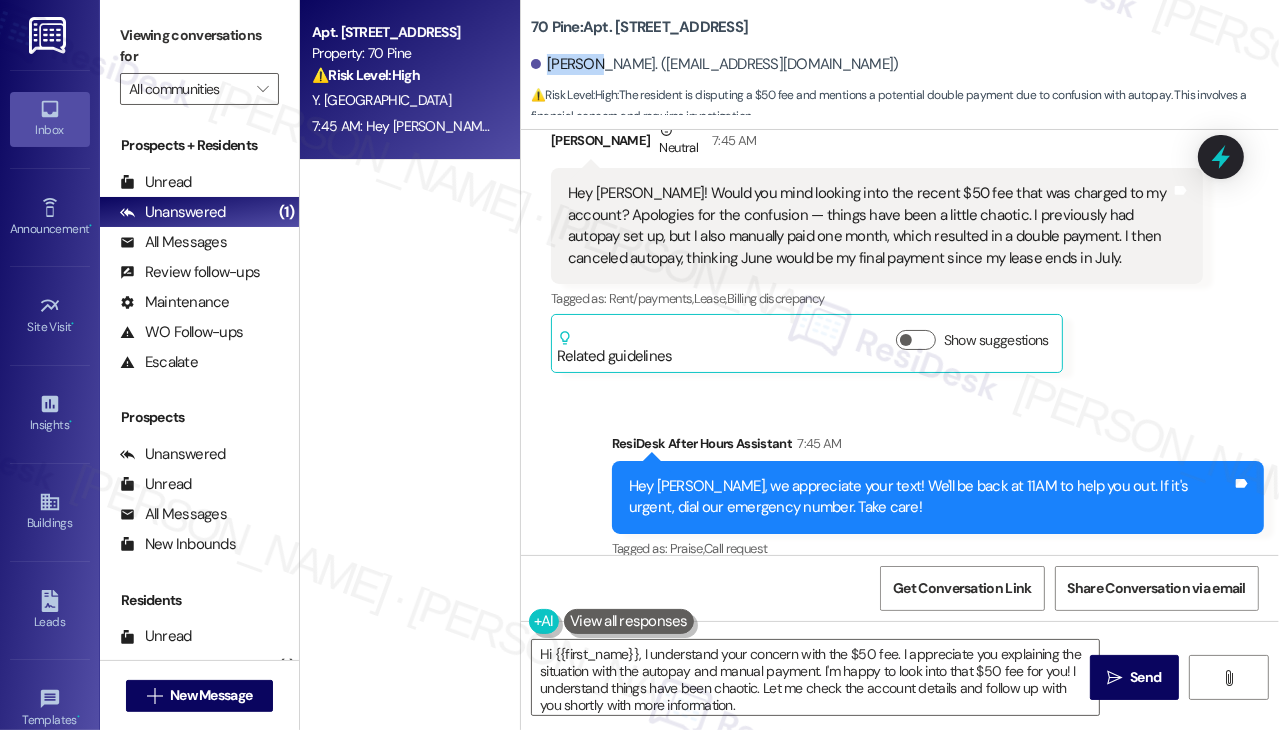 click on "[PERSON_NAME]. ([EMAIL_ADDRESS][DOMAIN_NAME])" at bounding box center [715, 64] 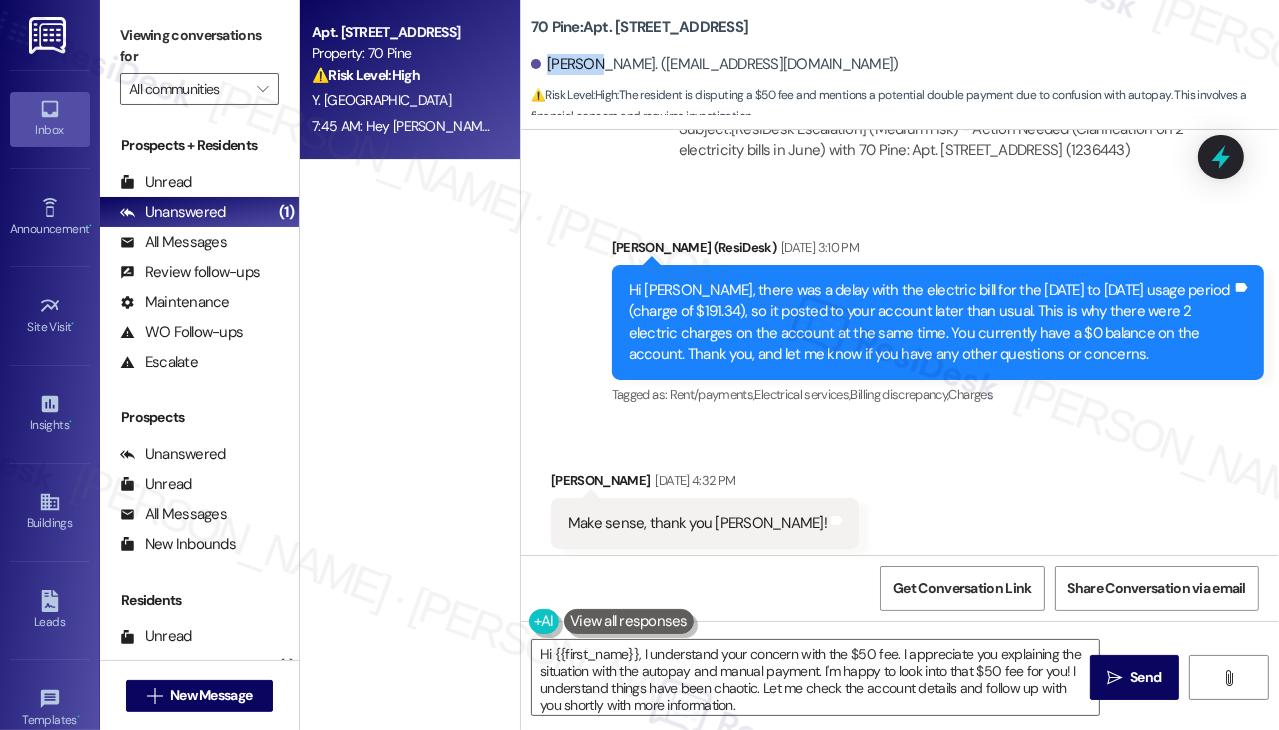 scroll, scrollTop: 5441, scrollLeft: 0, axis: vertical 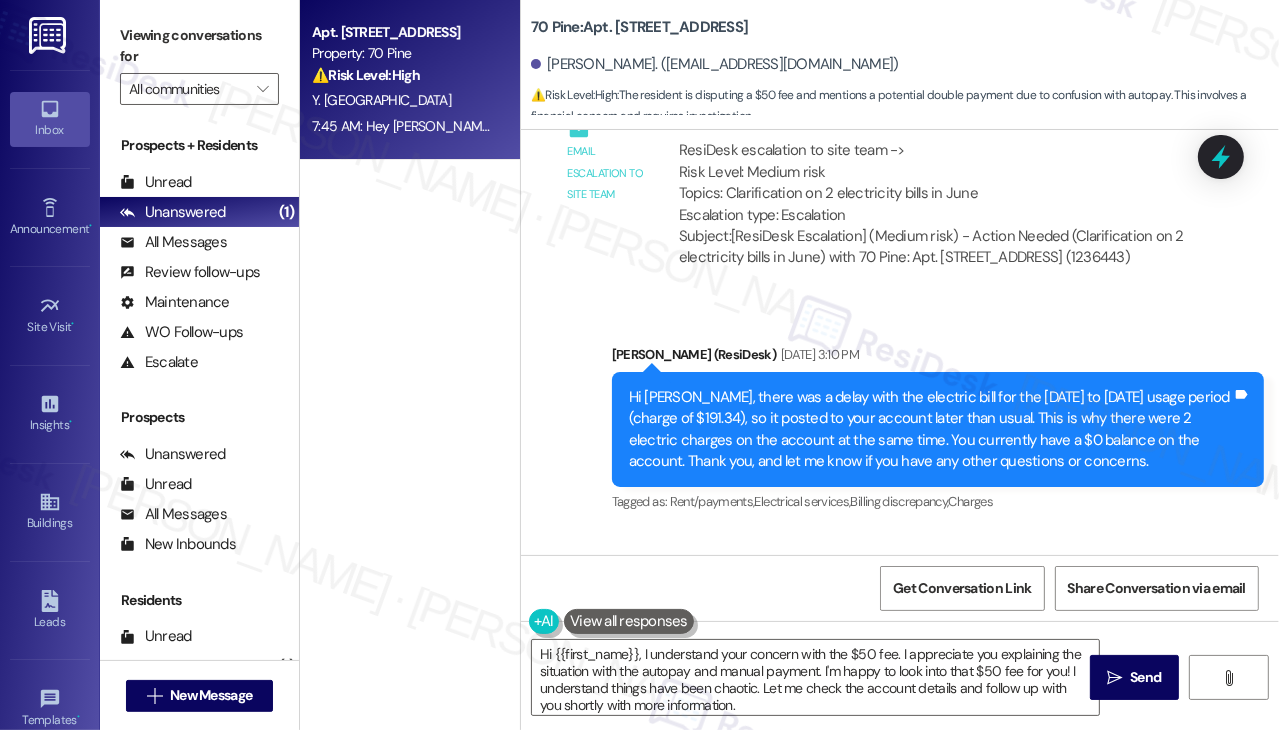 click on "Hi [PERSON_NAME], there was a delay with the electric bill for the [DATE] to [DATE] usage period (charge of $191.34), so it posted to your account later than usual. This is why there were 2 electric charges on the account at the same time. You currently have a $0 balance on the account. Thank you, and let me know if you have any other questions or concerns." at bounding box center (930, 430) 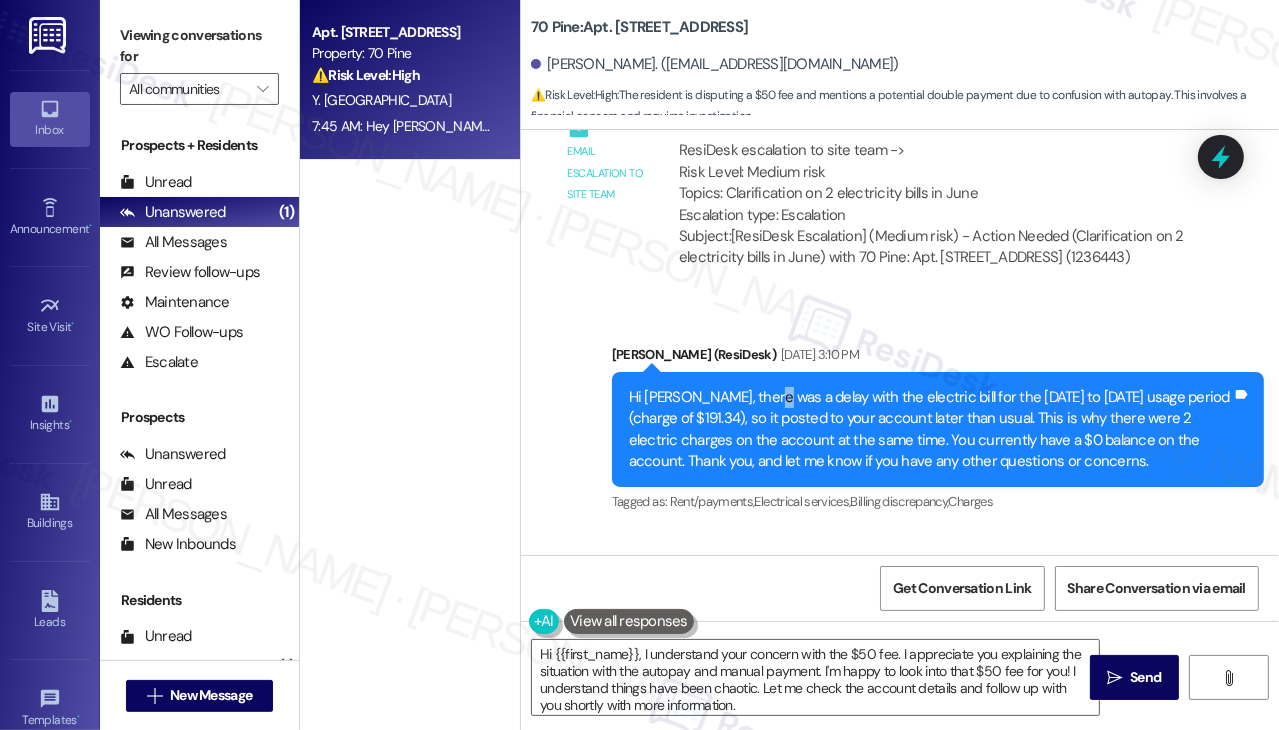 click on "Hi [PERSON_NAME], there was a delay with the electric bill for the [DATE] to [DATE] usage period (charge of $191.34), so it posted to your account later than usual. This is why there were 2 electric charges on the account at the same time. You currently have a $0 balance on the account. Thank you, and let me know if you have any other questions or concerns." at bounding box center (930, 430) 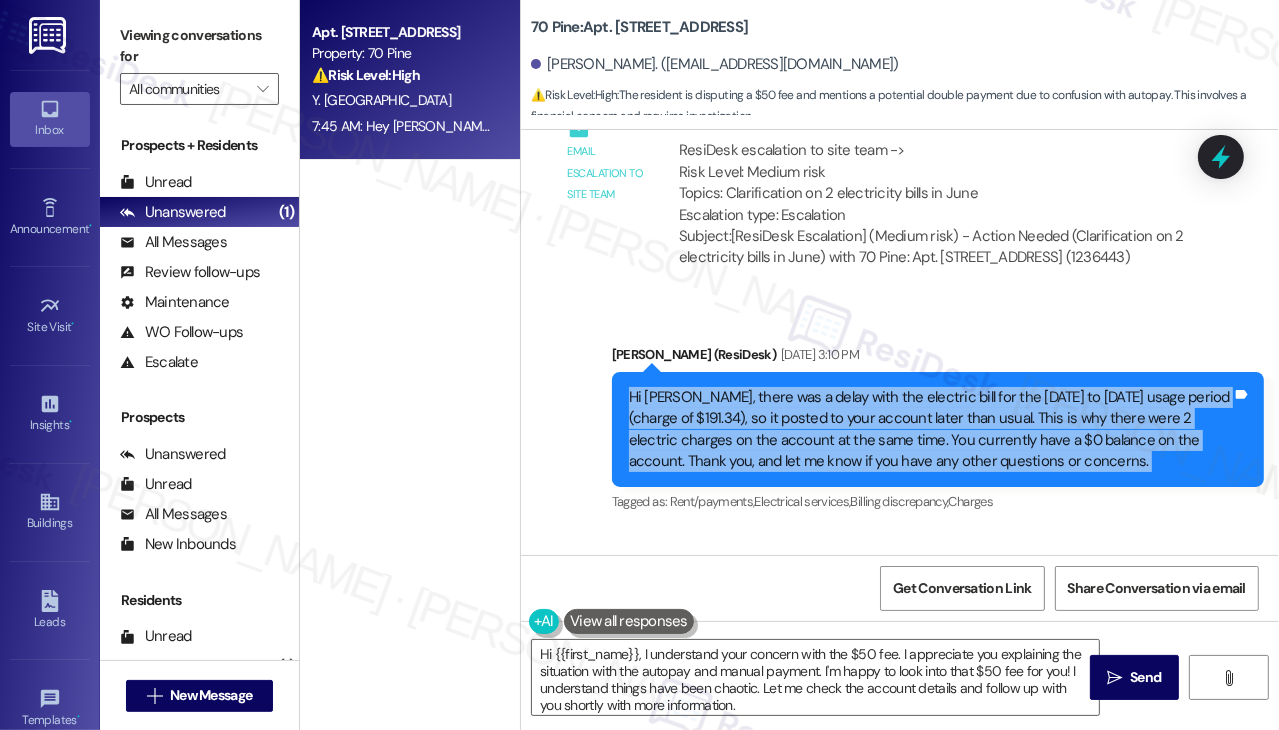 click on "Hi [PERSON_NAME], there was a delay with the electric bill for the [DATE] to [DATE] usage period (charge of $191.34), so it posted to your account later than usual. This is why there were 2 electric charges on the account at the same time. You currently have a $0 balance on the account. Thank you, and let me know if you have any other questions or concerns." at bounding box center (930, 430) 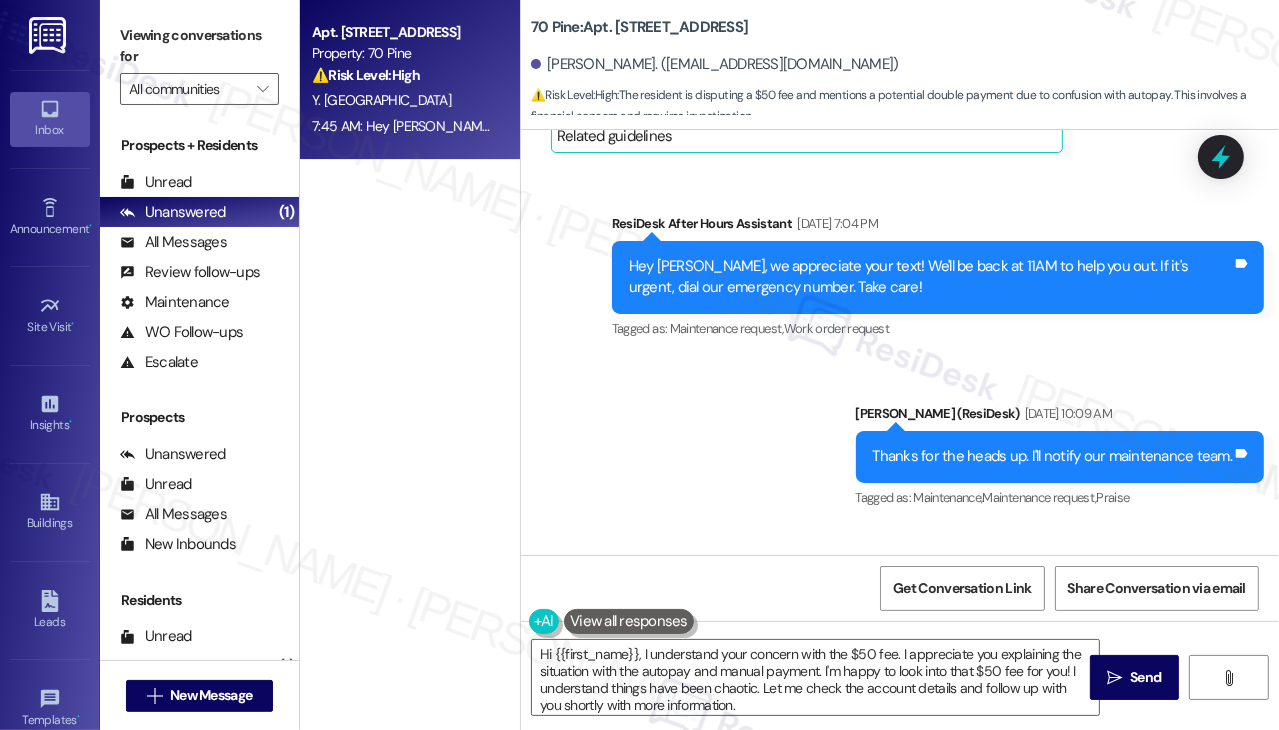 scroll, scrollTop: 1841, scrollLeft: 0, axis: vertical 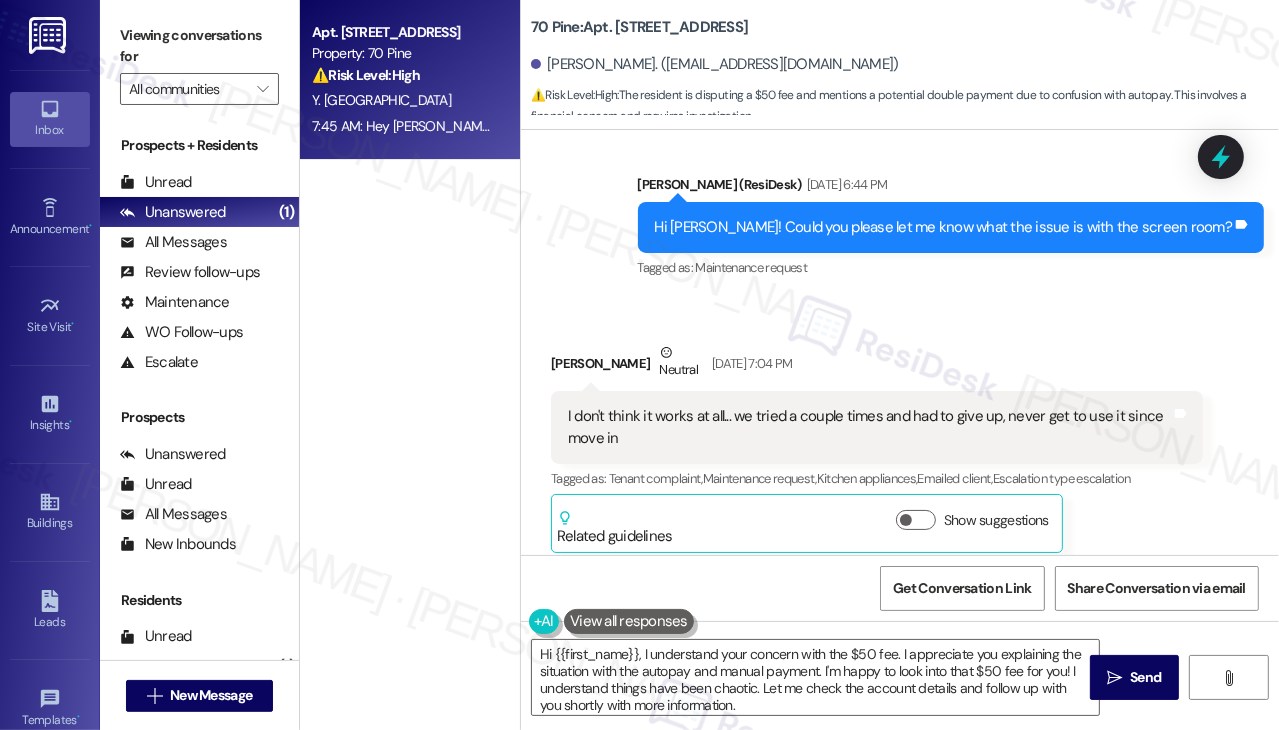 click on "70 Pine:  Apt. [STREET_ADDRESS] ([EMAIL_ADDRESS][DOMAIN_NAME])   ⚠️  Risk Level:  High :  The resident is disputing a $50 fee and mentions a potential double payment due to confusion with autopay. This involves a financial concern and requires investigation." at bounding box center (900, 65) 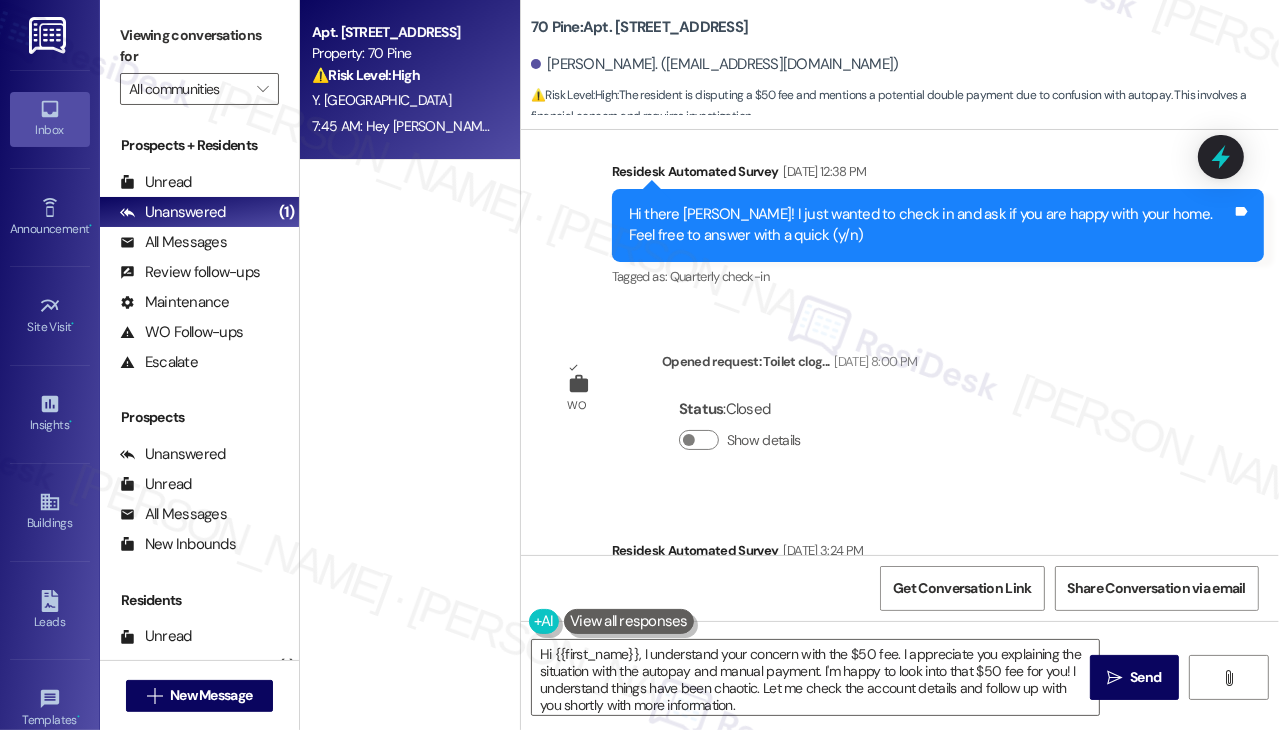 scroll, scrollTop: 3841, scrollLeft: 0, axis: vertical 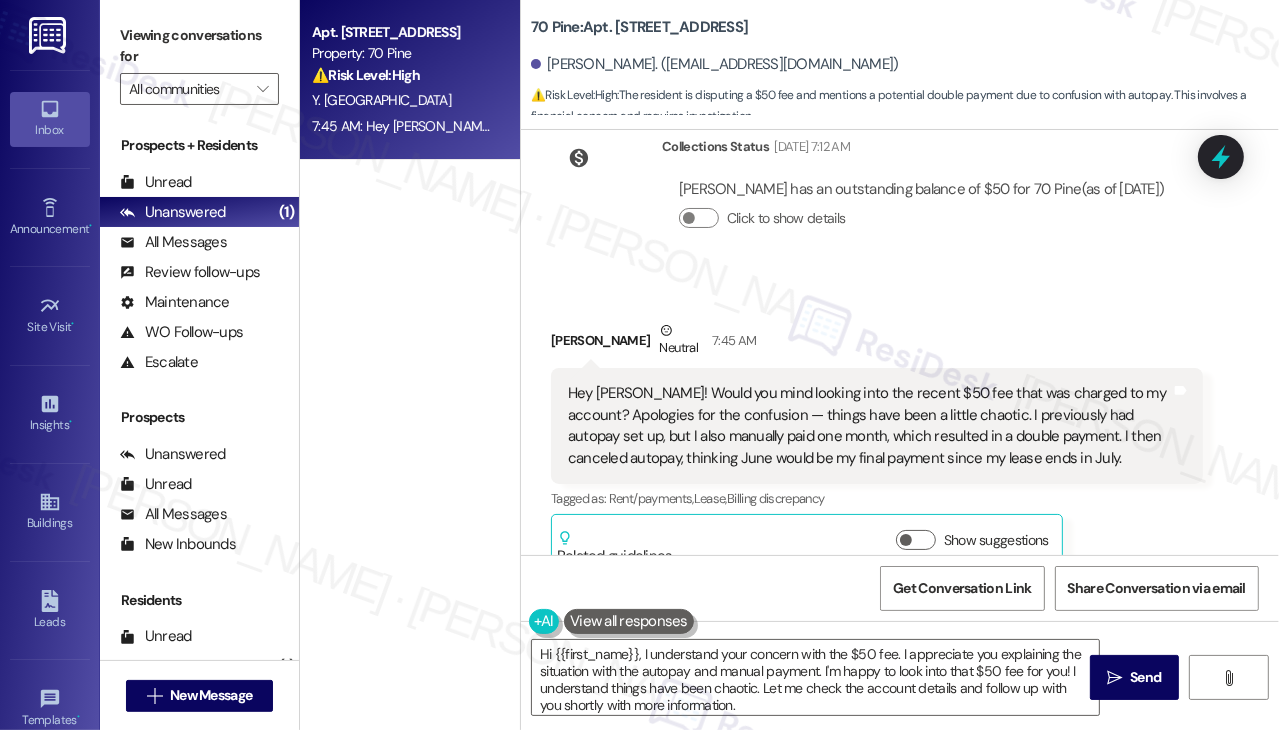 click on "Hey [PERSON_NAME]! Would you mind looking into the recent $50 fee that was charged to my account? Apologies for the confusion — things have been a little chaotic. I previously had autopay set up, but I also manually paid one month, which resulted in a double payment. I then canceled autopay, thinking June would be my final payment since my lease ends in July." at bounding box center (869, 426) 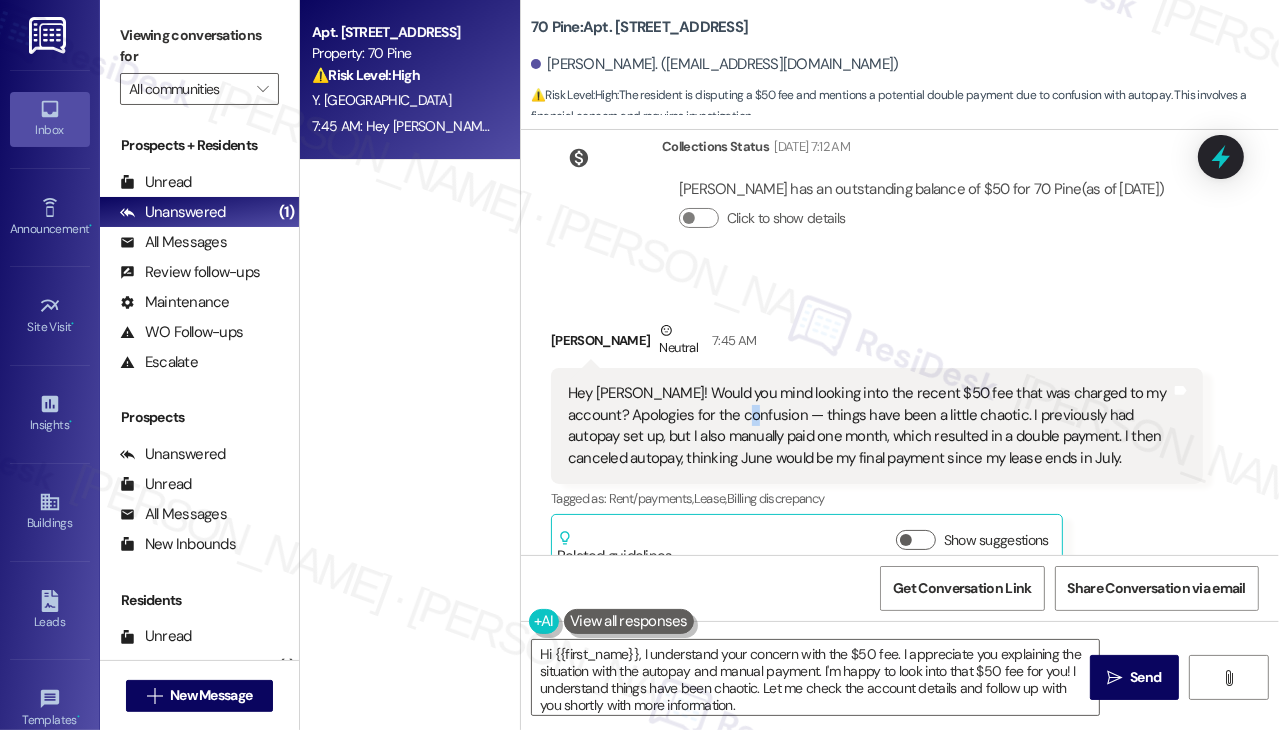click on "Hey [PERSON_NAME]! Would you mind looking into the recent $50 fee that was charged to my account? Apologies for the confusion — things have been a little chaotic. I previously had autopay set up, but I also manually paid one month, which resulted in a double payment. I then canceled autopay, thinking June would be my final payment since my lease ends in July." at bounding box center (869, 426) 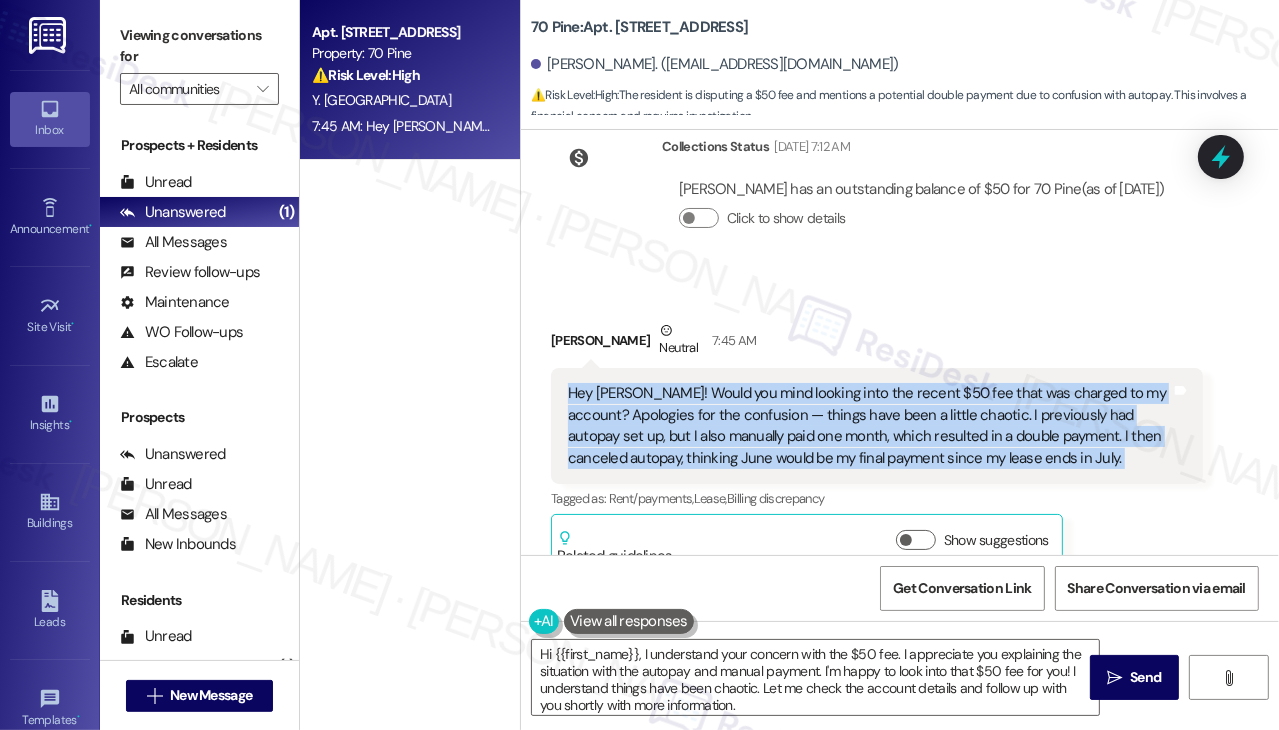 click on "Hey [PERSON_NAME]! Would you mind looking into the recent $50 fee that was charged to my account? Apologies for the confusion — things have been a little chaotic. I previously had autopay set up, but I also manually paid one month, which resulted in a double payment. I then canceled autopay, thinking June would be my final payment since my lease ends in July." at bounding box center (869, 426) 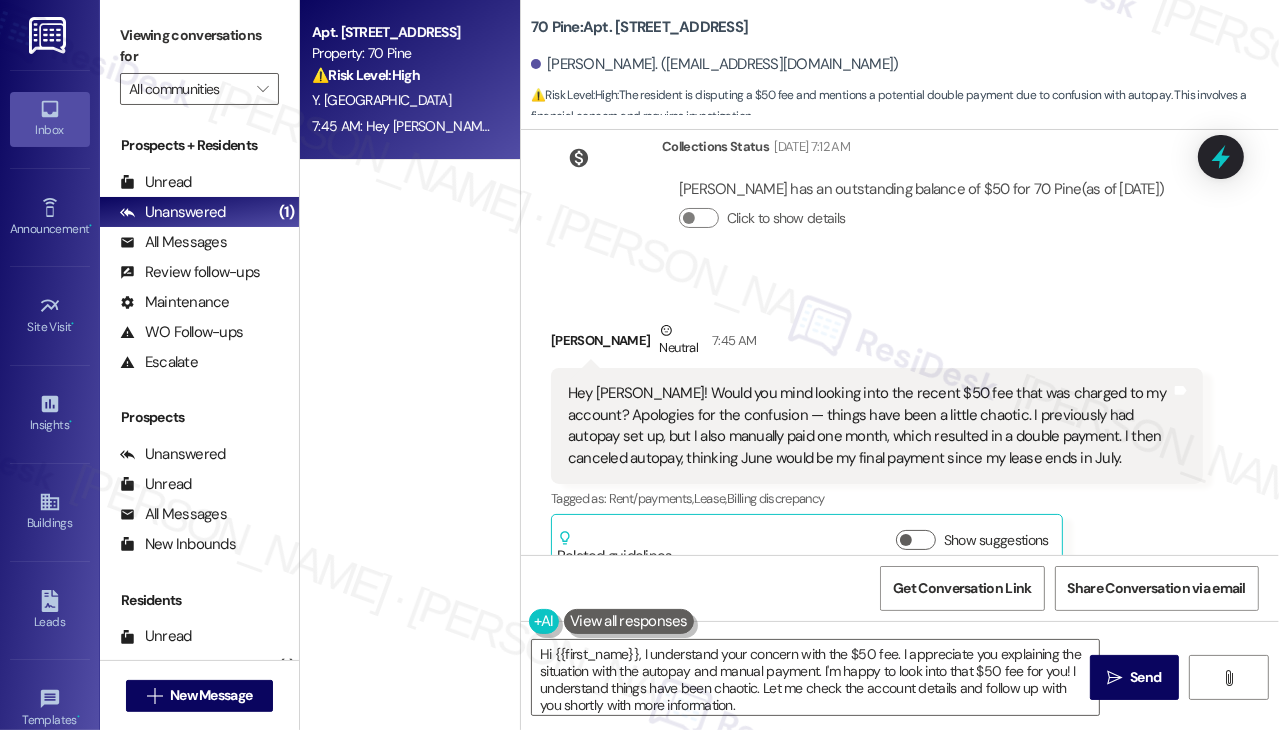 click on "[PERSON_NAME] has an outstanding balance of $50 for 70 Pine  (as of [DATE]) Click to show details" at bounding box center [921, 212] 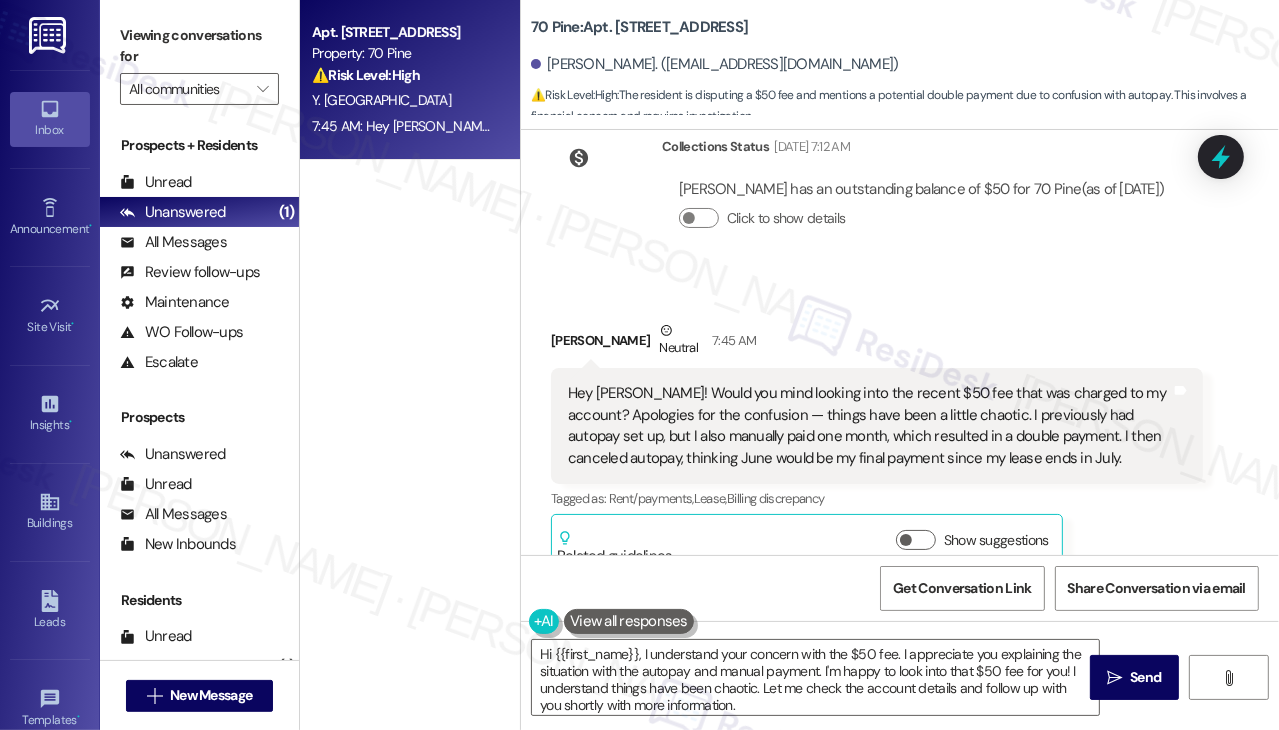 click on "Received via SMS Yaqian Xi   Neutral 7:45 AM Hey [PERSON_NAME]! Would you mind looking into the recent $50 fee that was charged to my account? Apologies for the confusion — things have been a little chaotic. I previously had autopay set up, but I also manually paid one month, which resulted in a double payment. I then canceled autopay, thinking June would be my final payment since my lease ends in July. Tags and notes Tagged as:   Rent/payments ,  Click to highlight conversations about Rent/payments Lease ,  Click to highlight conversations about Lease Billing discrepancy Click to highlight conversations about Billing discrepancy  Related guidelines Show suggestions" at bounding box center (877, 446) 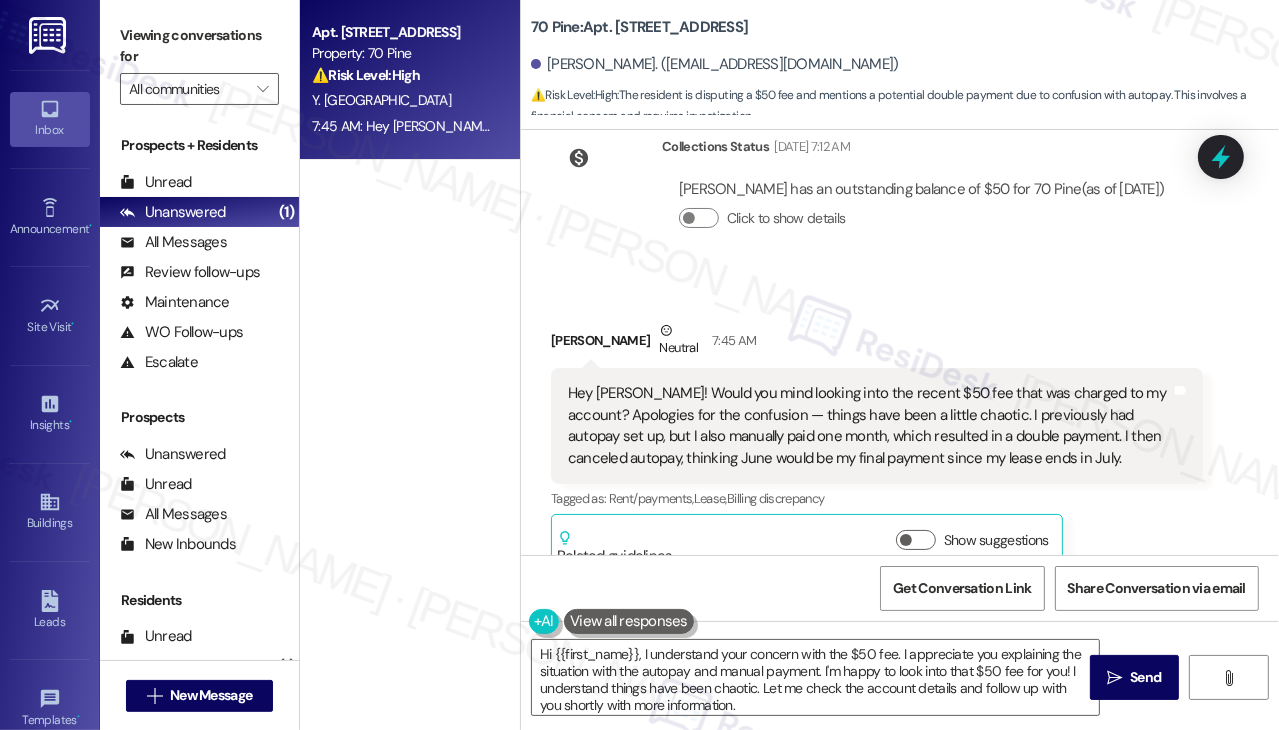 click on "Hey [PERSON_NAME]! Would you mind looking into the recent $50 fee that was charged to my account? Apologies for the confusion — things have been a little chaotic. I previously had autopay set up, but I also manually paid one month, which resulted in a double payment. I then canceled autopay, thinking June would be my final payment since my lease ends in July." at bounding box center [869, 426] 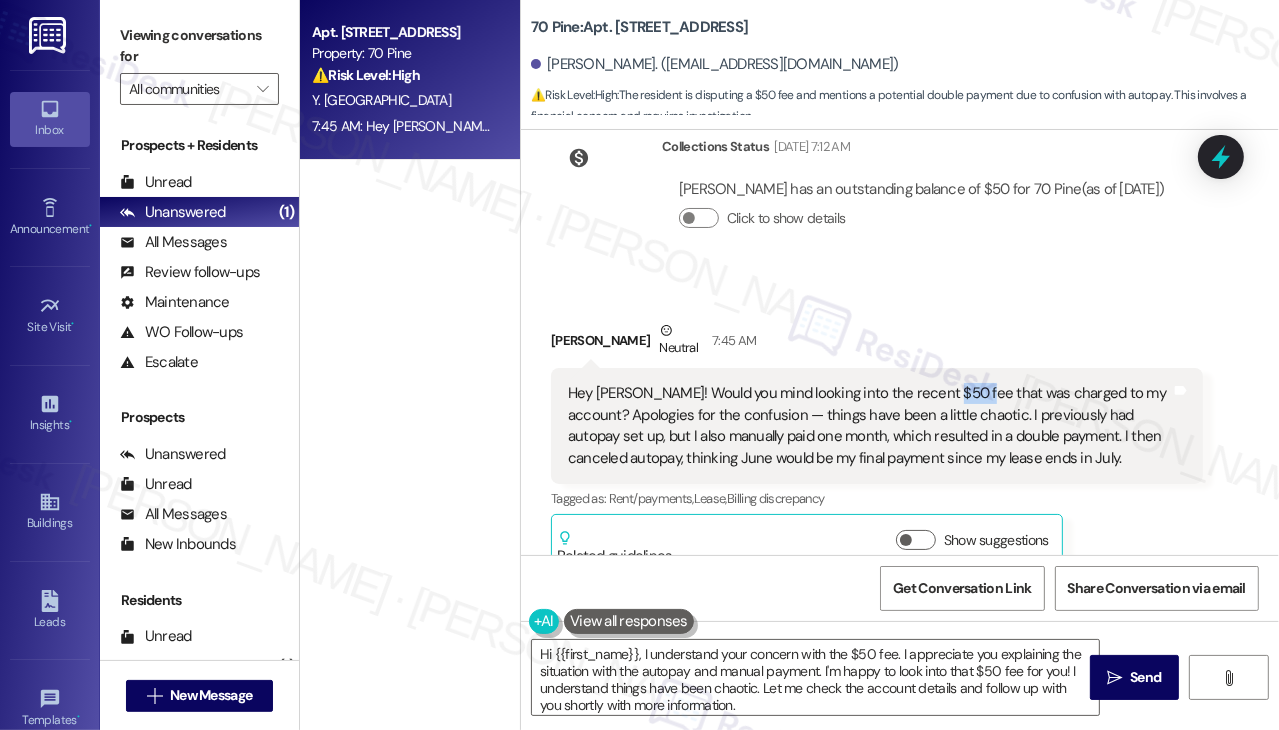 click on "Hey [PERSON_NAME]! Would you mind looking into the recent $50 fee that was charged to my account? Apologies for the confusion — things have been a little chaotic. I previously had autopay set up, but I also manually paid one month, which resulted in a double payment. I then canceled autopay, thinking June would be my final payment since my lease ends in July." at bounding box center (869, 426) 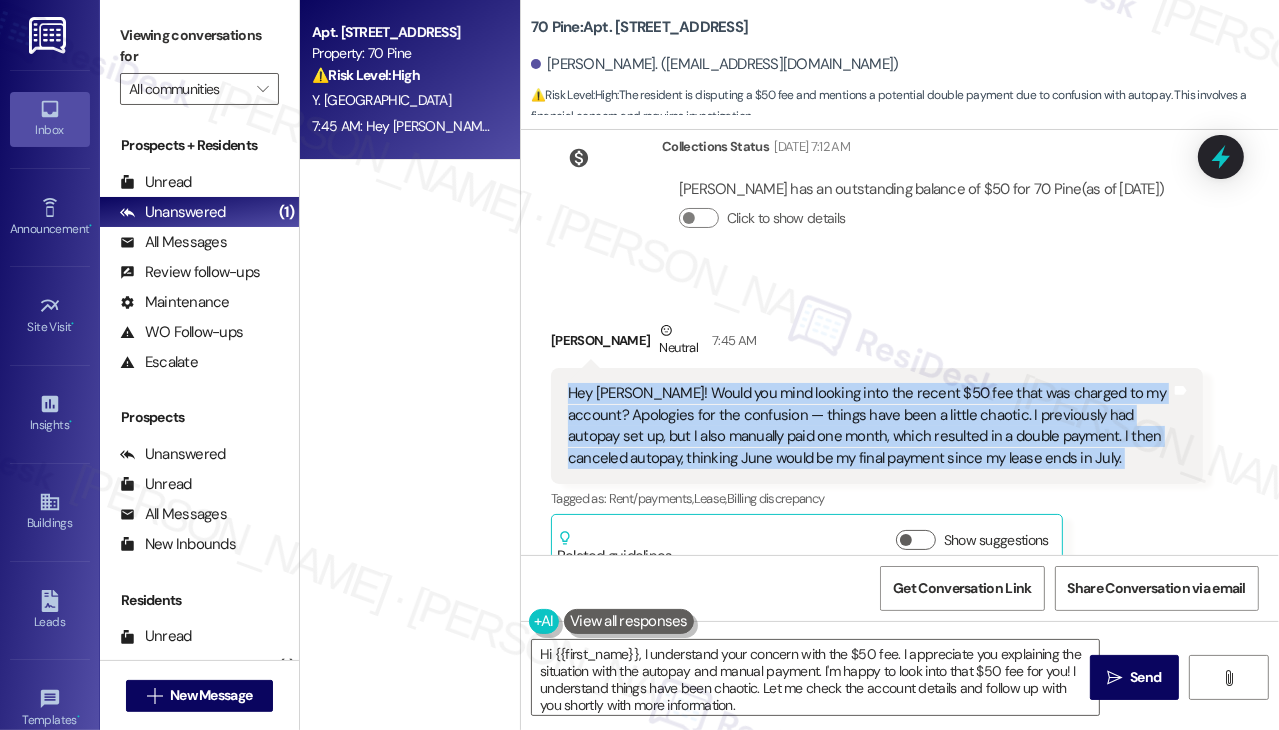 click on "Hey [PERSON_NAME]! Would you mind looking into the recent $50 fee that was charged to my account? Apologies for the confusion — things have been a little chaotic. I previously had autopay set up, but I also manually paid one month, which resulted in a double payment. I then canceled autopay, thinking June would be my final payment since my lease ends in July." at bounding box center [869, 426] 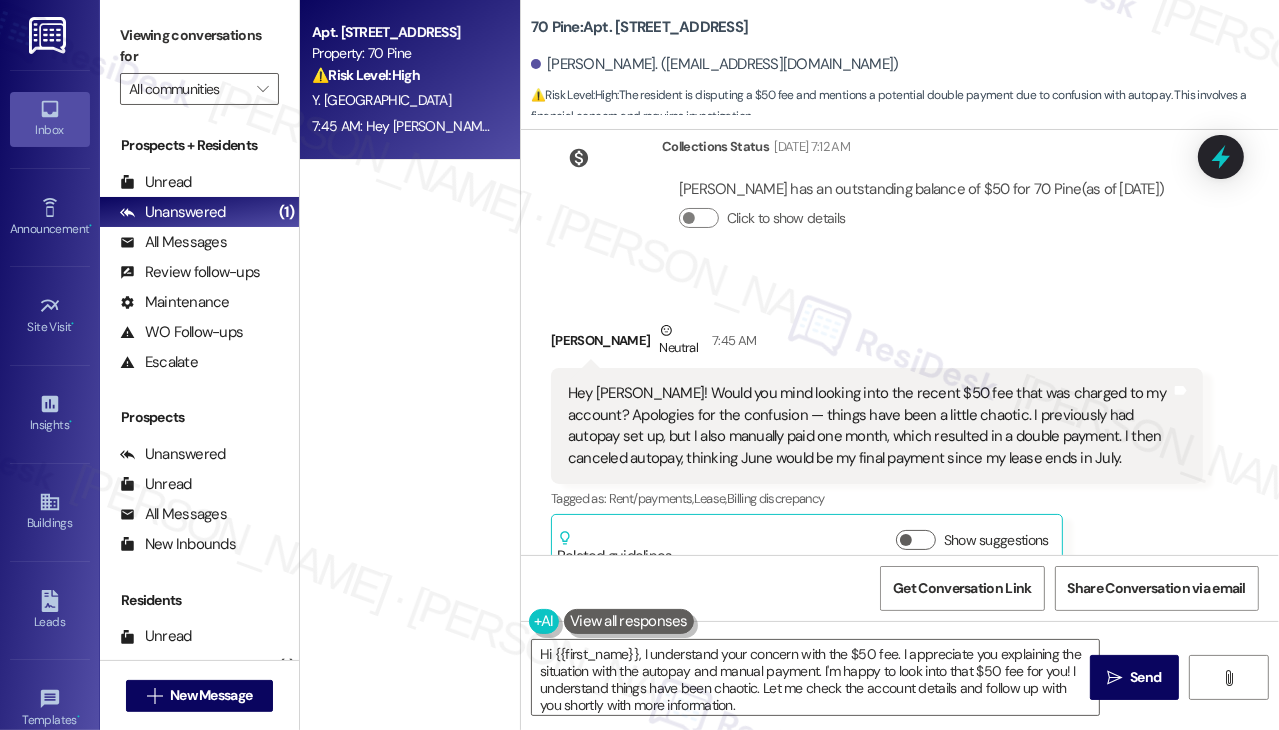 click on "Collections Status [DATE] 7:12 AM [PERSON_NAME] has an outstanding balance of $50 for 70 Pine  (as of [DATE]) Click to show details" at bounding box center (921, 198) 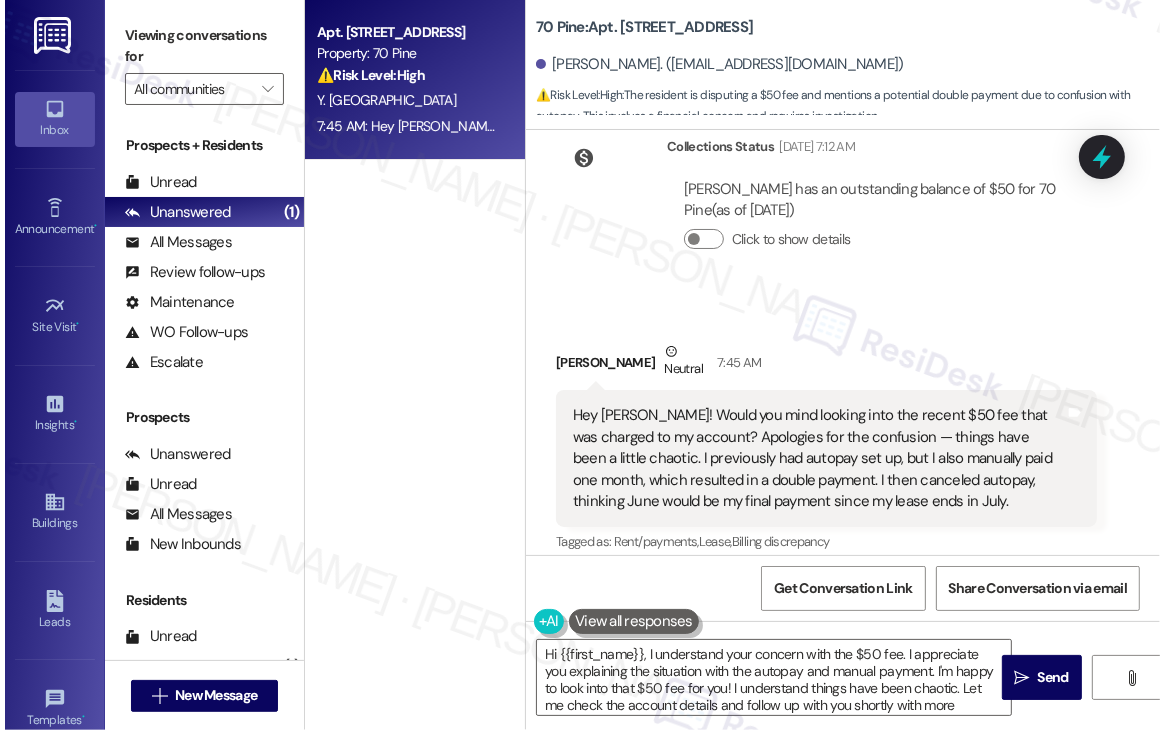 scroll, scrollTop: 6434, scrollLeft: 0, axis: vertical 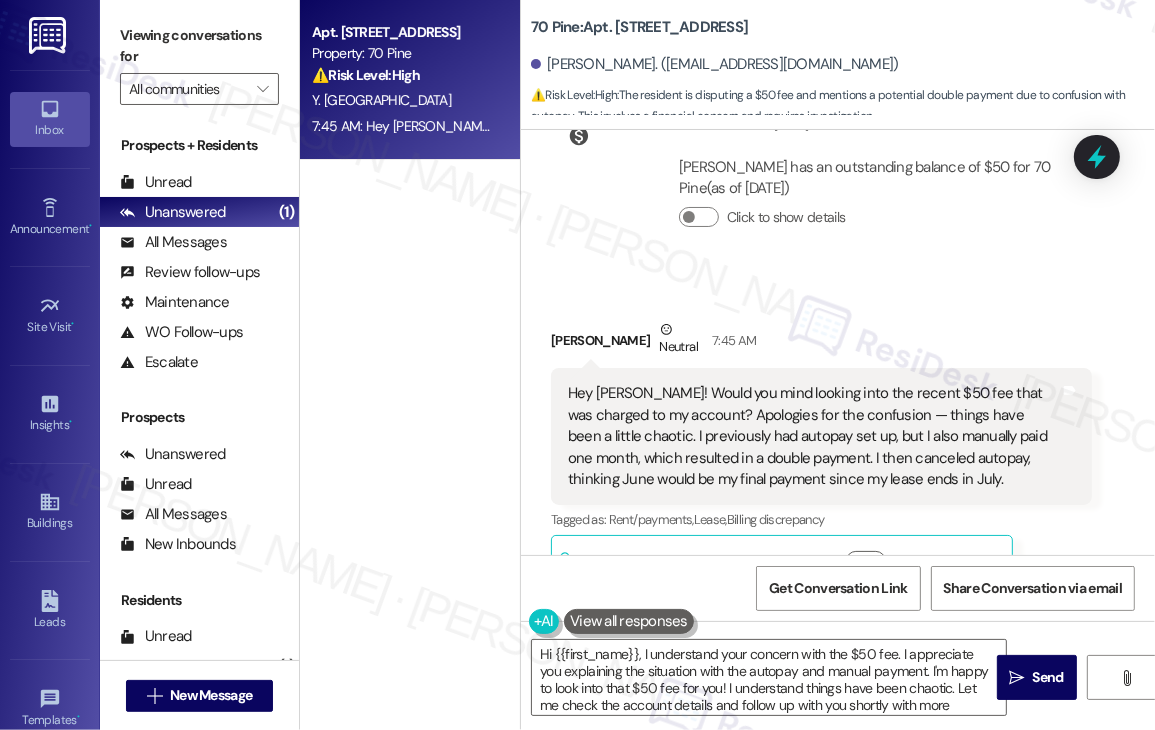 click on "[PERSON_NAME] has an outstanding balance of $50 for 70 Pine  (as of [DATE]) Click to show details" at bounding box center [877, 200] 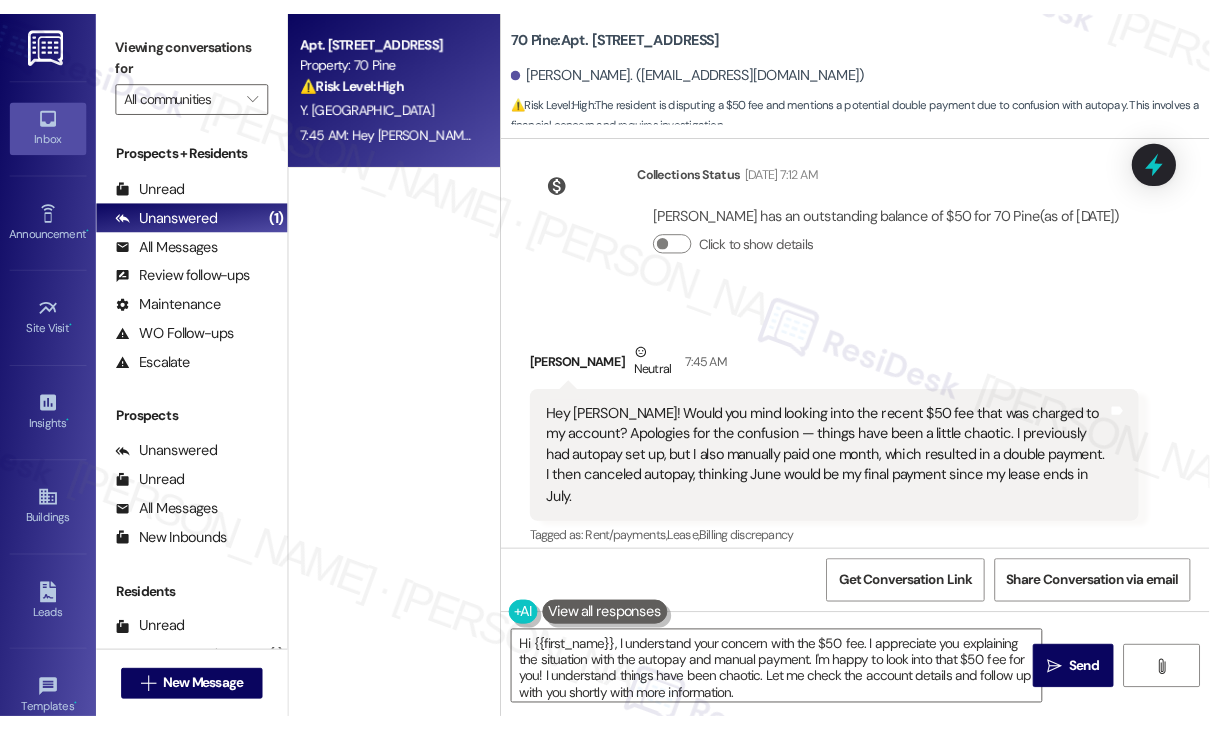 scroll, scrollTop: 6348, scrollLeft: 0, axis: vertical 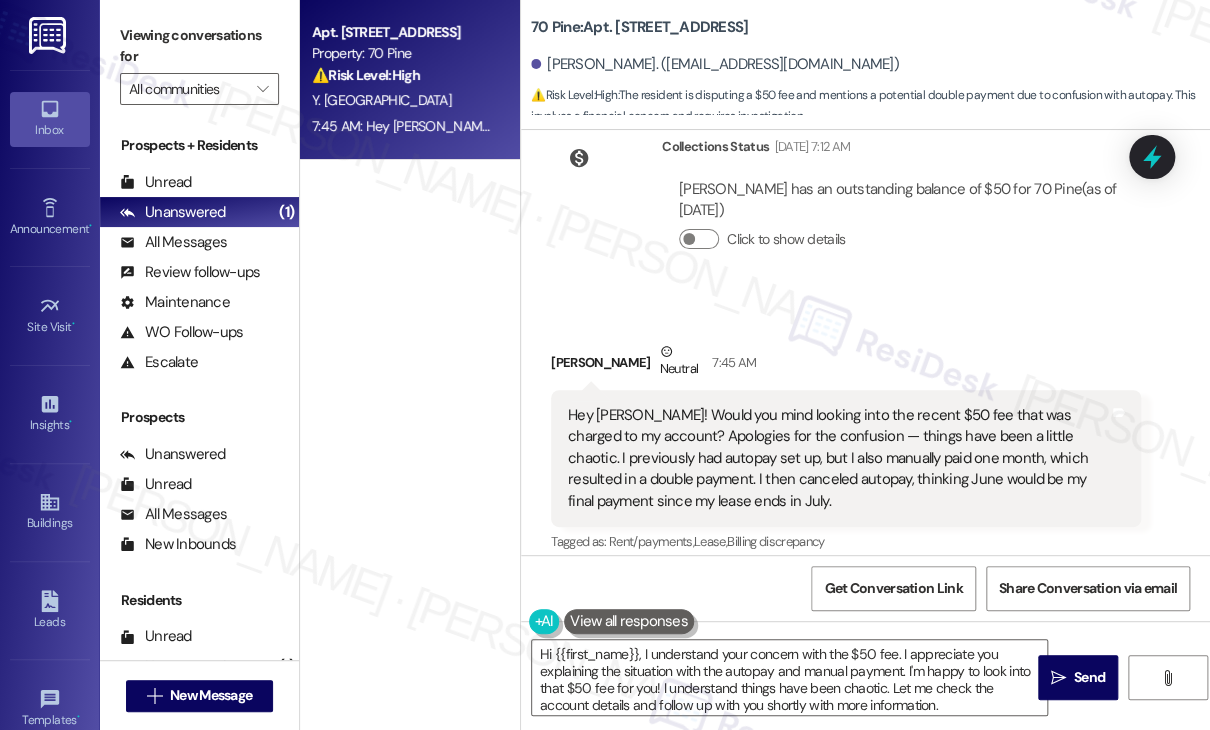 click on "[PERSON_NAME]. ([EMAIL_ADDRESS][DOMAIN_NAME])" at bounding box center (870, 65) 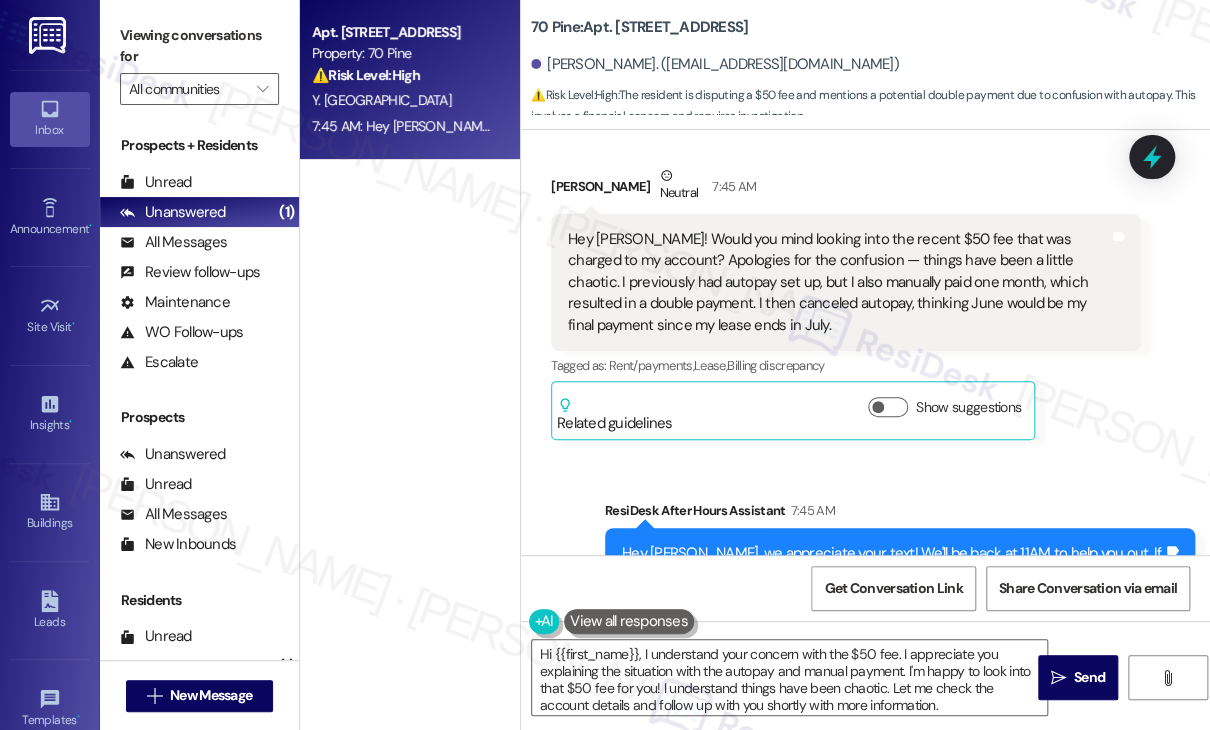 scroll, scrollTop: 6491, scrollLeft: 0, axis: vertical 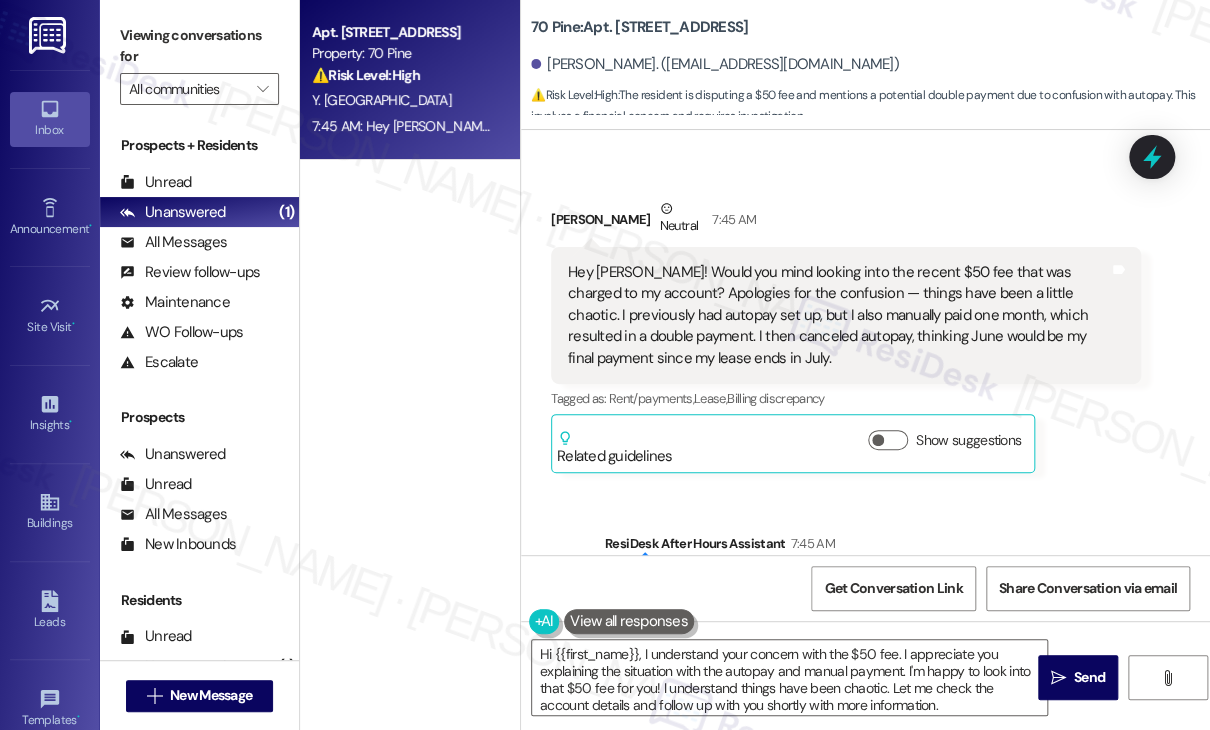 click on "Hey [PERSON_NAME]! Would you mind looking into the recent $50 fee that was charged to my account? Apologies for the confusion — things have been a little chaotic. I previously had autopay set up, but I also manually paid one month, which resulted in a double payment. I then canceled autopay, thinking June would be my final payment since my lease ends in July." at bounding box center (838, 315) 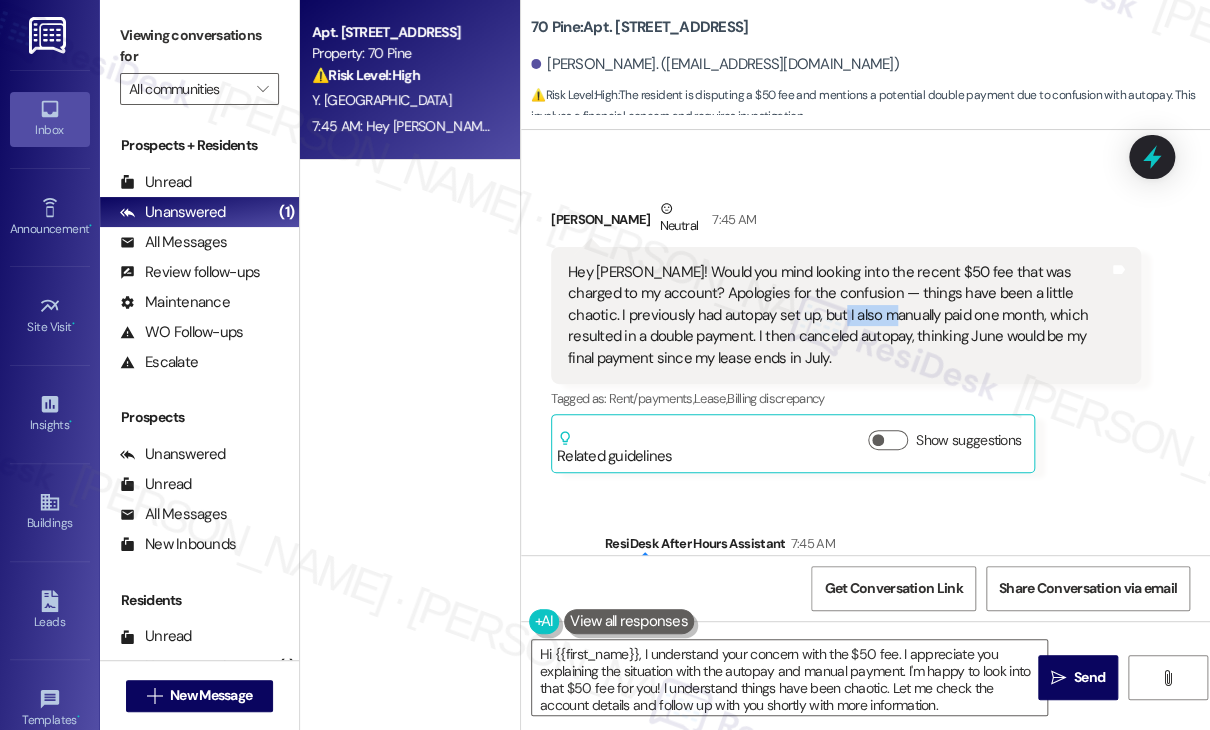 click on "Hey [PERSON_NAME]! Would you mind looking into the recent $50 fee that was charged to my account? Apologies for the confusion — things have been a little chaotic. I previously had autopay set up, but I also manually paid one month, which resulted in a double payment. I then canceled autopay, thinking June would be my final payment since my lease ends in July." at bounding box center (838, 315) 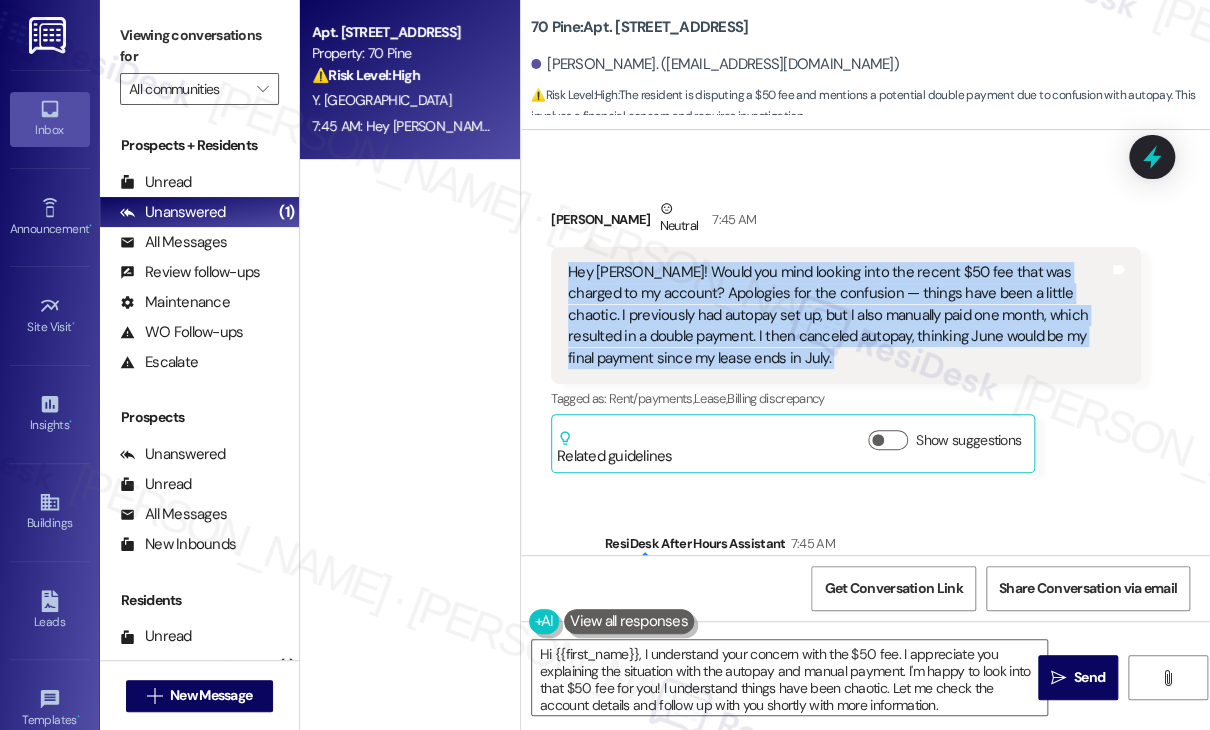 click on "Hey [PERSON_NAME]! Would you mind looking into the recent $50 fee that was charged to my account? Apologies for the confusion — things have been a little chaotic. I previously had autopay set up, but I also manually paid one month, which resulted in a double payment. I then canceled autopay, thinking June would be my final payment since my lease ends in July." at bounding box center [838, 315] 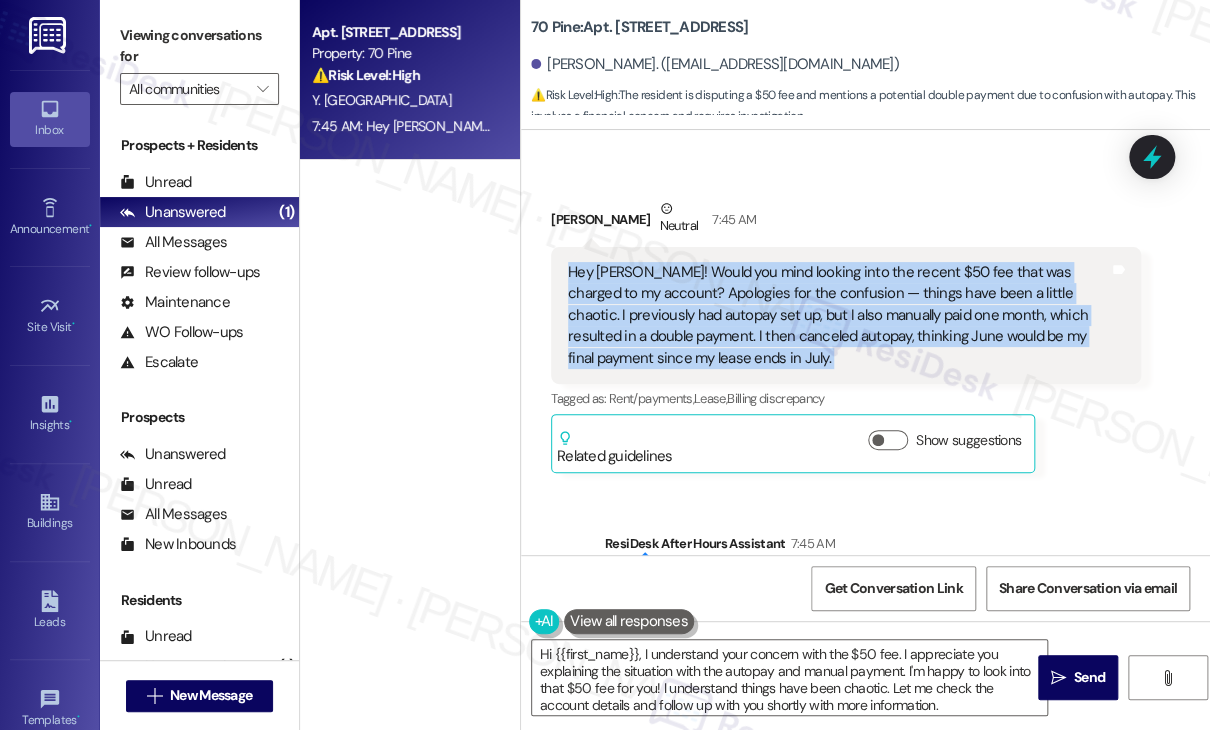 click on "Hey [PERSON_NAME]! Would you mind looking into the recent $50 fee that was charged to my account? Apologies for the confusion — things have been a little chaotic. I previously had autopay set up, but I also manually paid one month, which resulted in a double payment. I then canceled autopay, thinking June would be my final payment since my lease ends in July." at bounding box center (838, 315) 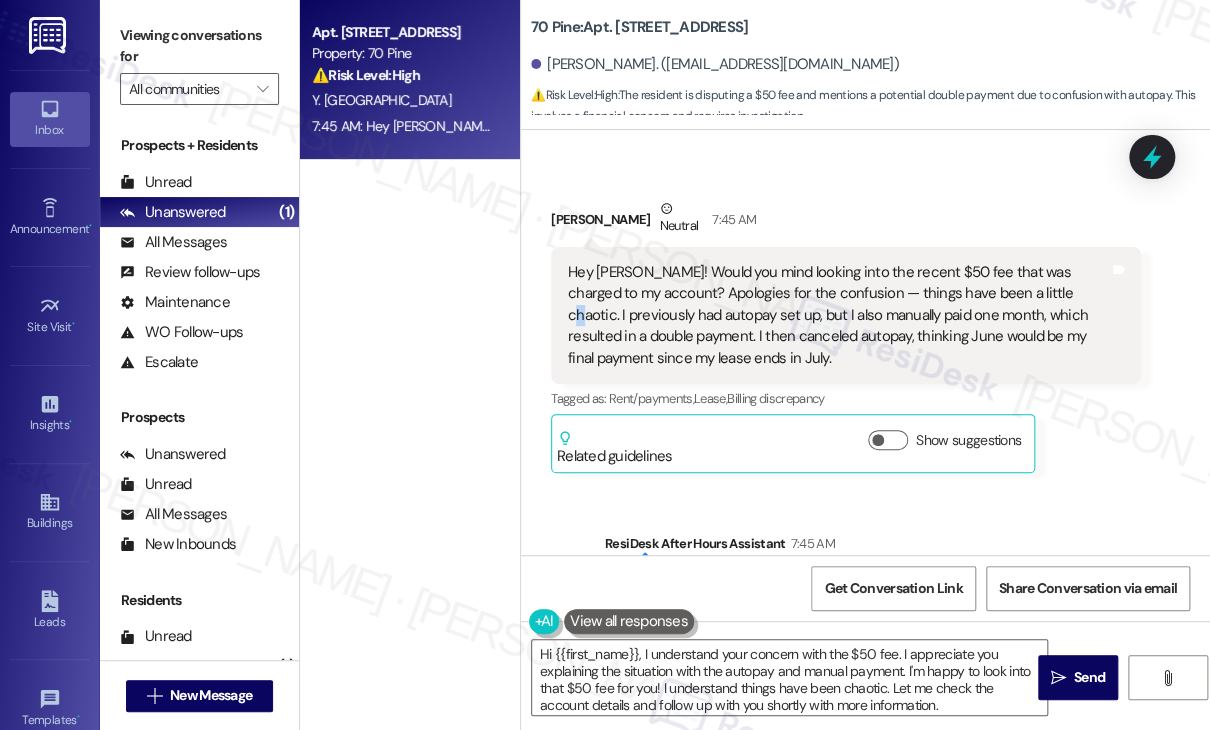 click on "Hey [PERSON_NAME]! Would you mind looking into the recent $50 fee that was charged to my account? Apologies for the confusion — things have been a little chaotic. I previously had autopay set up, but I also manually paid one month, which resulted in a double payment. I then canceled autopay, thinking June would be my final payment since my lease ends in July." at bounding box center [838, 315] 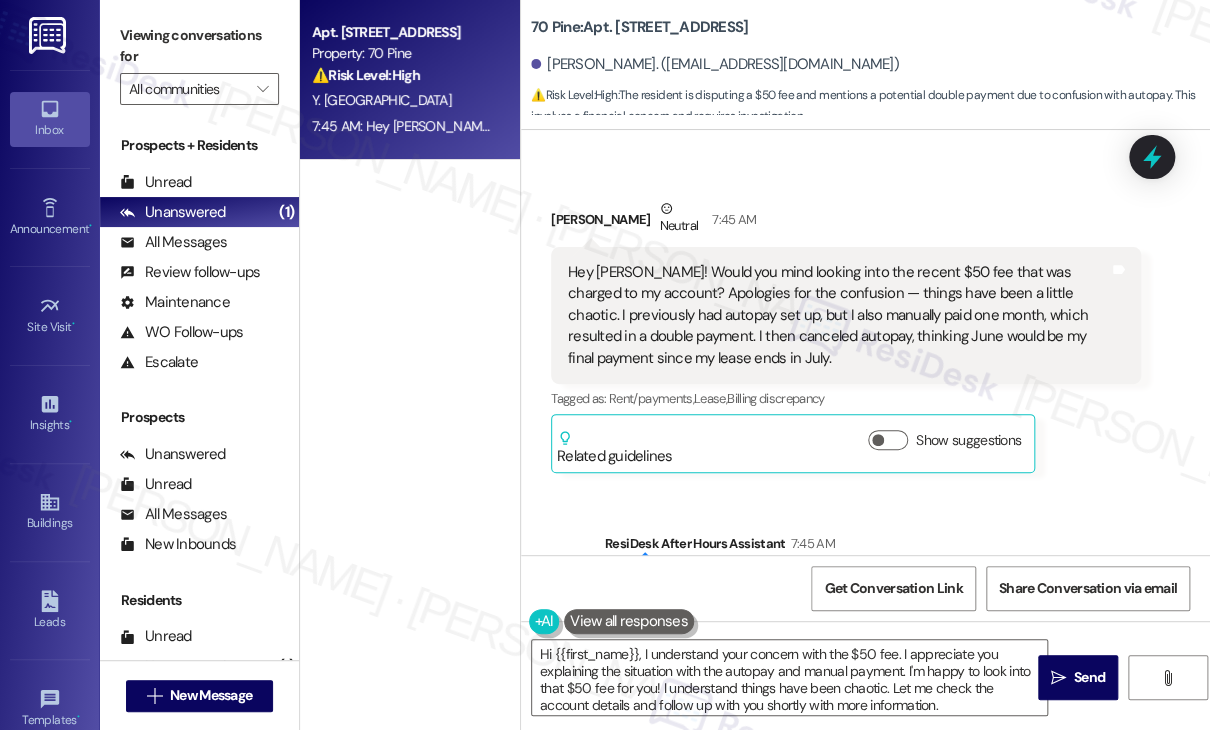 click on "Hey [PERSON_NAME]! Would you mind looking into the recent $50 fee that was charged to my account? Apologies for the confusion — things have been a little chaotic. I previously had autopay set up, but I also manually paid one month, which resulted in a double payment. I then canceled autopay, thinking June would be my final payment since my lease ends in July." at bounding box center (838, 315) 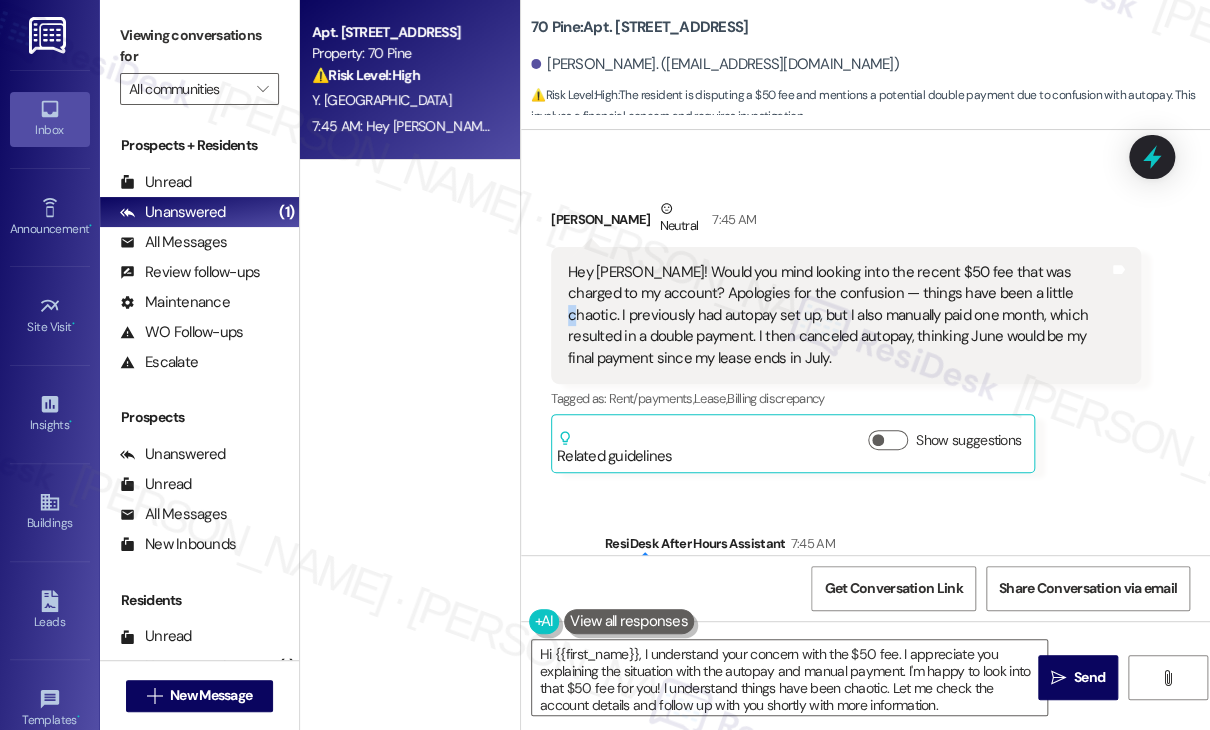 click on "Hey [PERSON_NAME]! Would you mind looking into the recent $50 fee that was charged to my account? Apologies for the confusion — things have been a little chaotic. I previously had autopay set up, but I also manually paid one month, which resulted in a double payment. I then canceled autopay, thinking June would be my final payment since my lease ends in July." at bounding box center [838, 315] 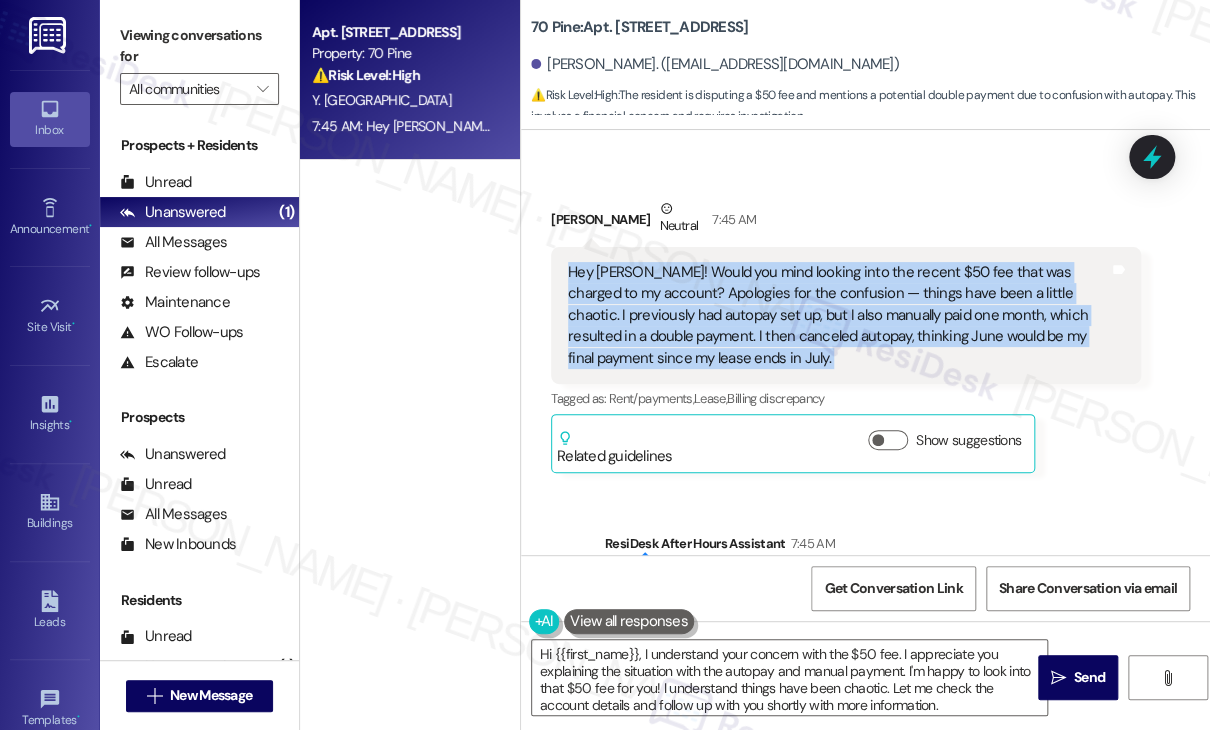 click on "Hey [PERSON_NAME]! Would you mind looking into the recent $50 fee that was charged to my account? Apologies for the confusion — things have been a little chaotic. I previously had autopay set up, but I also manually paid one month, which resulted in a double payment. I then canceled autopay, thinking June would be my final payment since my lease ends in July." at bounding box center [838, 315] 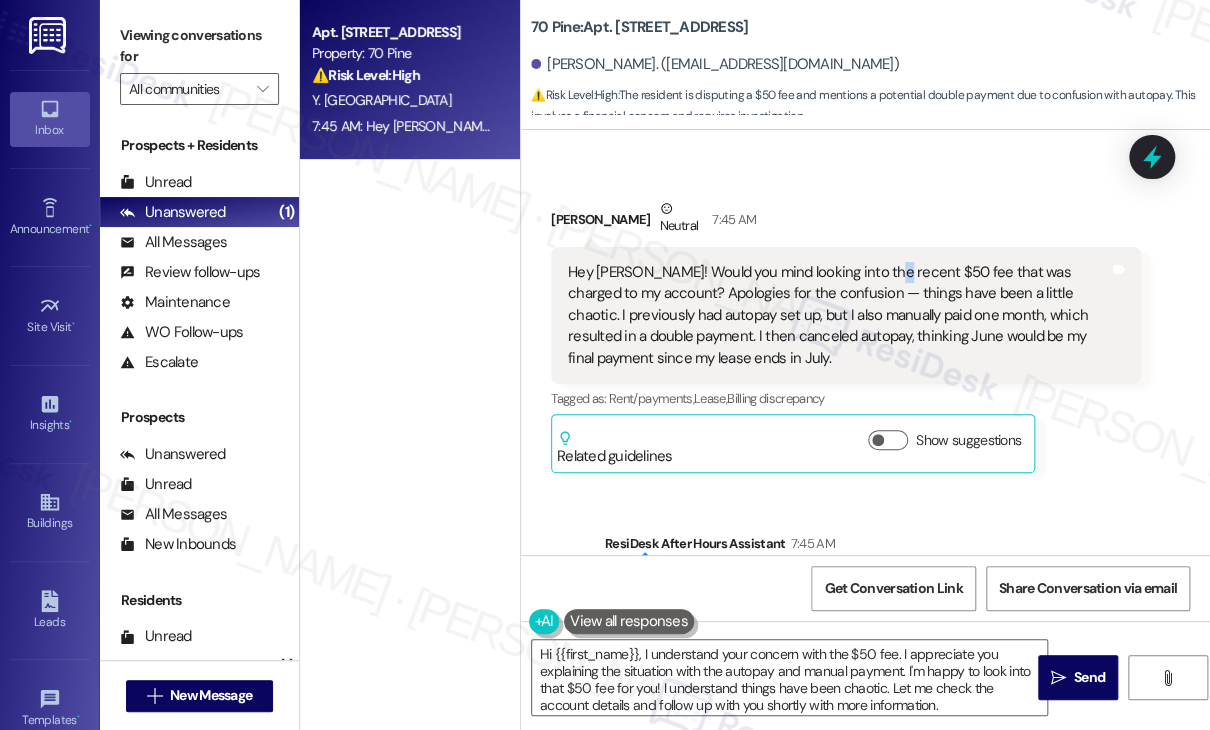 click on "Hey [PERSON_NAME]! Would you mind looking into the recent $50 fee that was charged to my account? Apologies for the confusion — things have been a little chaotic. I previously had autopay set up, but I also manually paid one month, which resulted in a double payment. I then canceled autopay, thinking June would be my final payment since my lease ends in July." at bounding box center (838, 315) 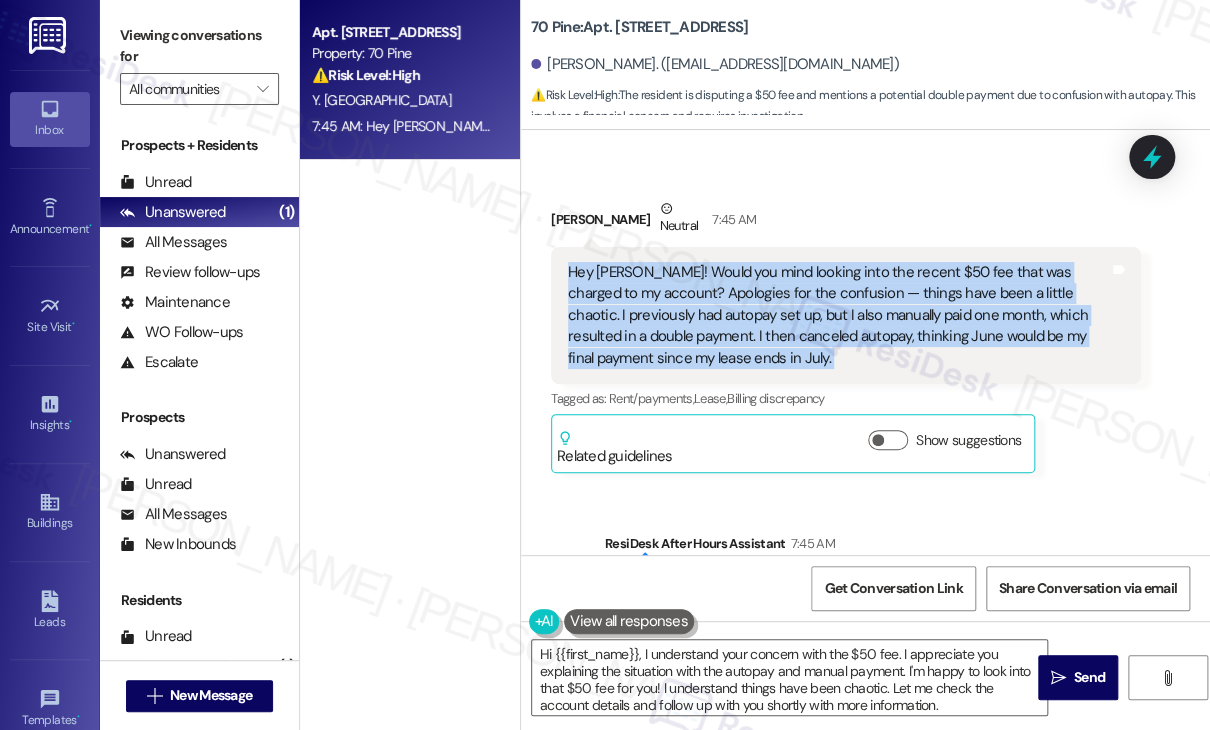 click on "Hey [PERSON_NAME]! Would you mind looking into the recent $50 fee that was charged to my account? Apologies for the confusion — things have been a little chaotic. I previously had autopay set up, but I also manually paid one month, which resulted in a double payment. I then canceled autopay, thinking June would be my final payment since my lease ends in July." at bounding box center [838, 315] 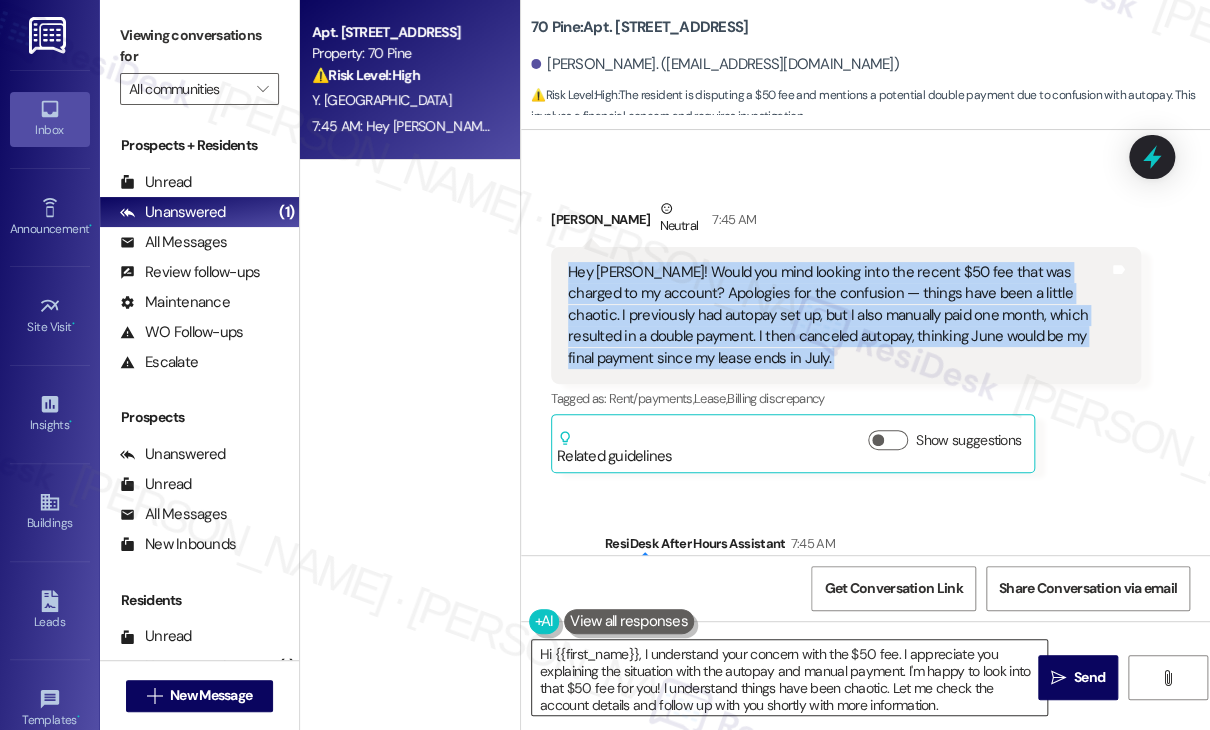 scroll, scrollTop: 4, scrollLeft: 0, axis: vertical 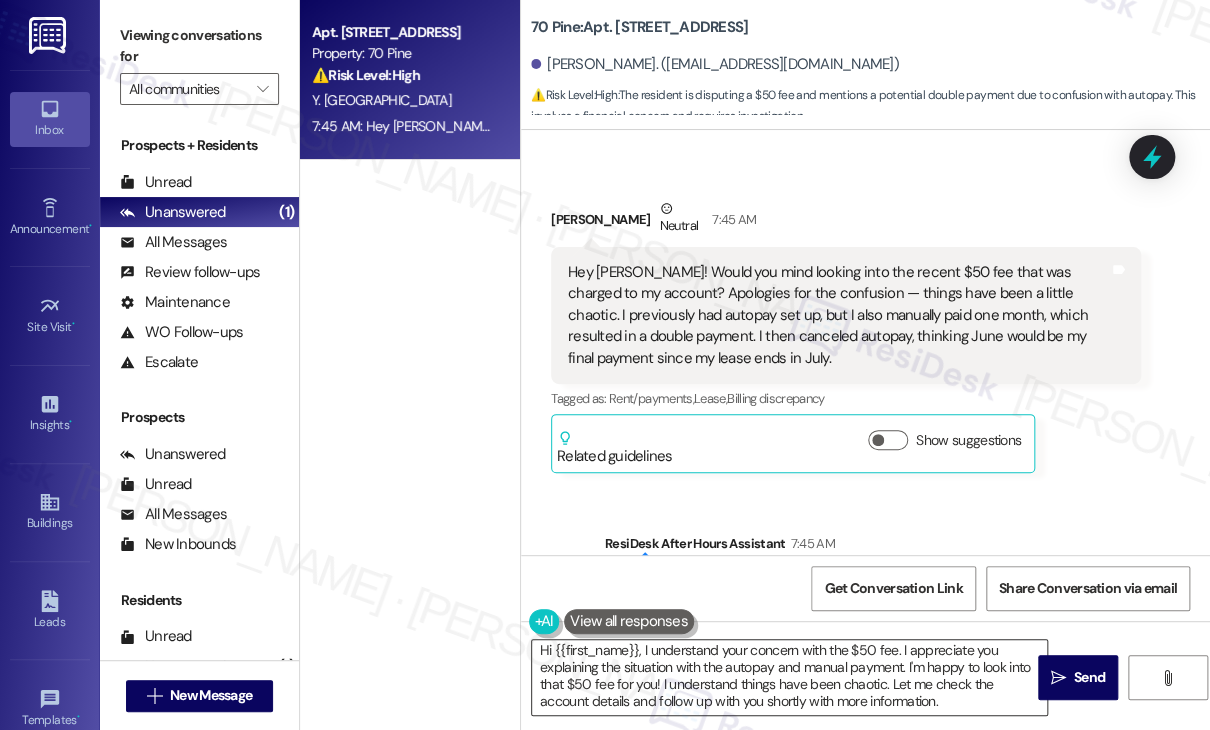 click on "Hi {{first_name}}, I understand your concern with the $50 fee. I appreciate you explaining the situation with the autopay and manual payment. I'm happy to look into that $50 fee for you! I understand things have been chaotic. Let me check the account details and follow up with you shortly with more information." at bounding box center (789, 677) 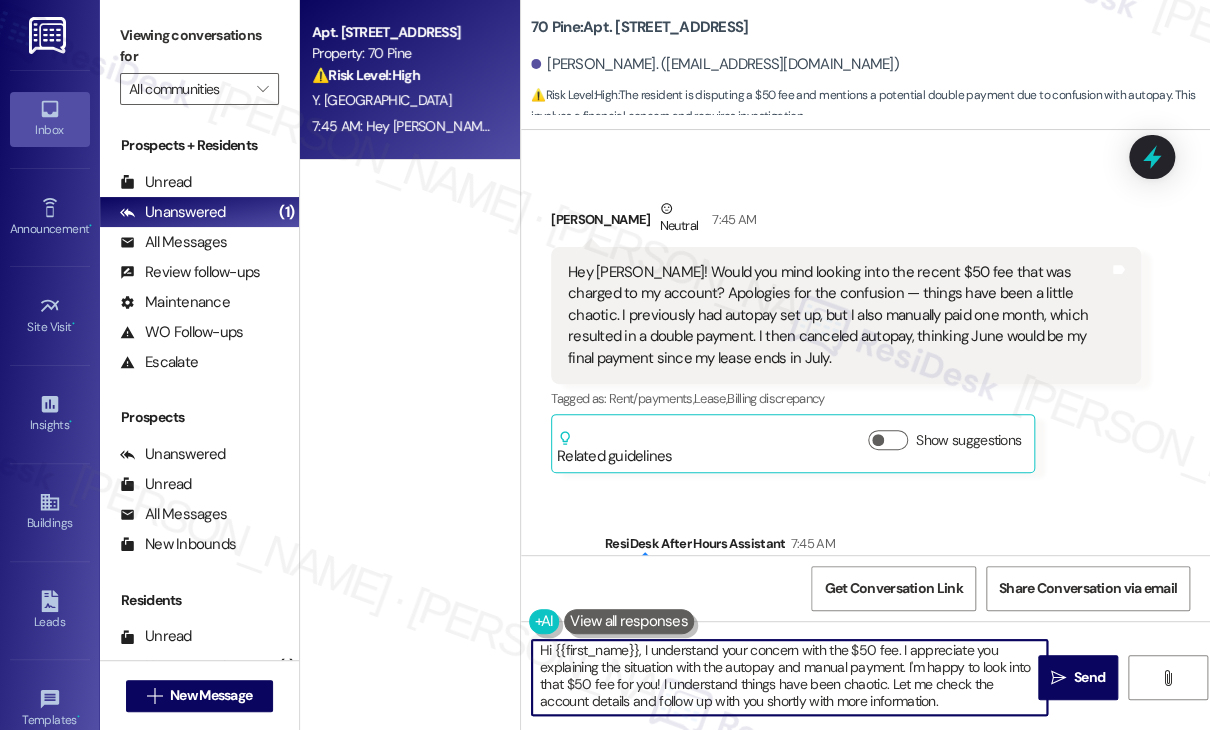 click on "Hi {{first_name}}, I understand your concern with the $50 fee. I appreciate you explaining the situation with the autopay and manual payment. I'm happy to look into that $50 fee for you! I understand things have been chaotic. Let me check the account details and follow up with you shortly with more information." at bounding box center [789, 677] 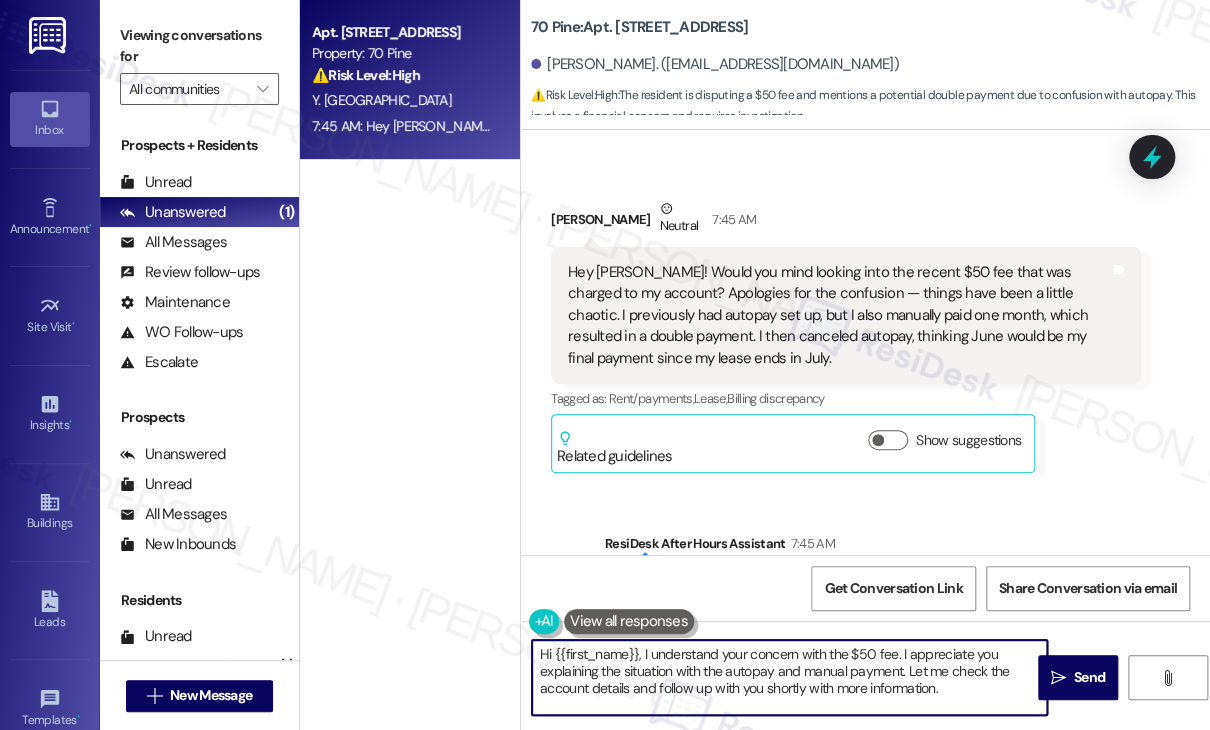 scroll, scrollTop: 0, scrollLeft: 0, axis: both 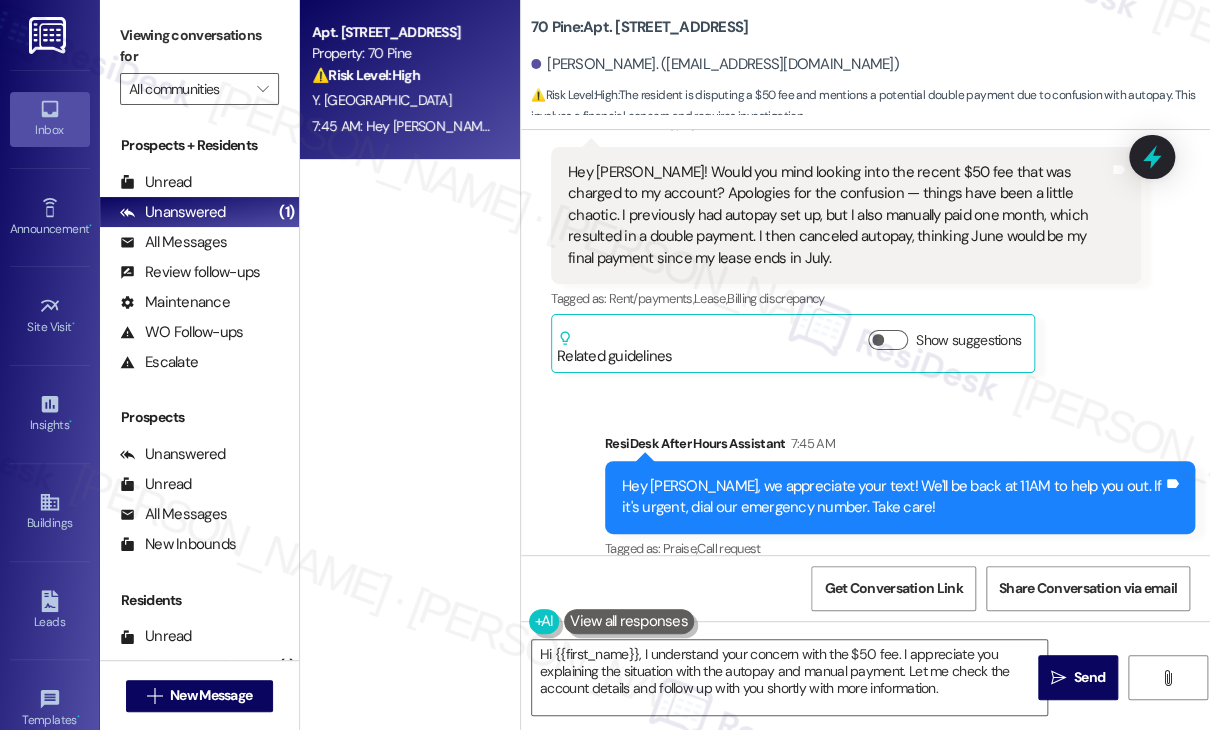 click on "Sent via SMS ResiDesk After Hours Assistant 7:45 AM Hey [PERSON_NAME], we appreciate your text! We'll be back at 11AM to help you out. If it's urgent, dial our emergency number. Take care! Tags and notes Tagged as:   Praise ,  Click to highlight conversations about Praise Call request Click to highlight conversations about Call request" at bounding box center [865, 483] 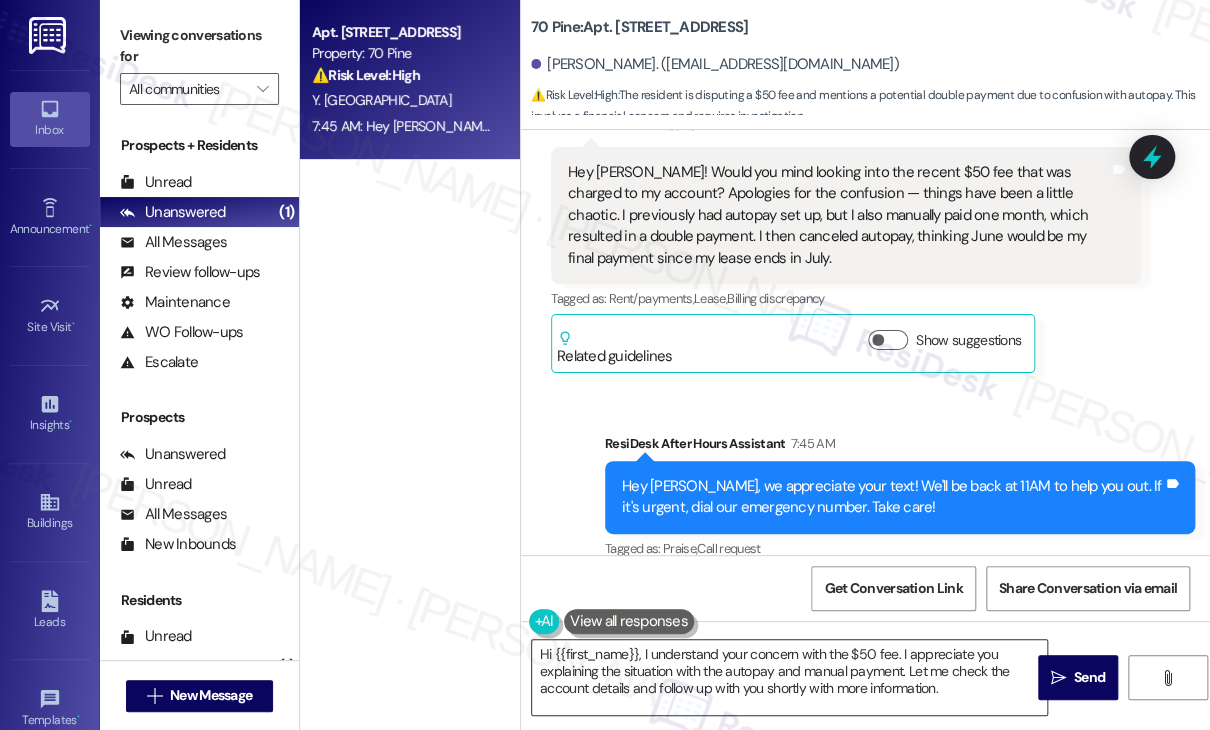 click on "Hi {{first_name}}, I understand your concern with the $50 fee. I appreciate you explaining the situation with the autopay and manual payment. Let me check the account details and follow up with you shortly with more information." at bounding box center [789, 677] 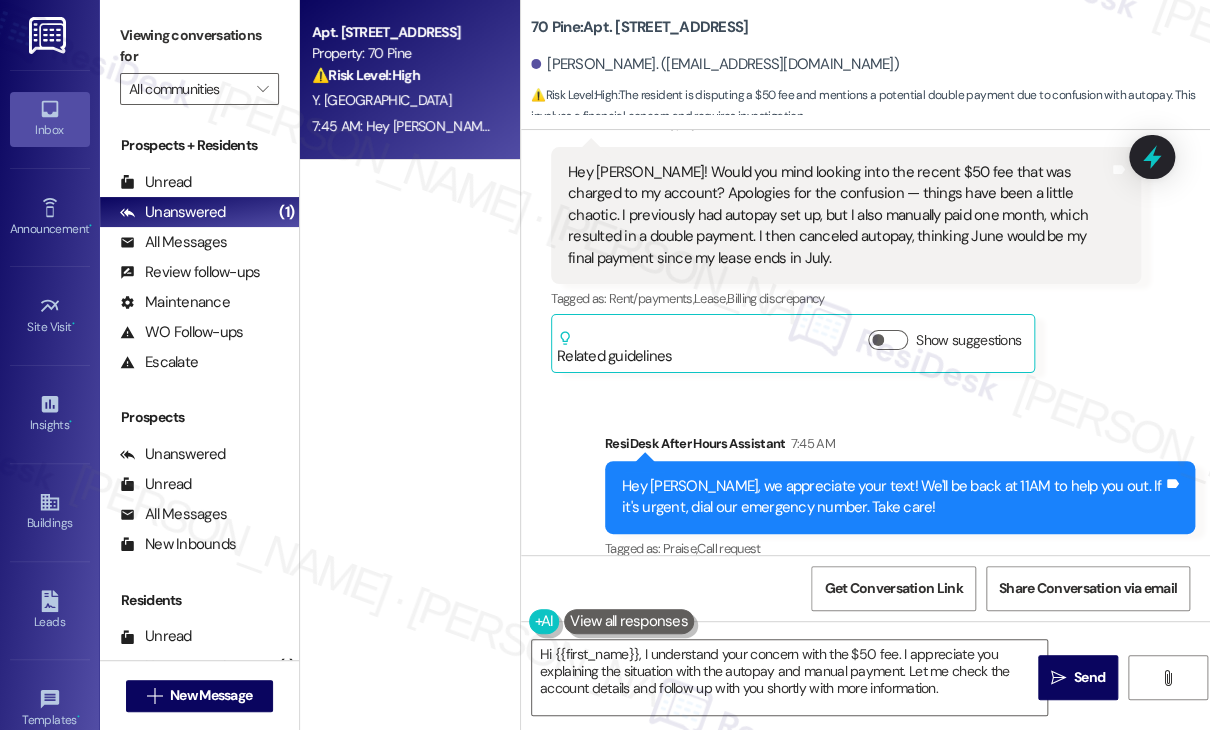 click on "Received via SMS Yaqian Xi   Neutral 7:45 AM Hey [PERSON_NAME]! Would you mind looking into the recent $50 fee that was charged to my account? Apologies for the confusion — things have been a little chaotic. I previously had autopay set up, but I also manually paid one month, which resulted in a double payment. I then canceled autopay, thinking June would be my final payment since my lease ends in July. Tags and notes Tagged as:   Rent/payments ,  Click to highlight conversations about Rent/payments Lease ,  Click to highlight conversations about Lease Billing discrepancy Click to highlight conversations about Billing discrepancy  Related guidelines Show suggestions" at bounding box center (846, 235) 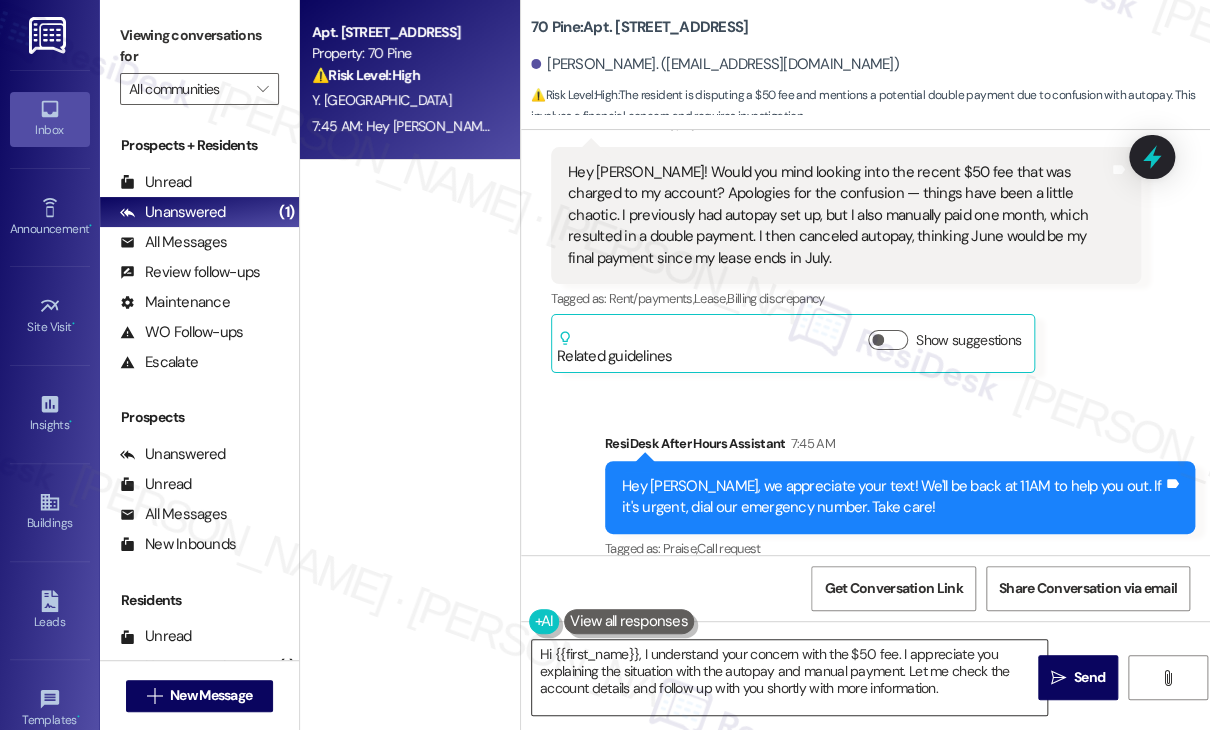 click on "Hi {{first_name}}, I understand your concern with the $50 fee. I appreciate you explaining the situation with the autopay and manual payment. Let me check the account details and follow up with you shortly with more information." at bounding box center (789, 677) 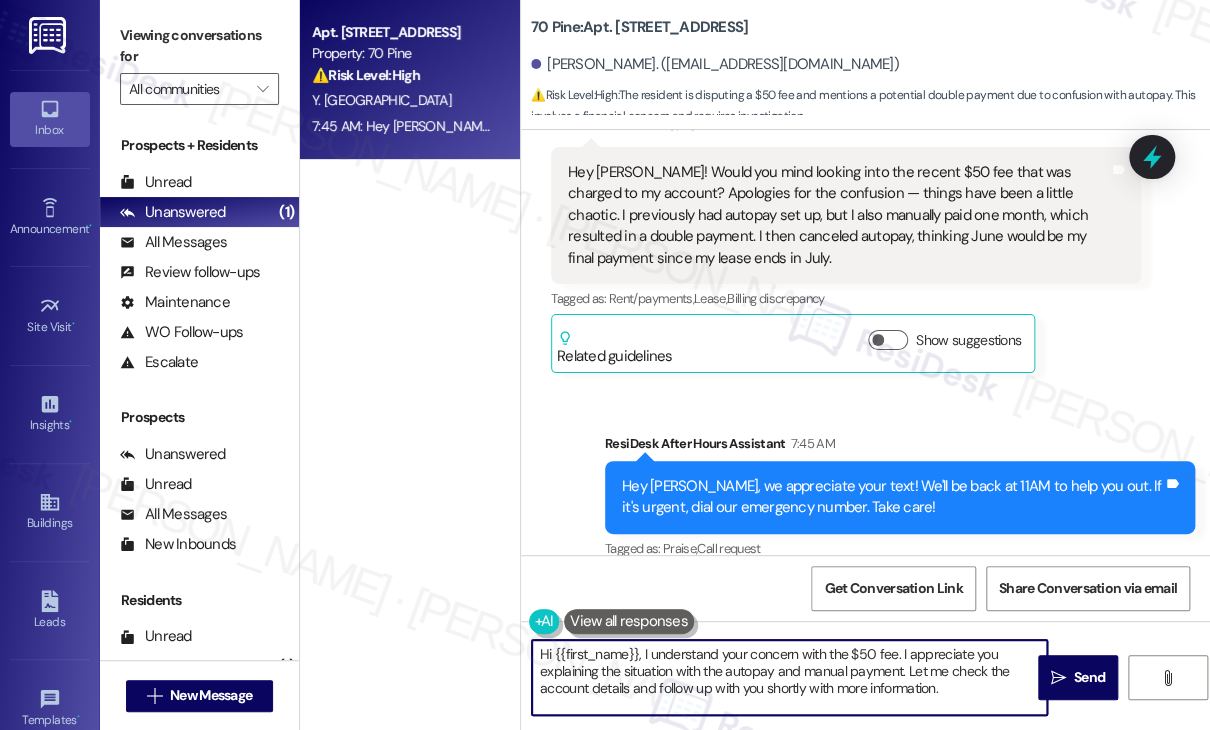 drag, startPoint x: 948, startPoint y: 683, endPoint x: 900, endPoint y: 653, distance: 56.603886 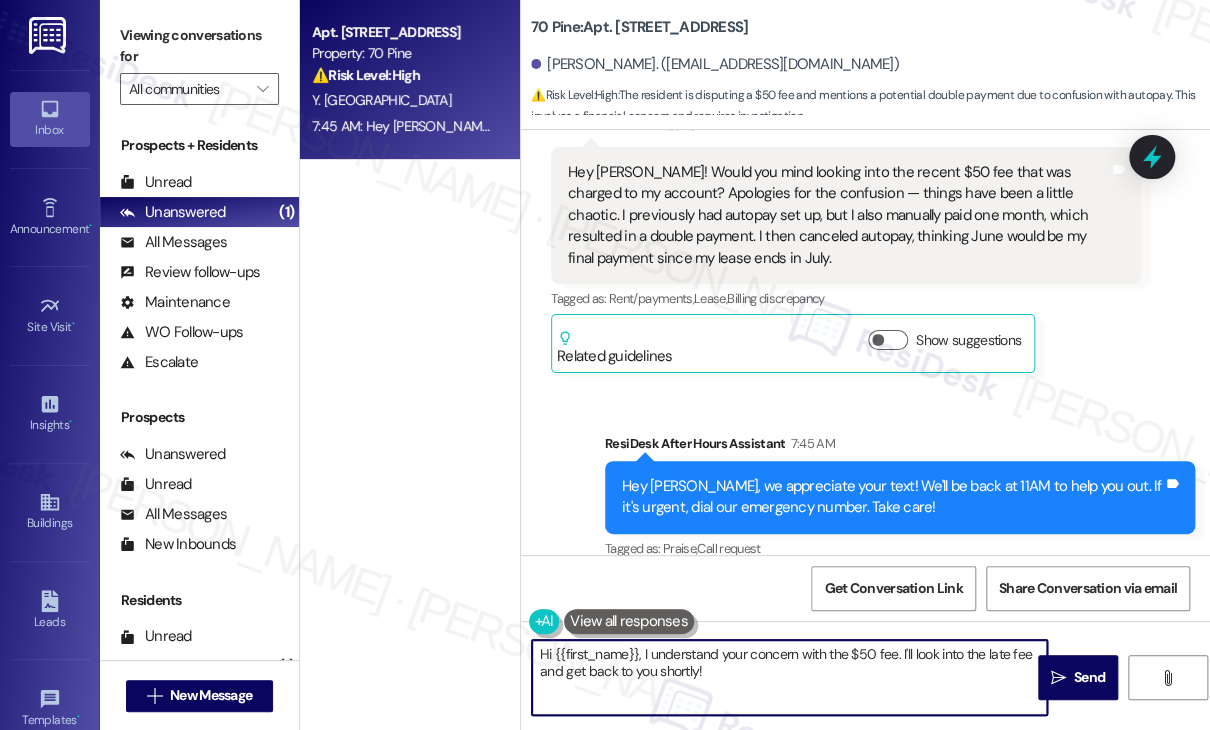 click on "Hi {{first_name}}, I understand your concern with the $50 fee. I'll look into the late fee and get back to you shortly!" at bounding box center [789, 677] 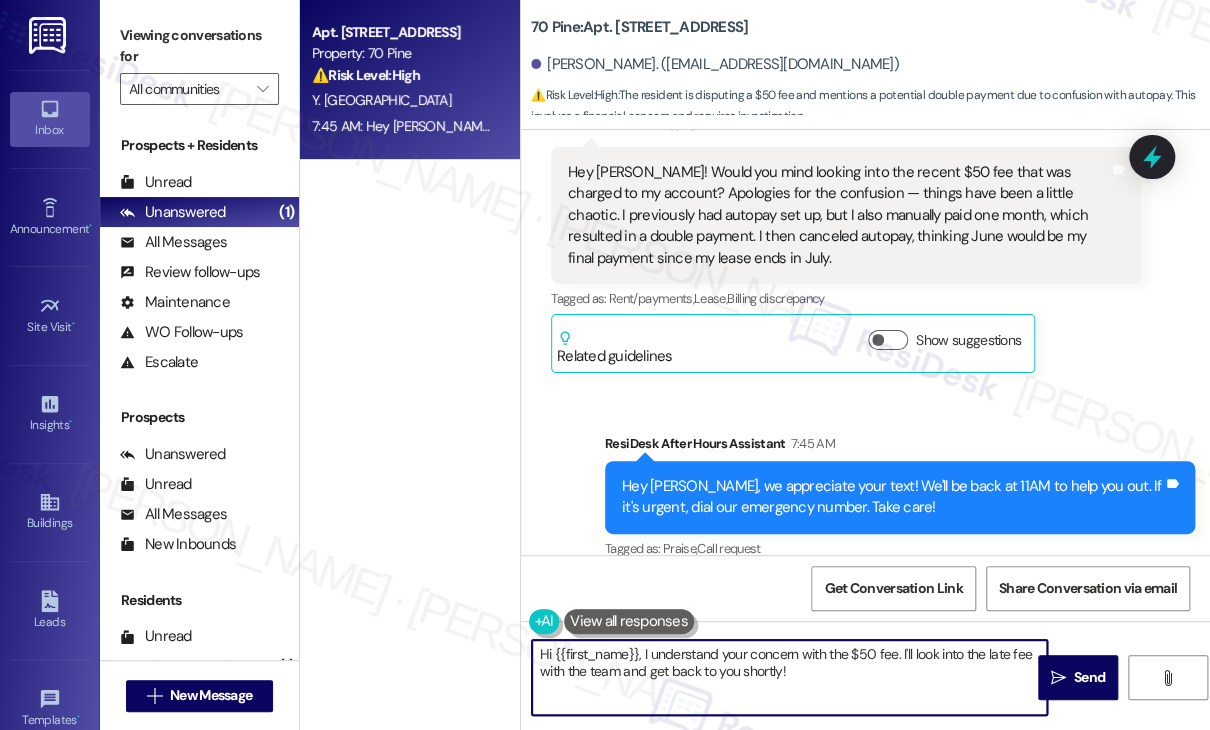 click on "Hi {{first_name}}, I understand your concern with the $50 fee. I'll look into the late fee with the team and get back to you shortly!" at bounding box center [789, 677] 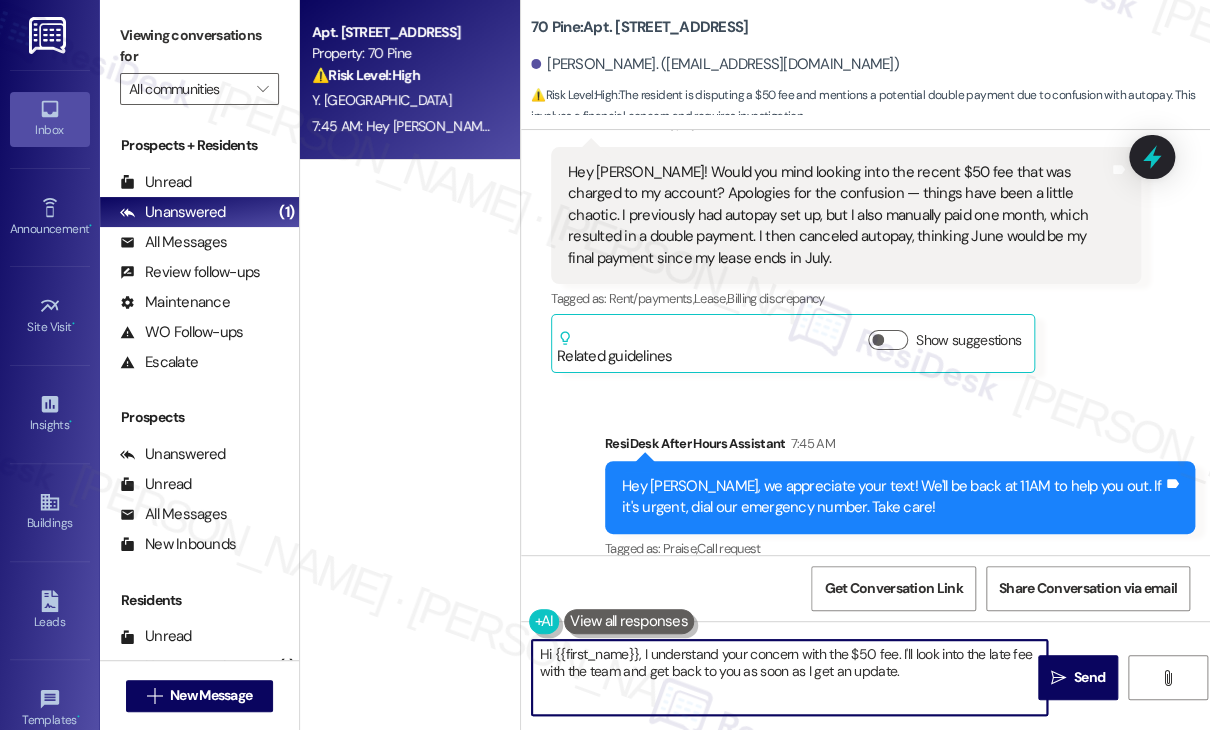 click on "Hi {{first_name}}, I understand your concern with the $50 fee. I'll look into the late fee with the team and get back to you as soon as I get an update." at bounding box center (789, 677) 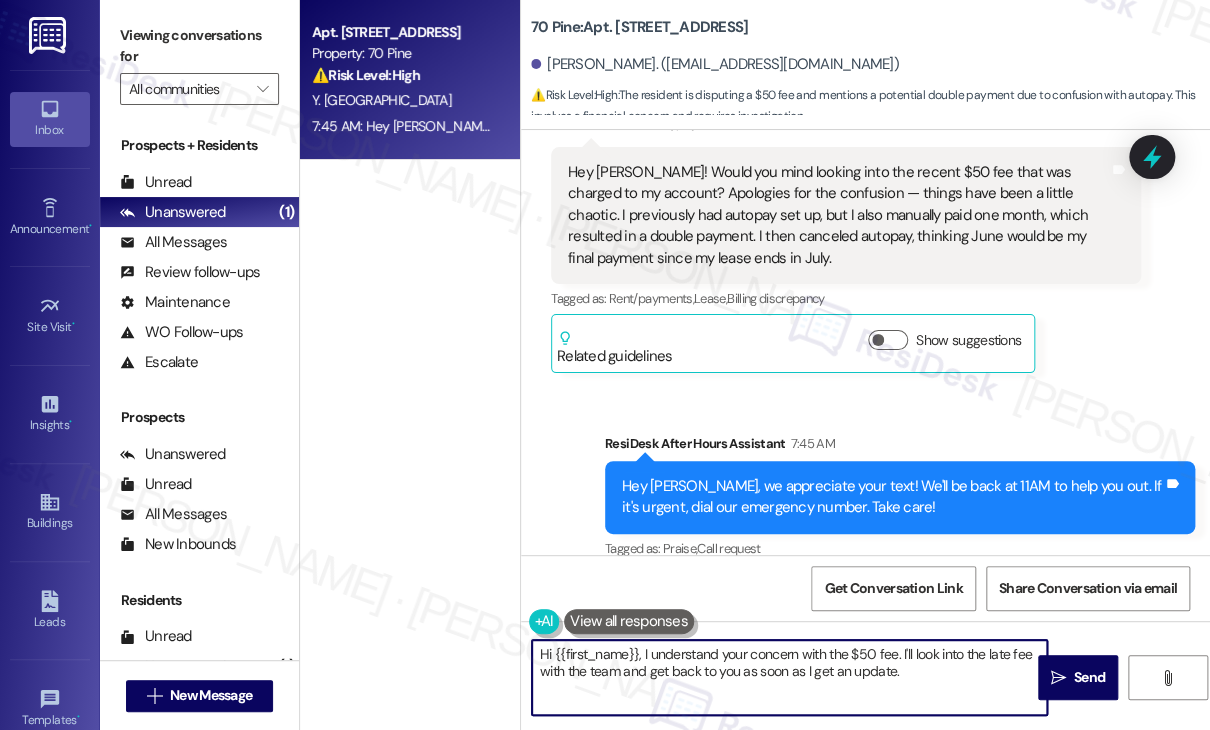 click on "Hi {{first_name}}, I understand your concern with the $50 fee. I'll look into the late fee with the team and get back to you as soon as I get an update." at bounding box center [789, 677] 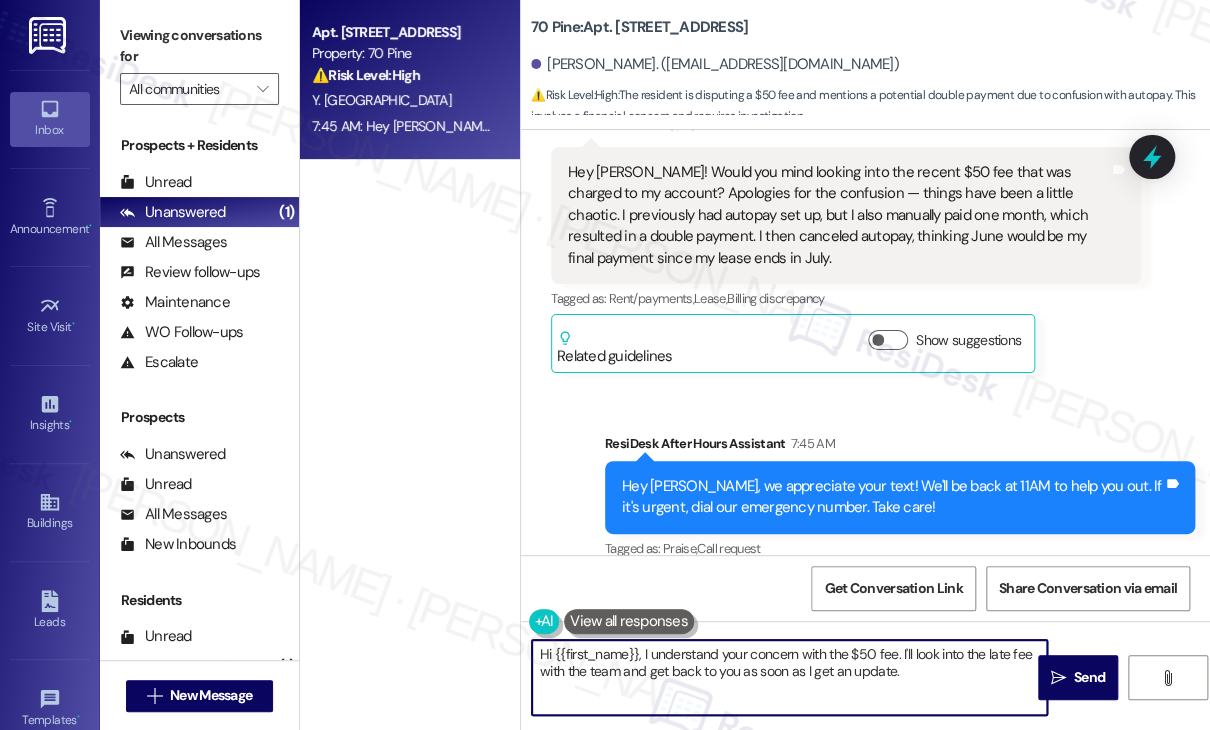 drag, startPoint x: 965, startPoint y: 650, endPoint x: 1030, endPoint y: 641, distance: 65.62012 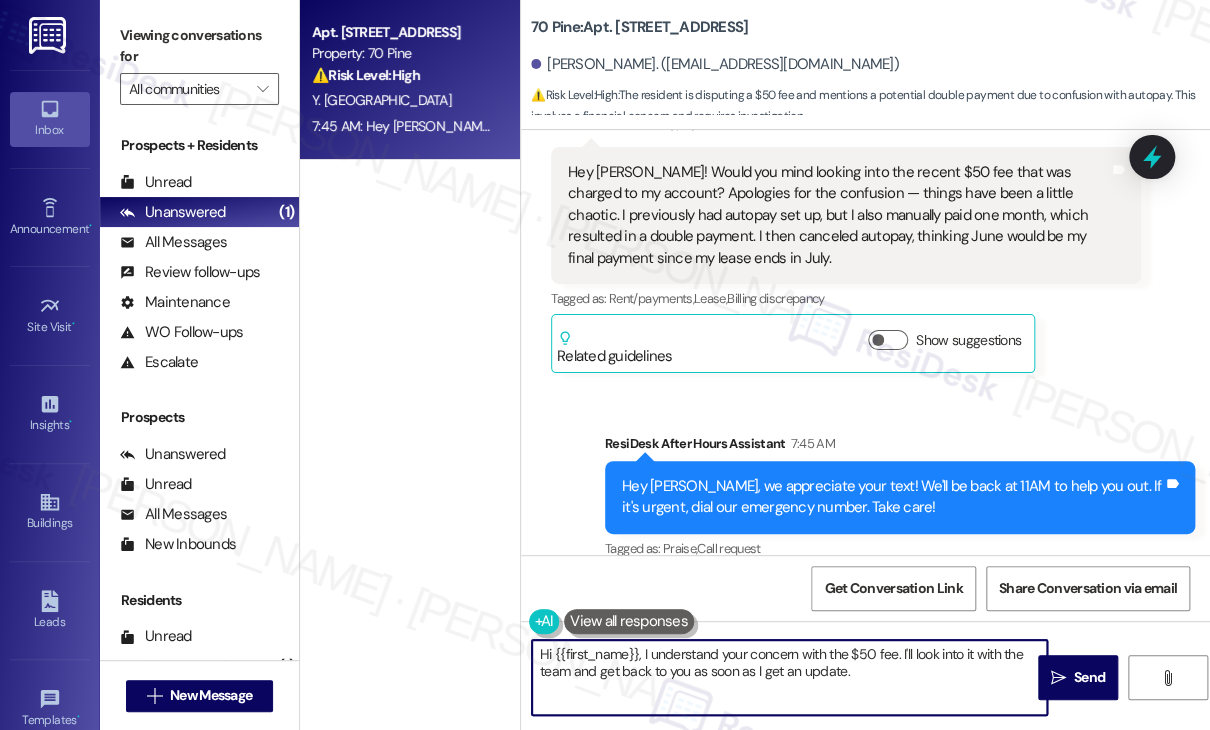 click on "Hi {{first_name}}, I understand your concern with the $50 fee. I'll look into it with the team and get back to you as soon as I get an update." at bounding box center [789, 677] 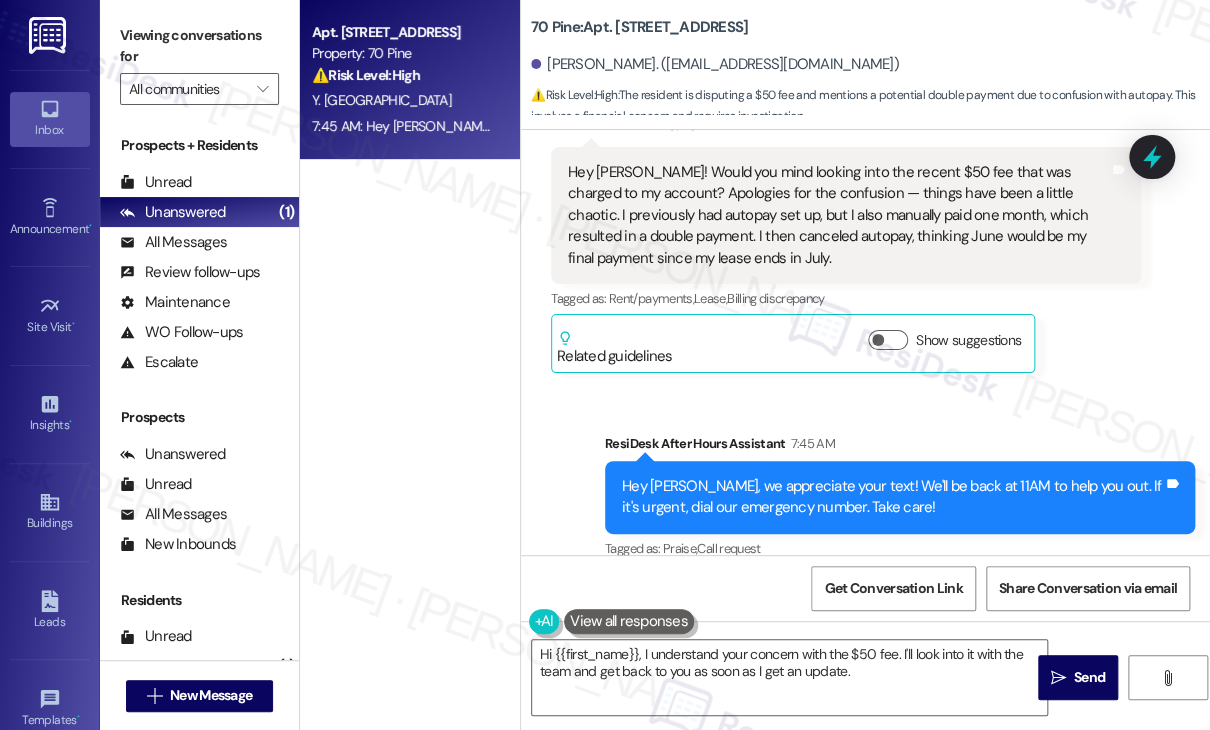 click on "Tagged as:   Rent/payments ,  Click to highlight conversations about Rent/payments Lease ,  Click to highlight conversations about Lease Billing discrepancy Click to highlight conversations about Billing discrepancy" at bounding box center [846, 298] 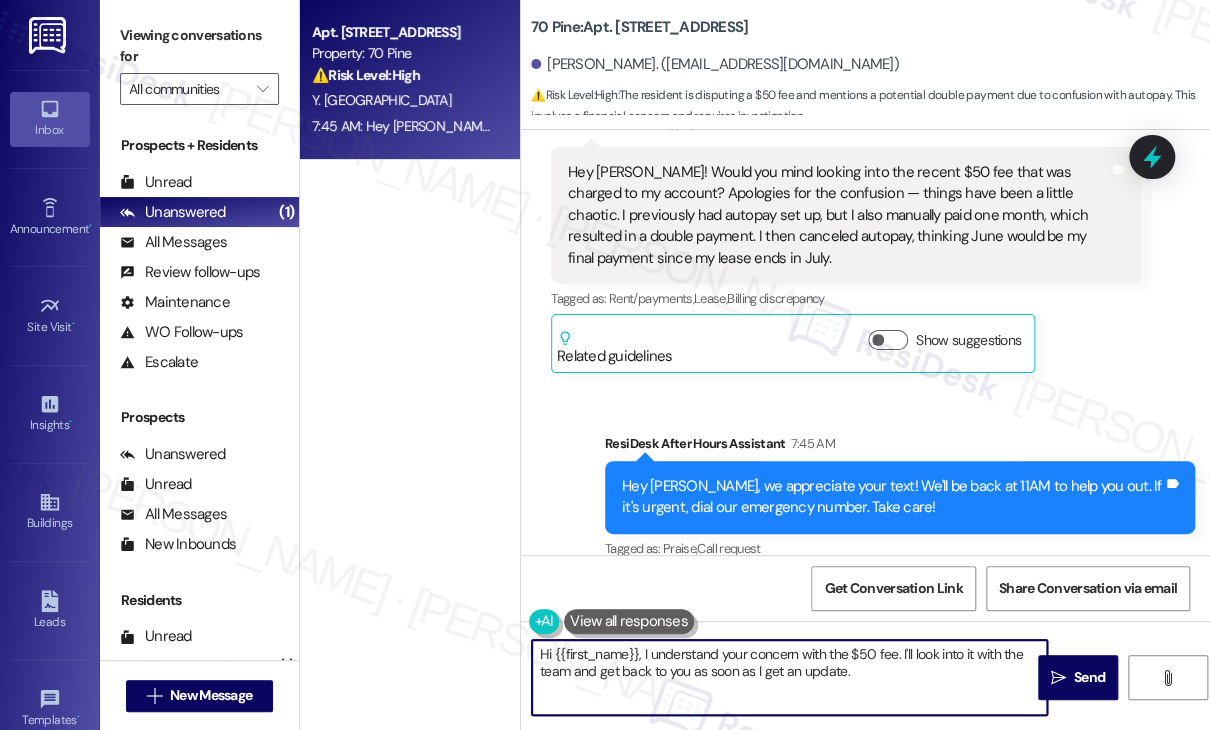 click on "Hi {{first_name}}, I understand your concern with the $50 fee. I'll look into it with the team and get back to you as soon as I get an update." at bounding box center [789, 677] 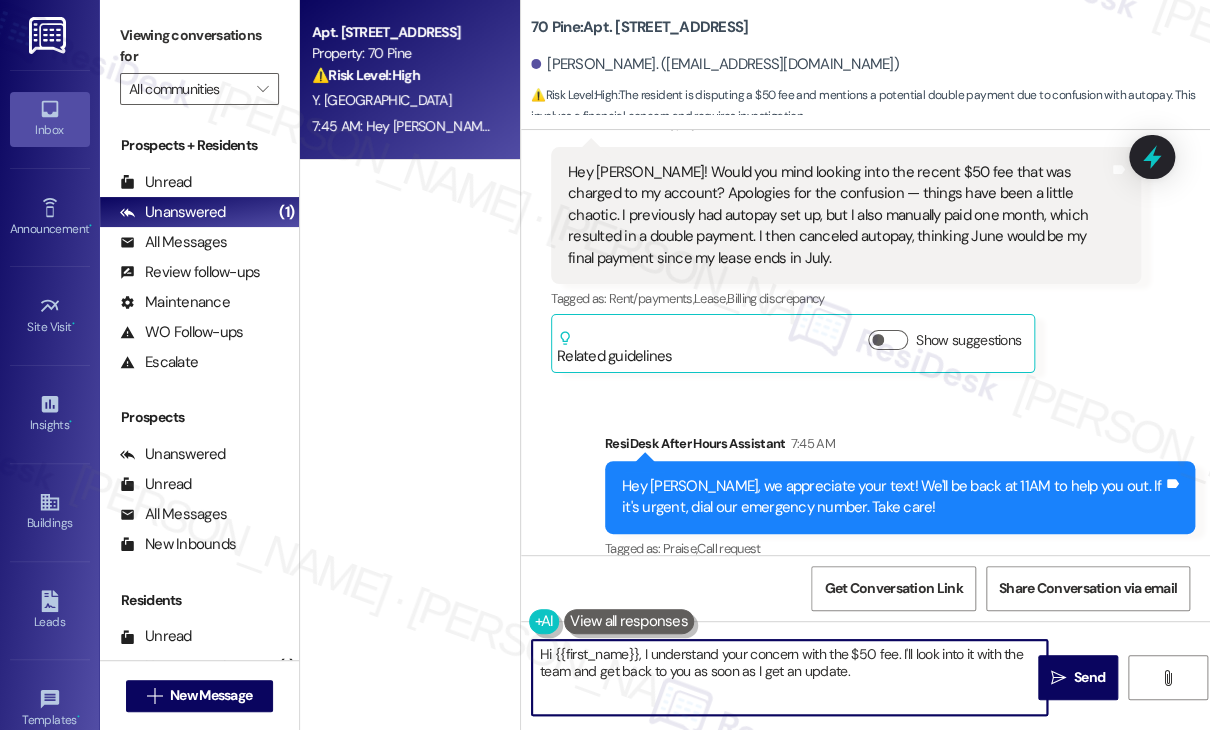 click on "Hi {{first_name}}, I understand your concern with the $50 fee. I'll look into it with the team and get back to you as soon as I get an update." at bounding box center (789, 677) 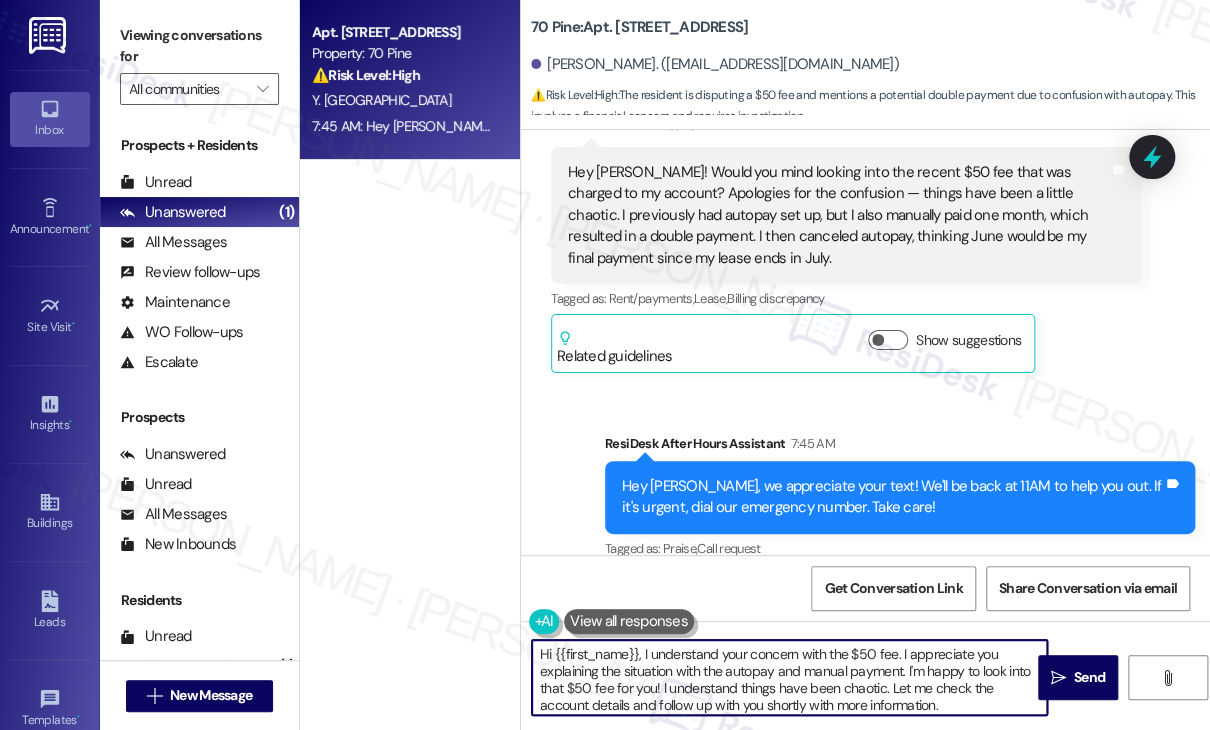 scroll, scrollTop: 0, scrollLeft: 0, axis: both 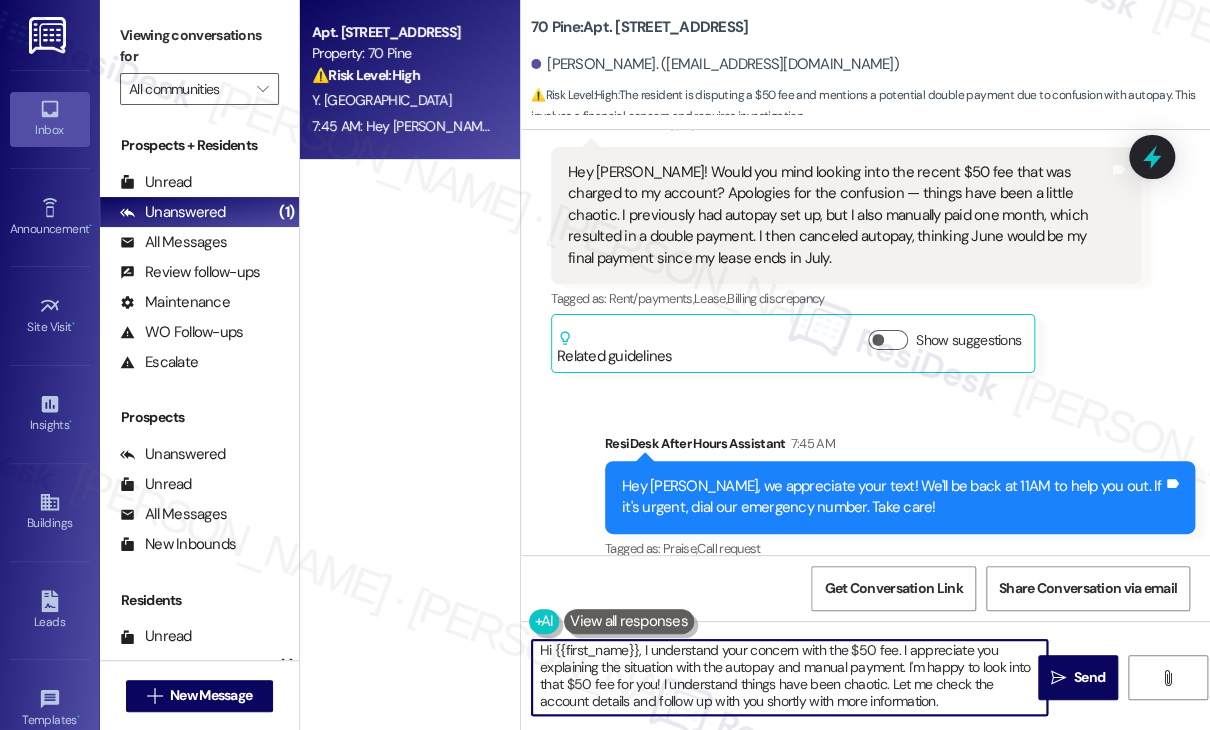 drag, startPoint x: 906, startPoint y: 671, endPoint x: 888, endPoint y: 686, distance: 23.43075 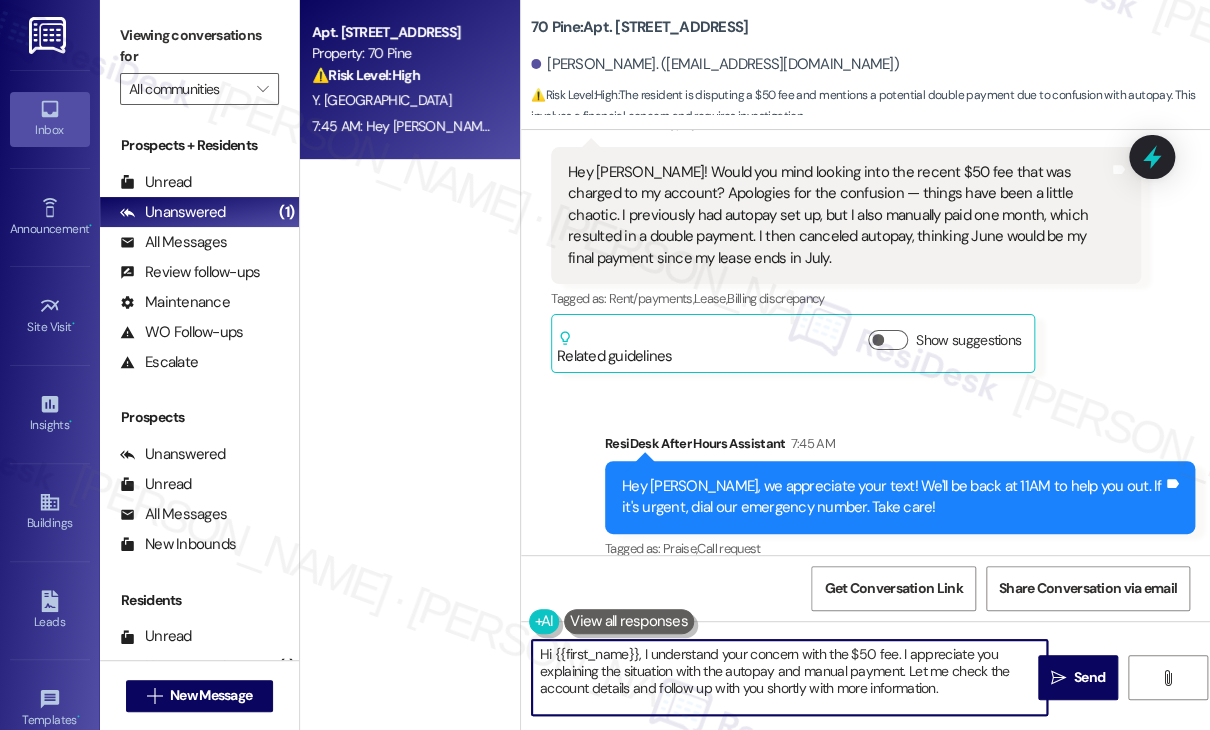 scroll, scrollTop: 0, scrollLeft: 0, axis: both 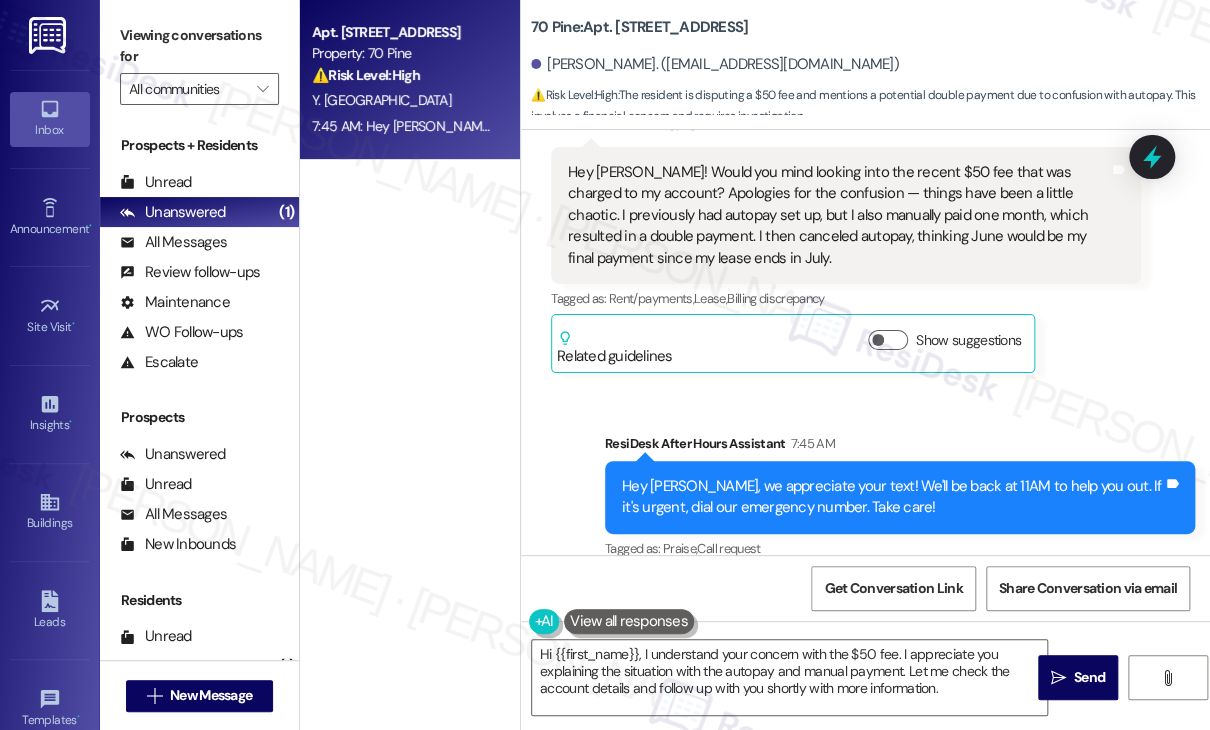 click on "Sent via SMS ResiDesk After Hours Assistant 7:45 AM Hey [PERSON_NAME], we appreciate your text! We'll be back at 11AM to help you out. If it's urgent, dial our emergency number. Take care! Tags and notes Tagged as:   Praise ,  Click to highlight conversations about Praise Call request Click to highlight conversations about Call request" at bounding box center [865, 483] 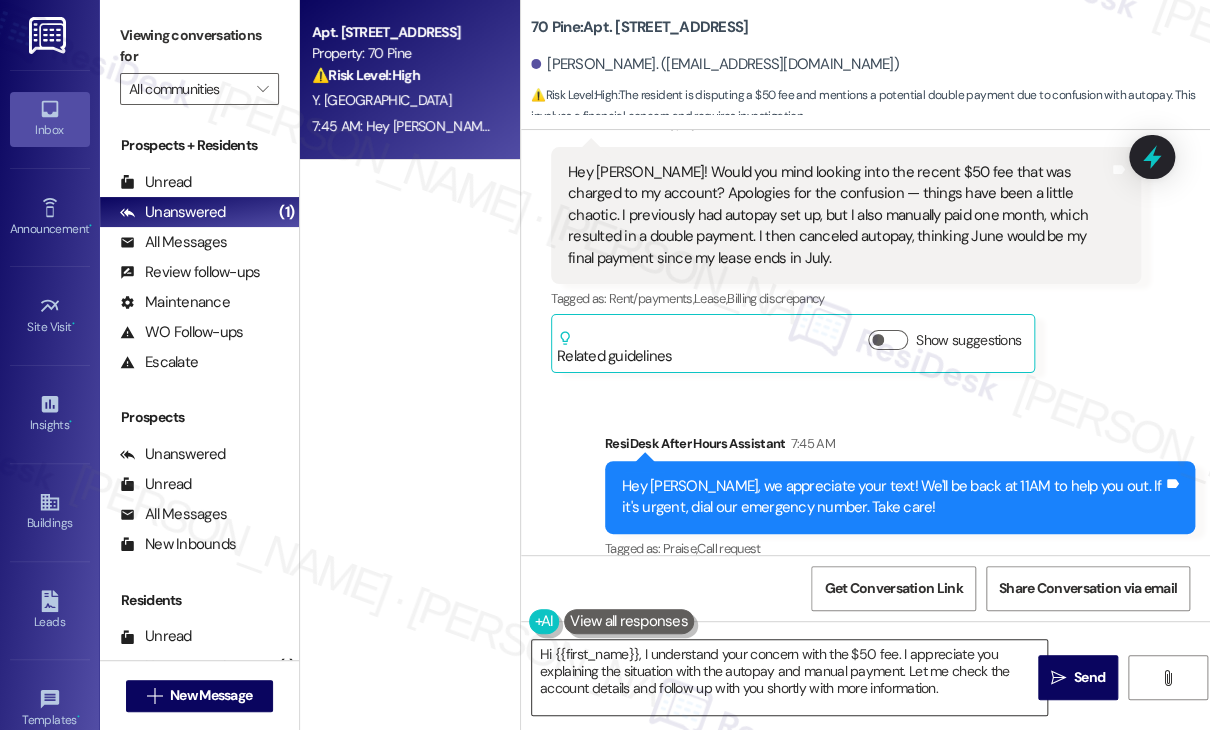 click on "Hi {{first_name}}, I understand your concern with the $50 fee. I appreciate you explaining the situation with the autopay and manual payment. Let me check the account details and follow up with you shortly with more information." at bounding box center [789, 677] 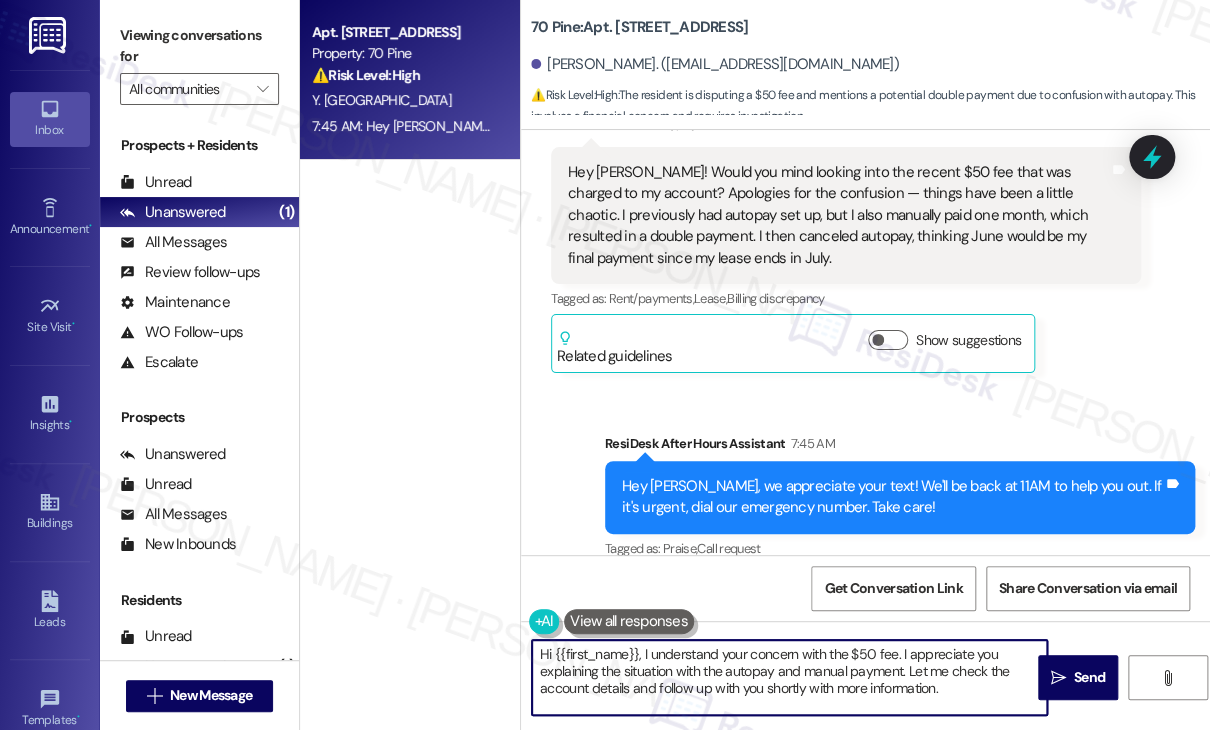 drag, startPoint x: 947, startPoint y: 671, endPoint x: 632, endPoint y: 692, distance: 315.69922 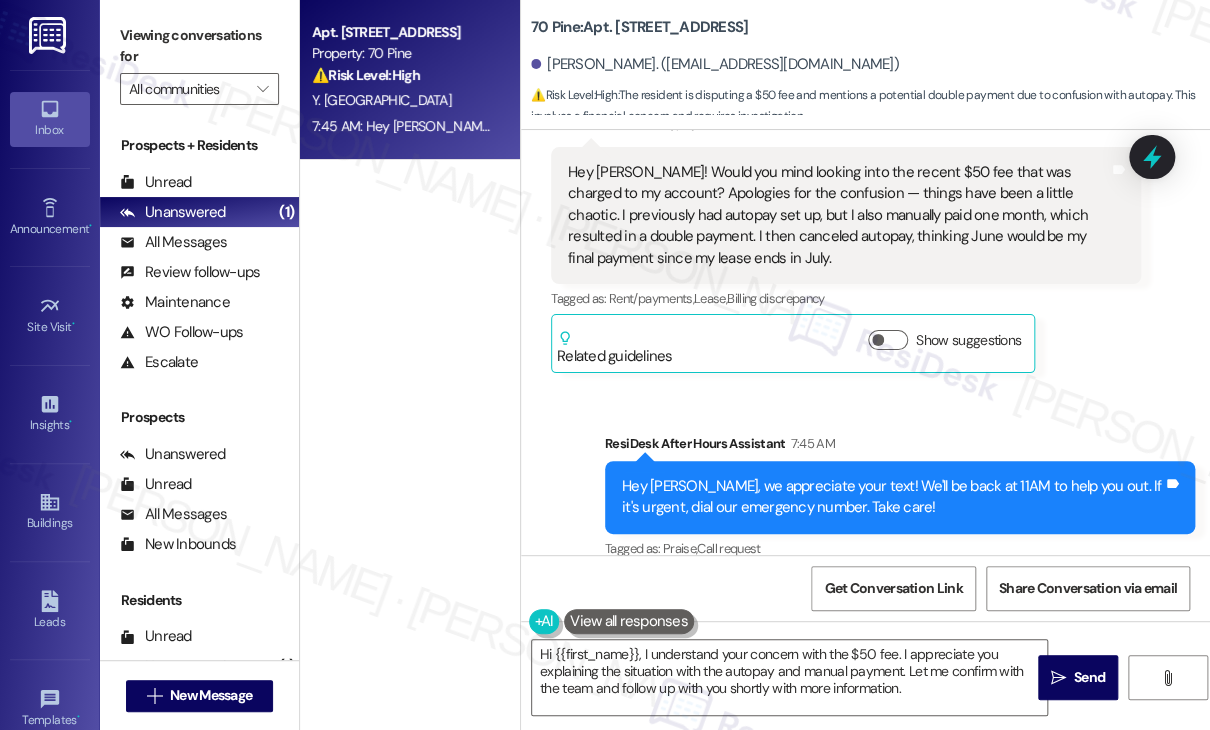 click on "Sent via SMS ResiDesk After Hours Assistant 7:45 AM Hey [PERSON_NAME], we appreciate your text! We'll be back at 11AM to help you out. If it's urgent, dial our emergency number. Take care! Tags and notes Tagged as:   Praise ,  Click to highlight conversations about Praise Call request Click to highlight conversations about Call request" at bounding box center [900, 498] 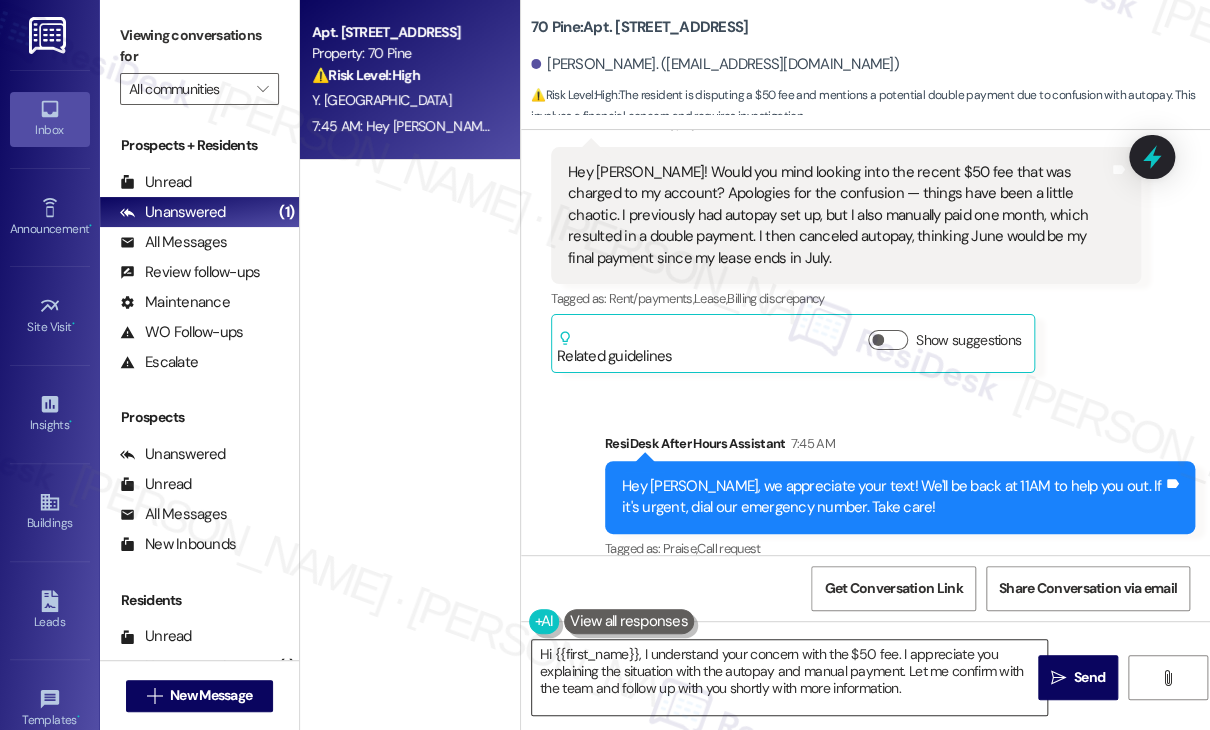 click on "Hi {{first_name}}, I understand your concern with the $50 fee. I appreciate you explaining the situation with the autopay and manual payment. Let me confirm with the team and follow up with you shortly with more information." at bounding box center [789, 677] 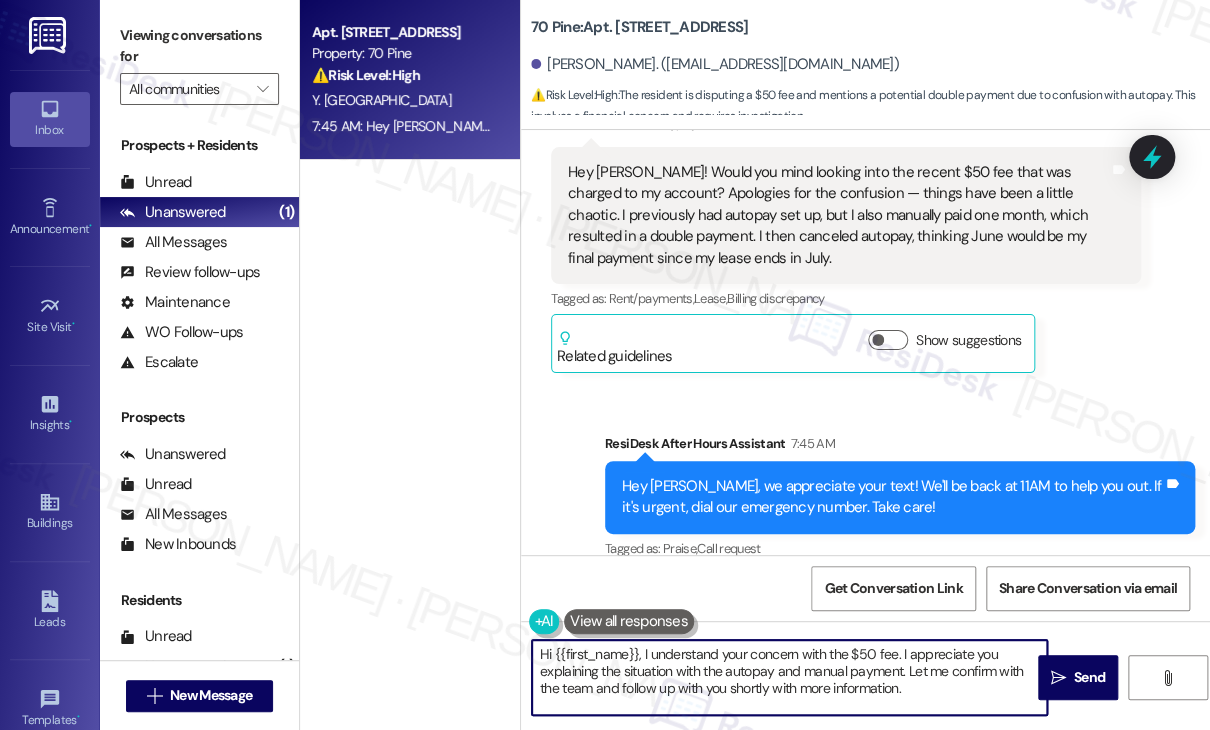 click on "Hi {{first_name}}, I understand your concern with the $50 fee. I appreciate you explaining the situation with the autopay and manual payment. Let me confirm with the team and follow up with you shortly with more information." at bounding box center [789, 677] 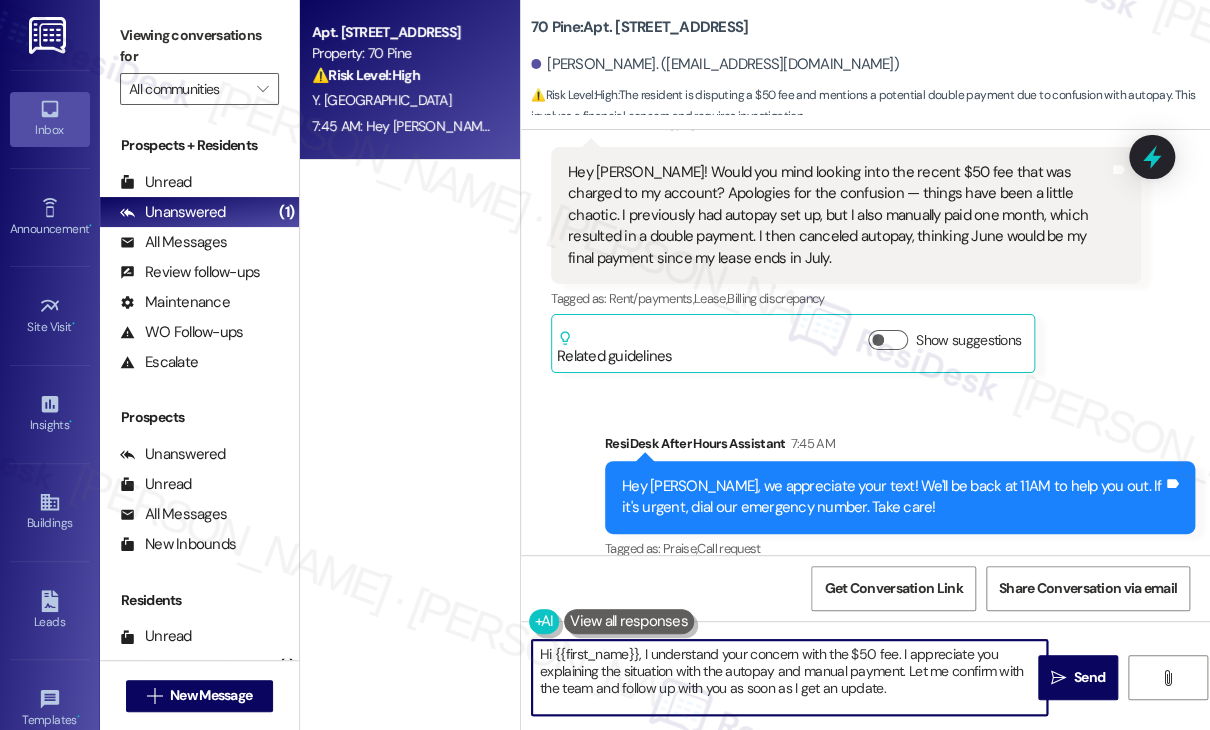 type on "Hi {{first_name}}, I understand your concern with the $50 fee. I appreciate you explaining the situation with the autopay and manual payment. Let me confirm with the team and follow up with you as soon as I get an update." 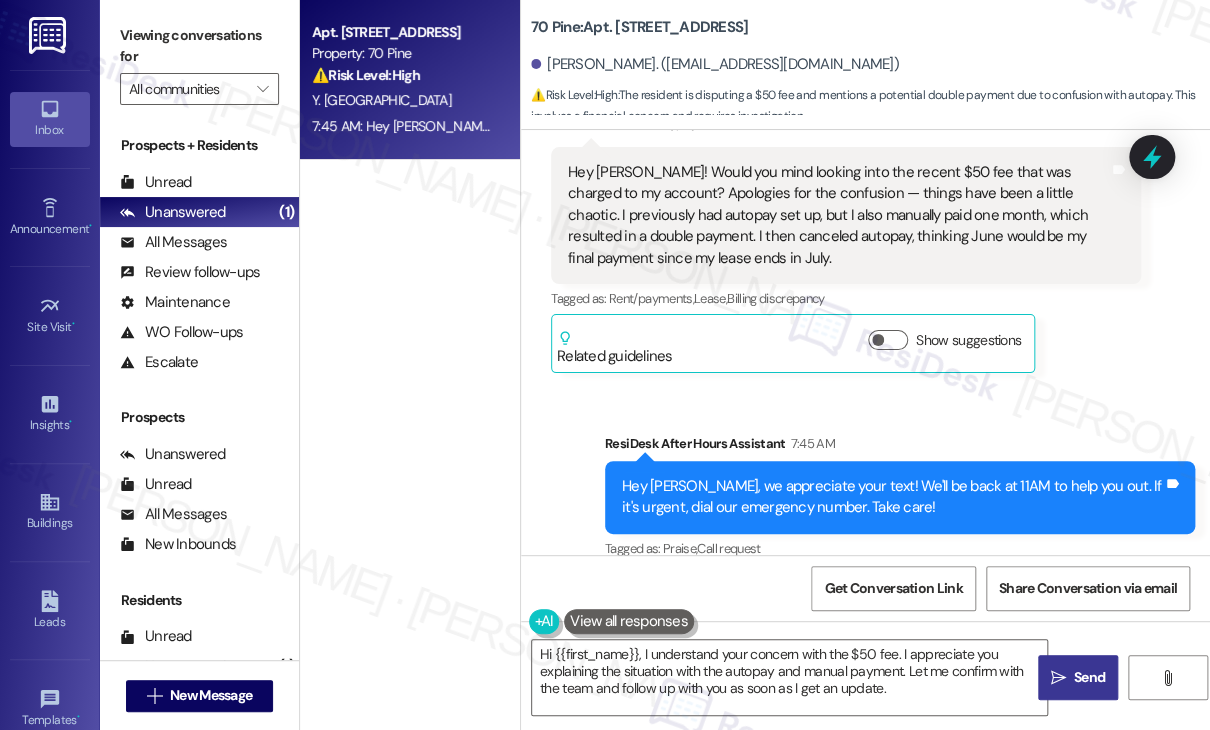 click on " Send" at bounding box center (1078, 677) 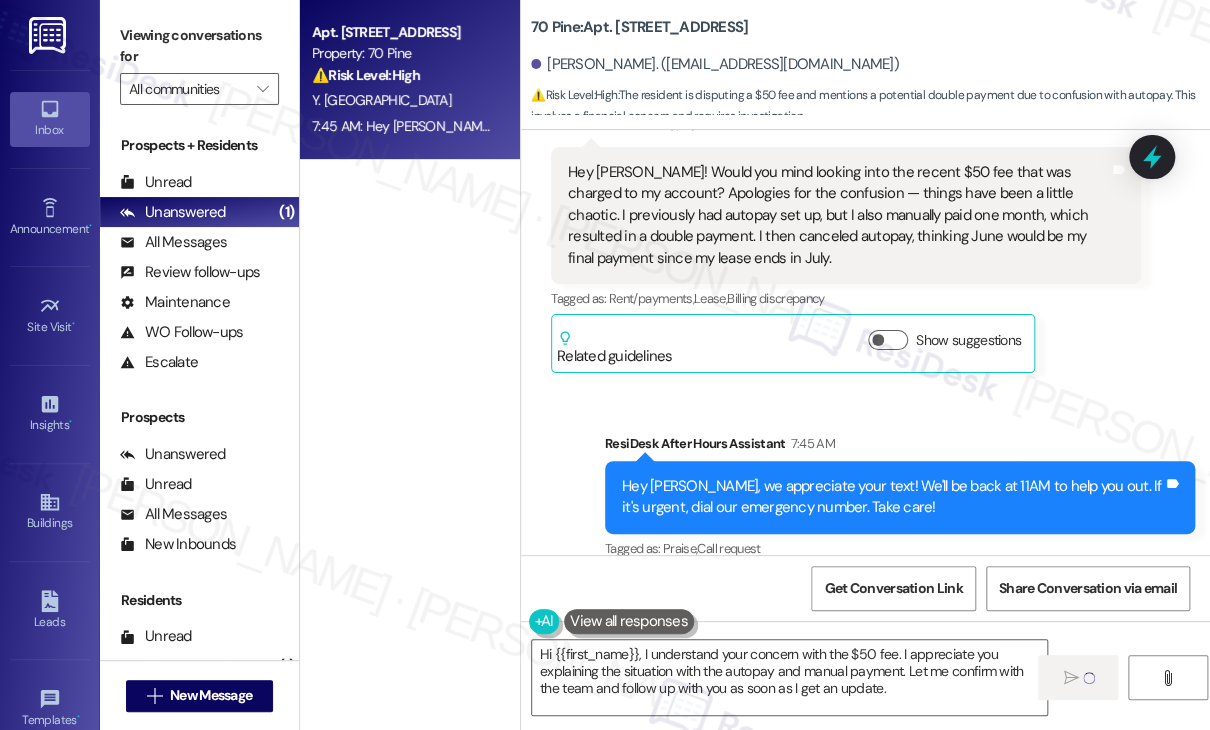 type 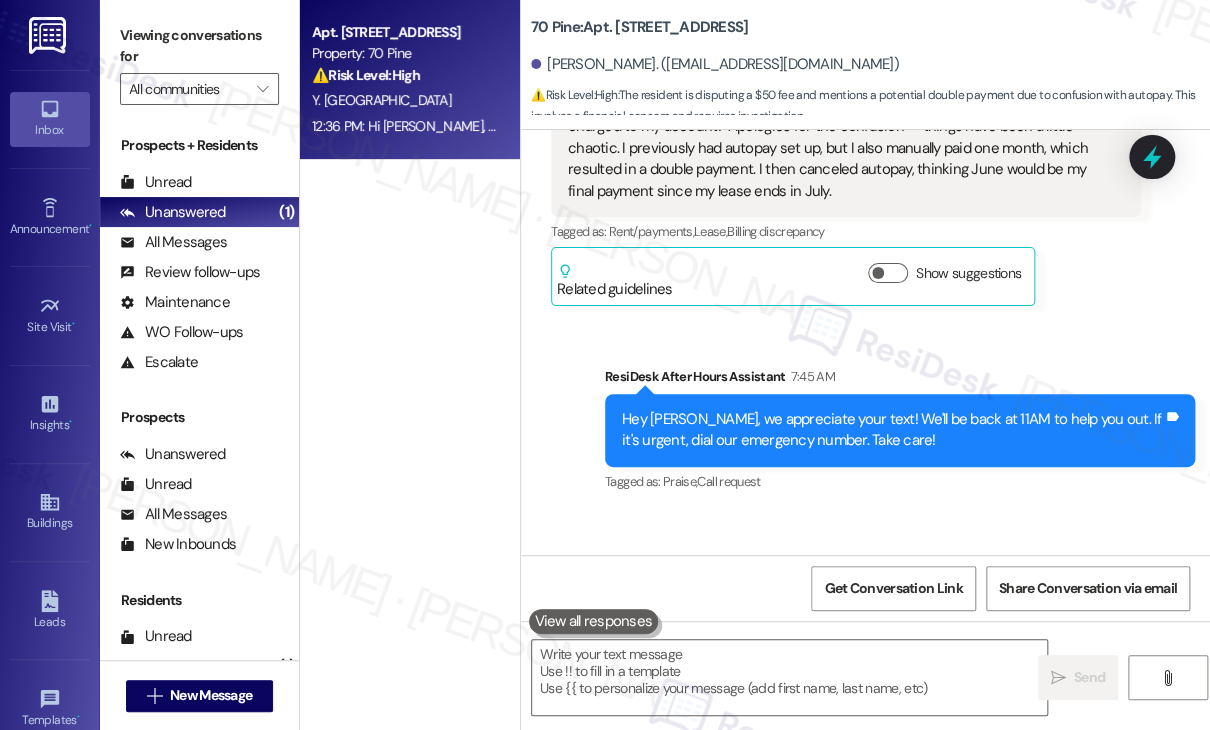 scroll, scrollTop: 6473, scrollLeft: 0, axis: vertical 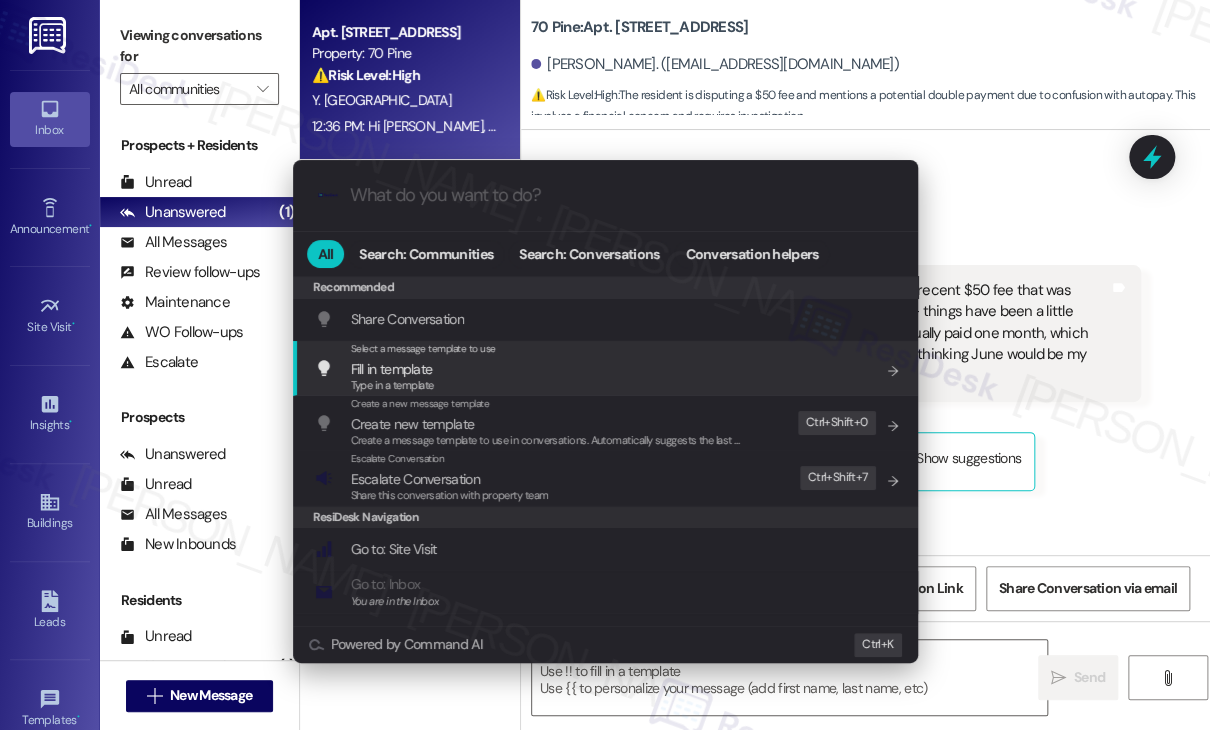 click on ".cls-1{fill:#0a055f;}.cls-2{fill:#0cc4c4;} resideskLogoBlueOrange All Search: Communities Search: Conversations Conversation helpers Recommended Recommended Share Conversation Add shortcut Select a message template to use Fill in template Type in a template Add shortcut Create a new message template Create new template Create a message template to use in conversations. Automatically suggests the last message you sent. Edit Ctrl+ Shift+ 0 Escalate Conversation Escalate Conversation Share this conversation with property team Edit Ctrl+ Shift+ 7 ResiDesk Navigation Go to: Site Visit Add shortcut Go to: Inbox You are in the Inbox Add shortcut Go to: Settings Add shortcut Go to: Message Templates Add shortcut Go to: Buildings Add shortcut Help Getting Started: What you can do with ResiDesk Add shortcut Settings Powered by Command AI Ctrl+ K" at bounding box center (605, 365) 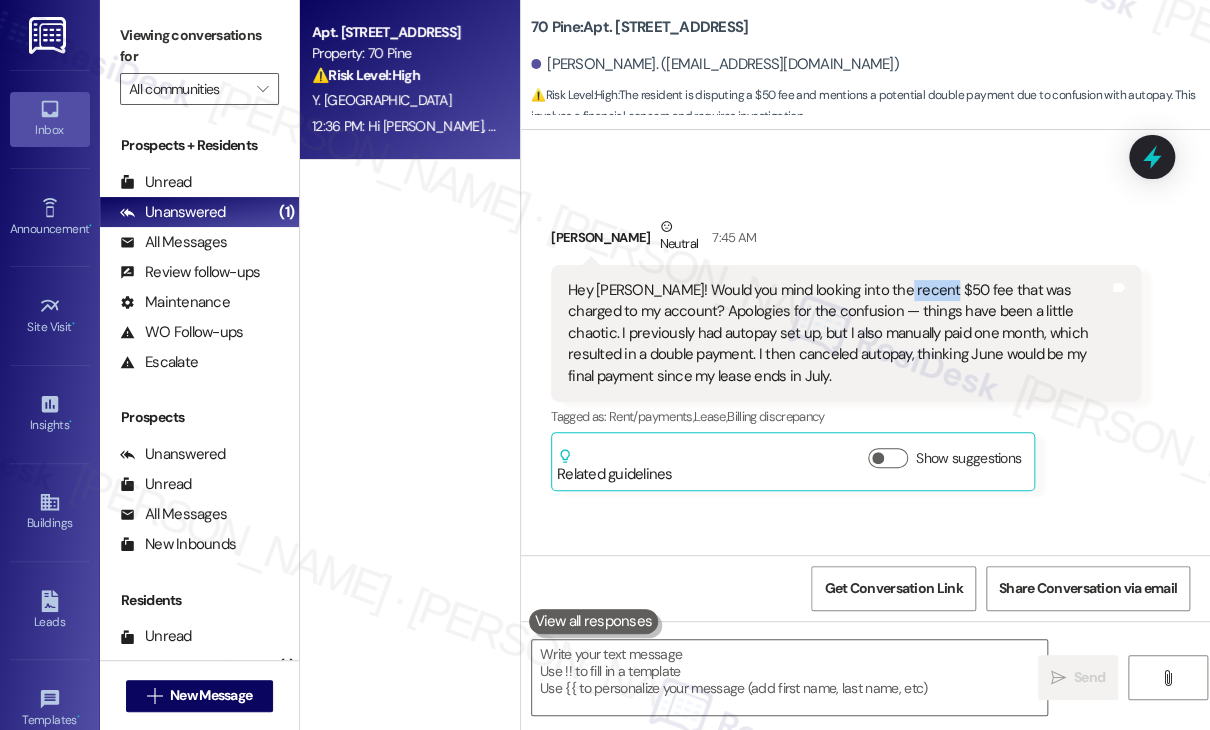 drag, startPoint x: 884, startPoint y: 265, endPoint x: 933, endPoint y: 260, distance: 49.25444 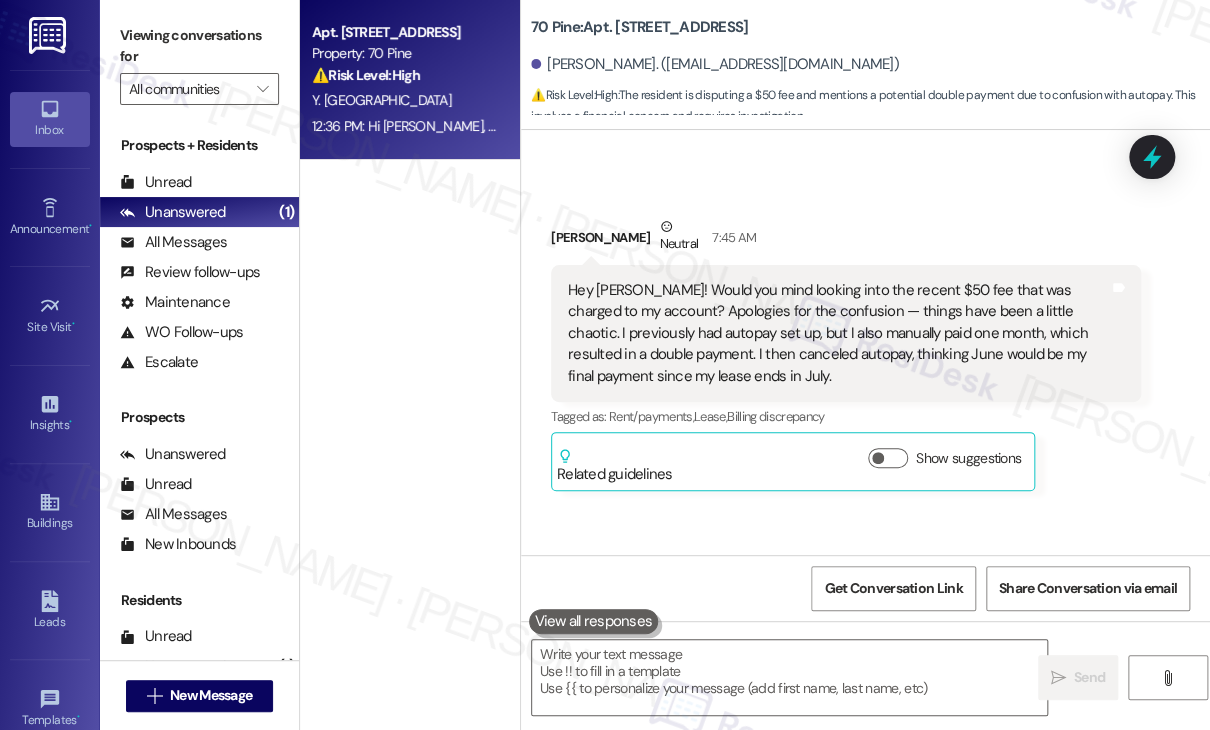 click on "Hey [PERSON_NAME]! Would you mind looking into the recent $50 fee that was charged to my account? Apologies for the confusion — things have been a little chaotic. I previously had autopay set up, but I also manually paid one month, which resulted in a double payment. I then canceled autopay, thinking June would be my final payment since my lease ends in July." at bounding box center [838, 333] 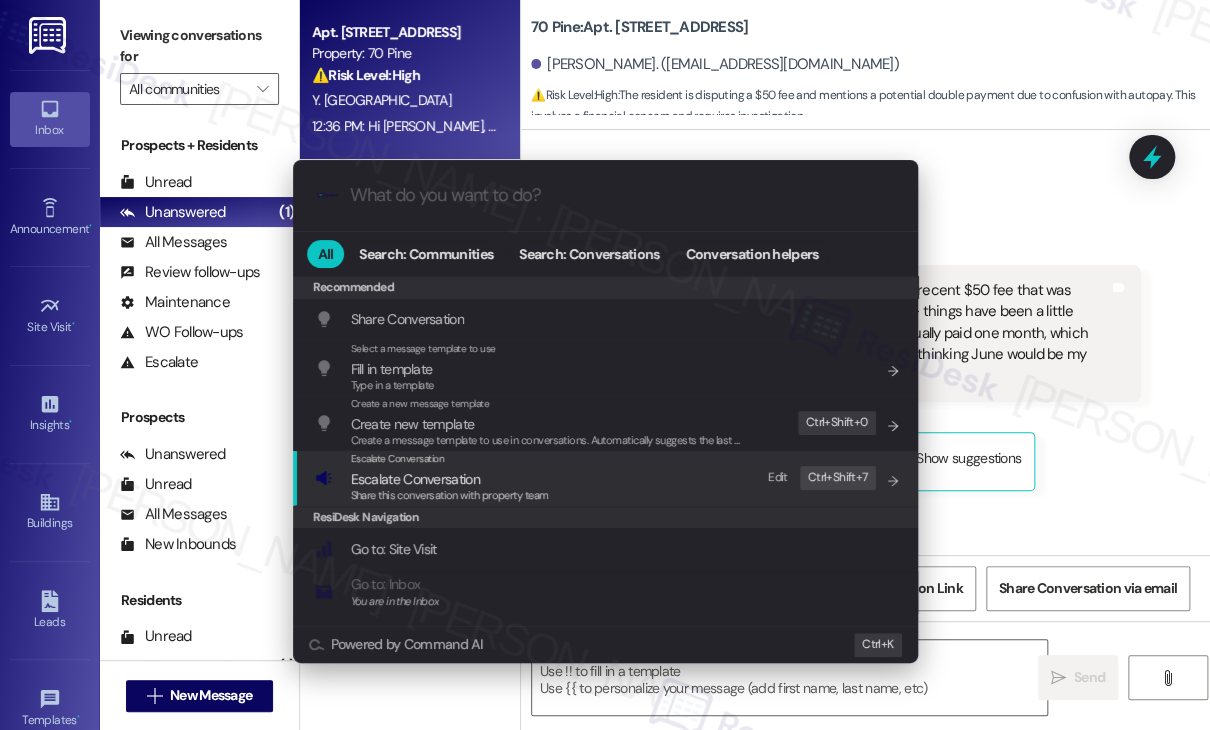 click on "Share this conversation with property team" at bounding box center (450, 496) 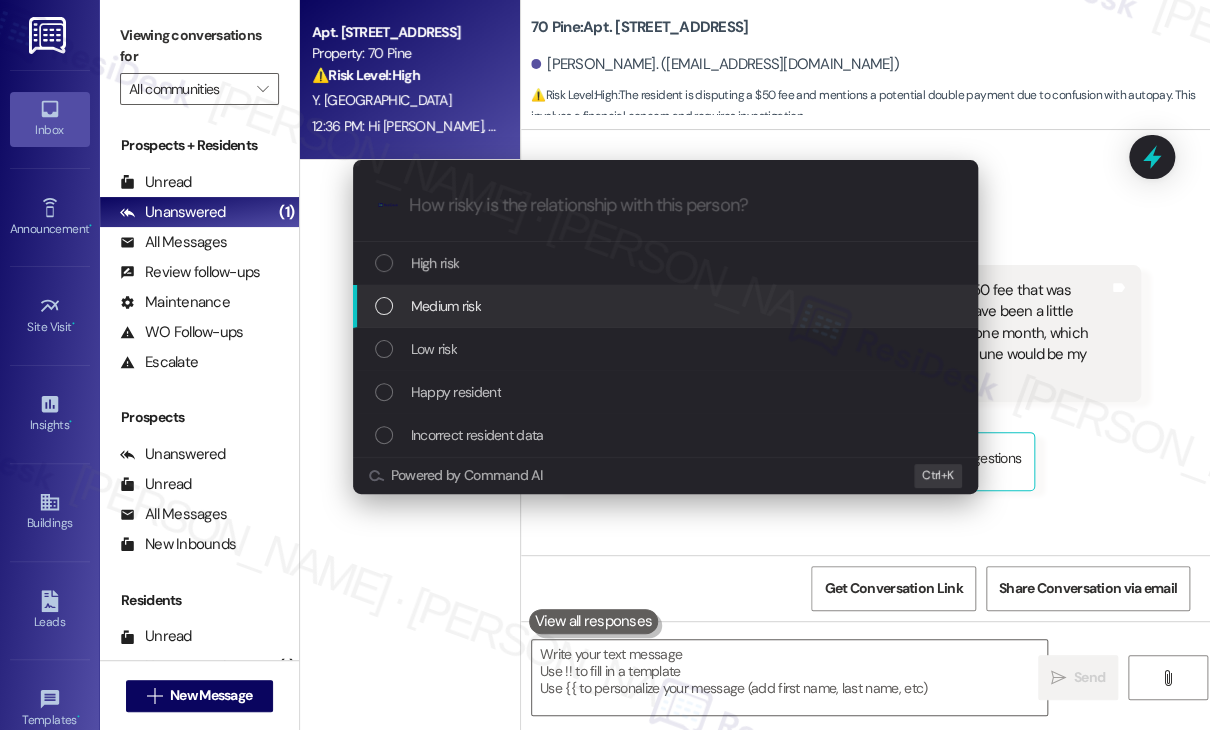 click on "Medium risk" at bounding box center (667, 306) 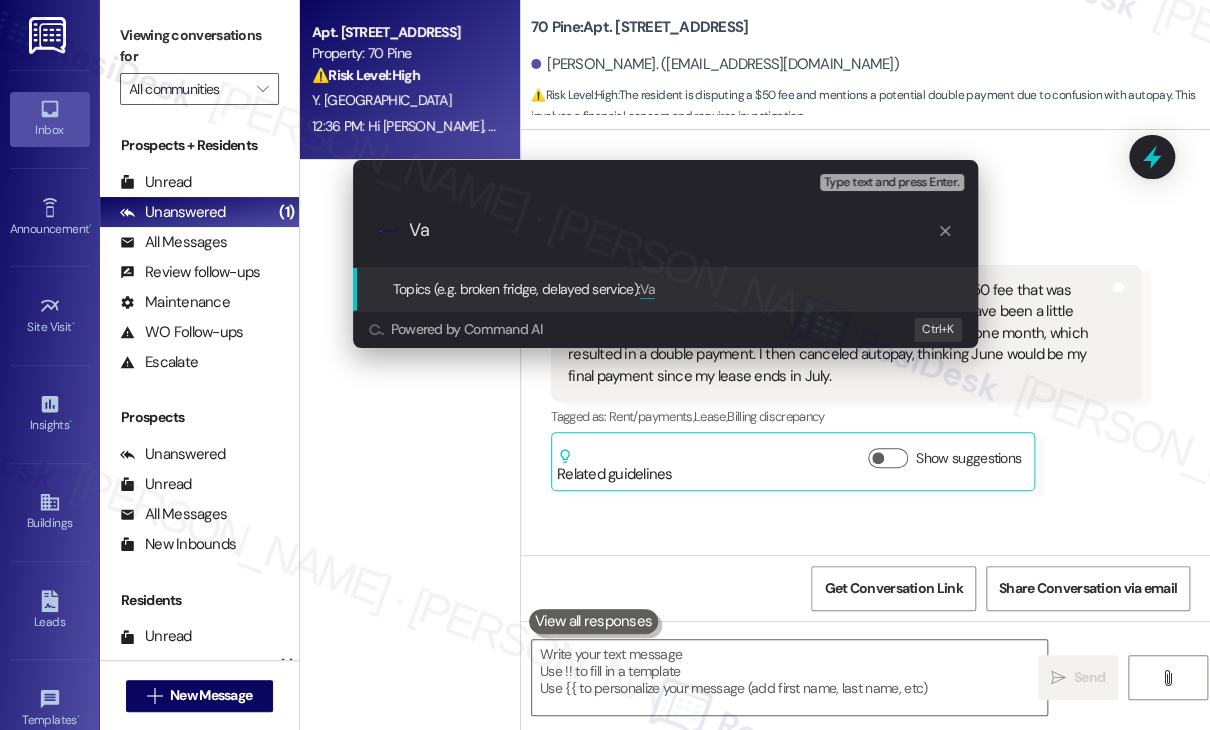 type on "V" 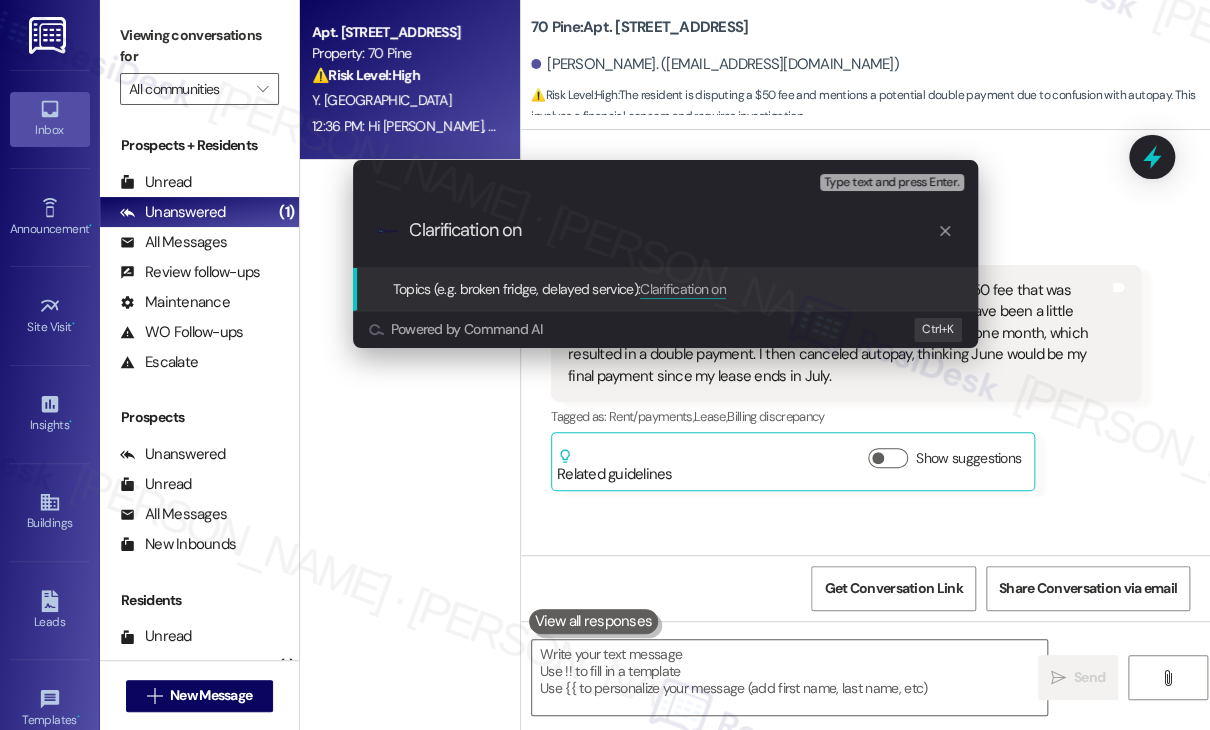 paste on "$50 fee" 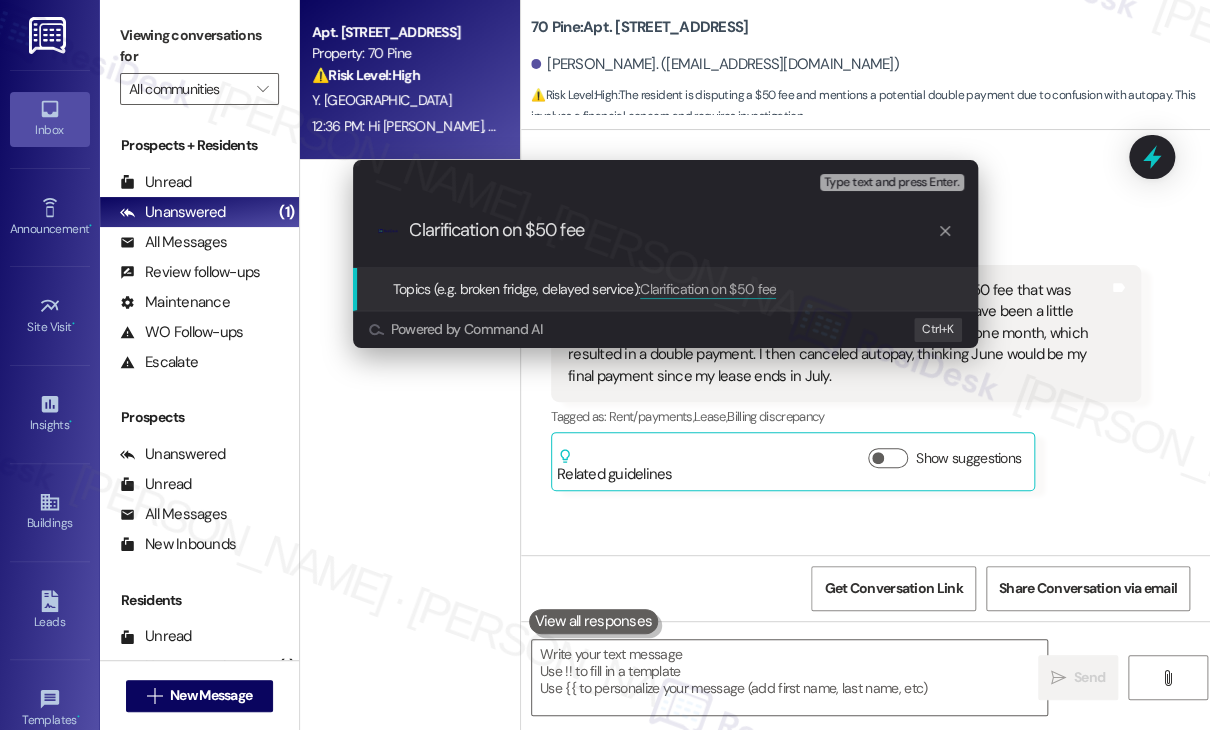 type 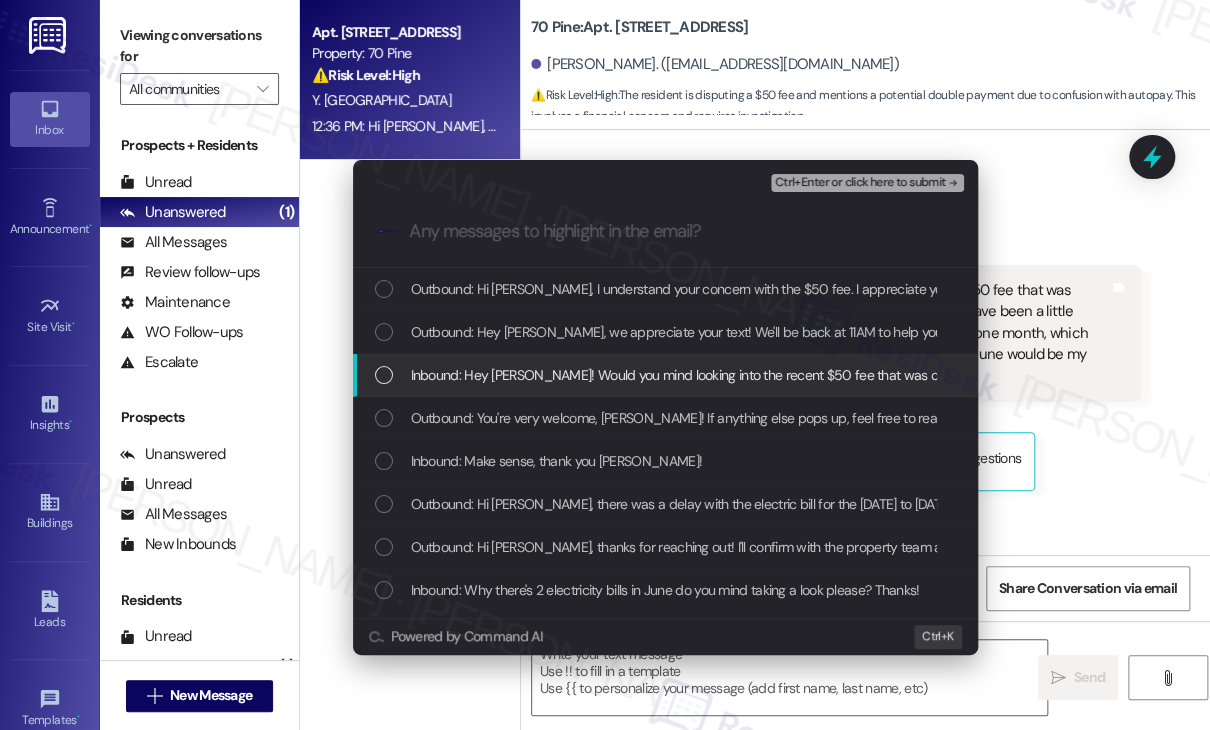 click on "Inbound: Hey [PERSON_NAME]! Would you mind looking into the recent $50 fee that was charged to my account? Apologies for the confusion — things have been a little chaotic. I previously had autopay set up, but I also manually paid one month, which resulted in a double payment. I then canceled autopay, thinking June would be my final payment since my lease ends in July." at bounding box center (1507, 375) 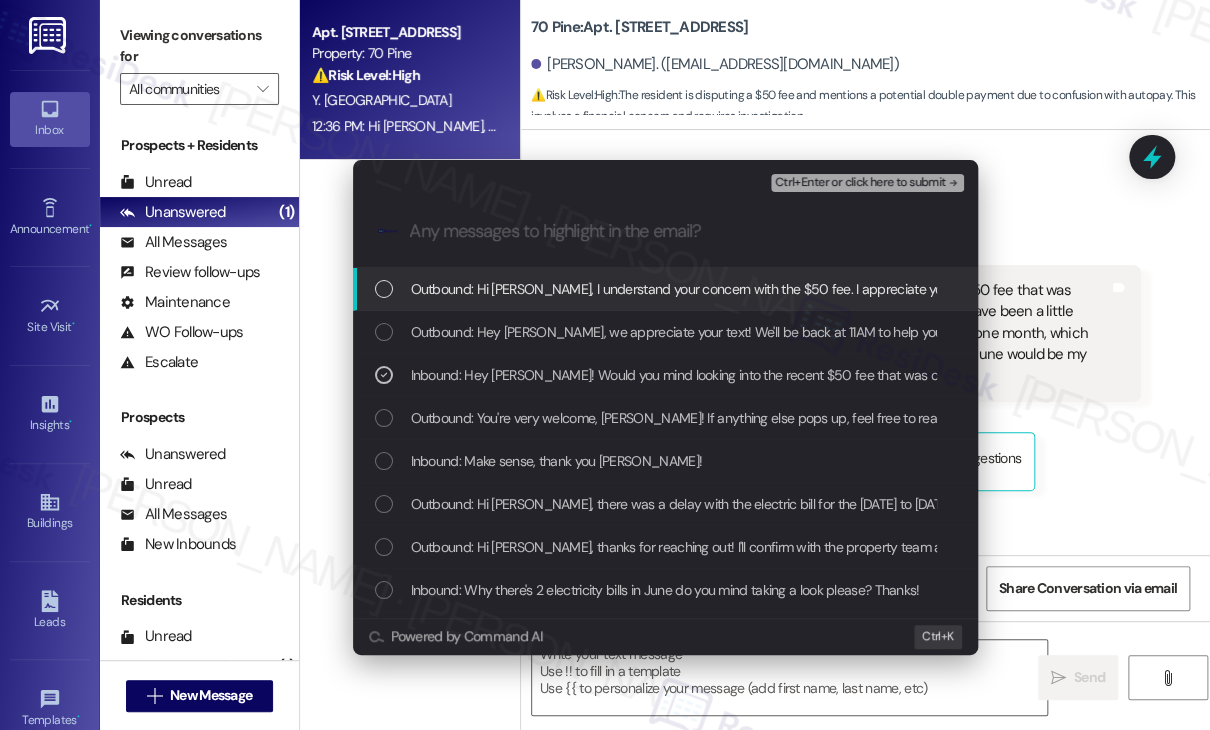 click on "Ctrl+Enter or click here to submit" at bounding box center [860, 183] 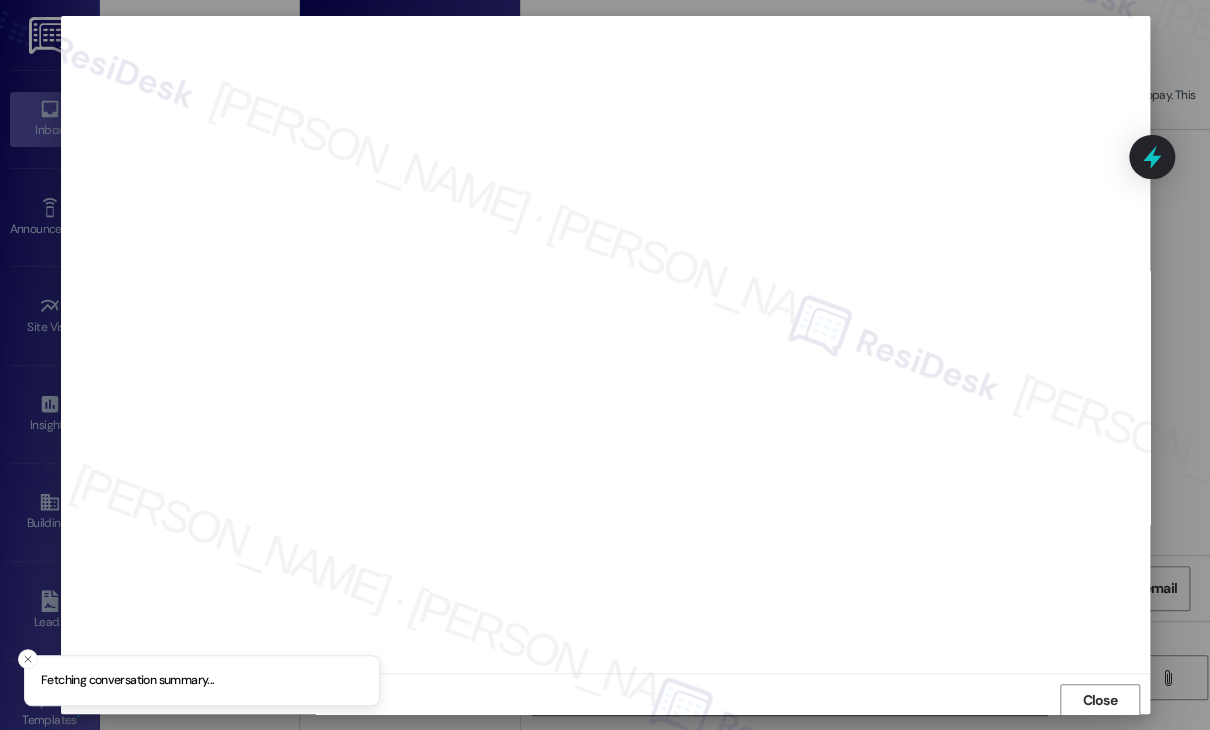 scroll, scrollTop: 1, scrollLeft: 0, axis: vertical 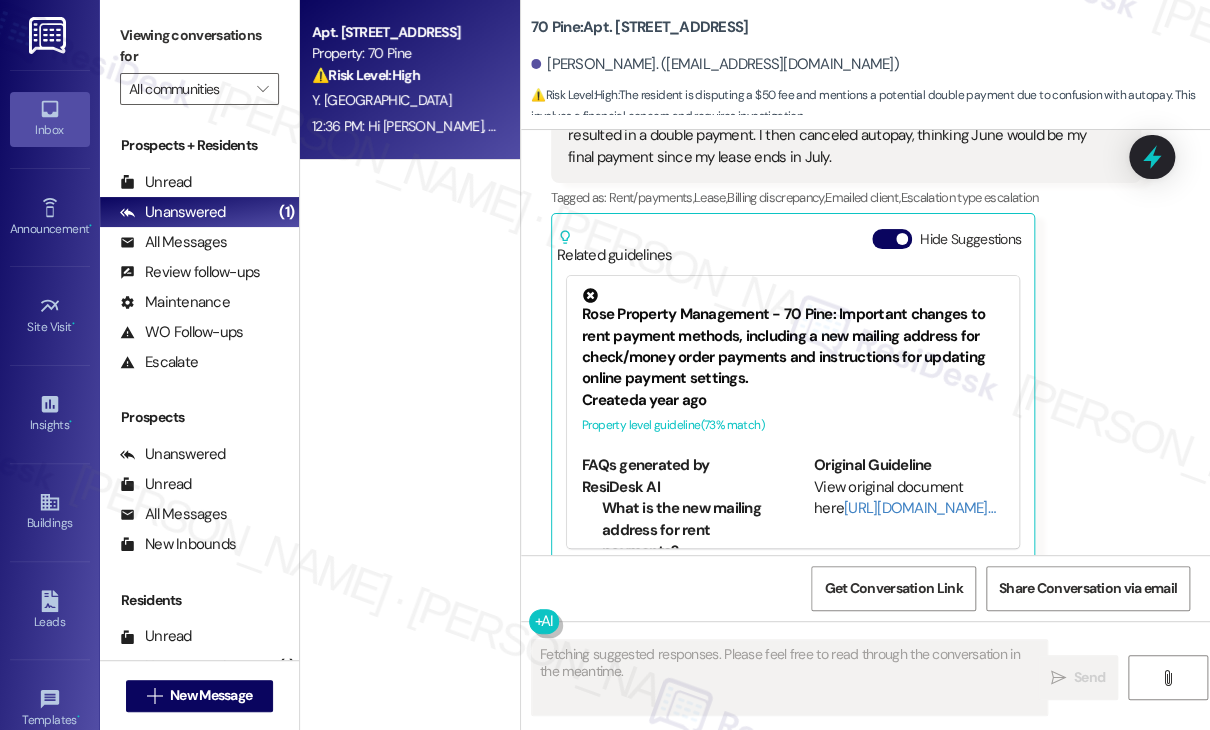 click on "Yaqian Xi   Neutral 7:45 AM Hey [PERSON_NAME]! Would you mind looking into the recent $50 fee that was charged to my account? Apologies for the confusion — things have been a little chaotic. I previously had autopay set up, but I also manually paid one month, which resulted in a double payment. I then canceled autopay, thinking June would be my final payment since my lease ends in July. Tags and notes Tagged as:   Rent/payments ,  Click to highlight conversations about Rent/payments Lease ,  Click to highlight conversations about Lease Billing discrepancy ,  Click to highlight conversations about Billing discrepancy Emailed client ,  Click to highlight conversations about Emailed client Escalation type escalation Click to highlight conversations about Escalation type escalation  Related guidelines Hide Suggestions Rose Property Management - 70 Pine: Important changes to rent payment methods, including a new mailing address for check/money order payments and instructions for updating online payment settings.  ( 73" at bounding box center [846, 280] 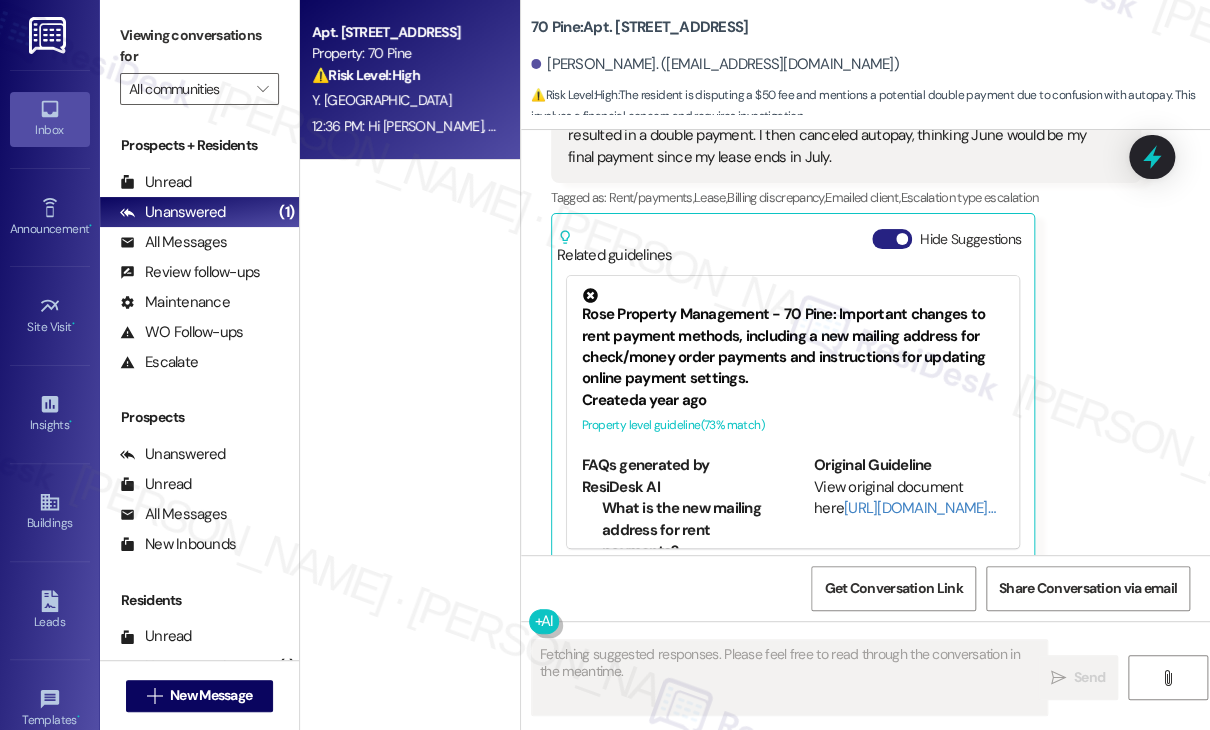 click on "Hide Suggestions" at bounding box center (892, 239) 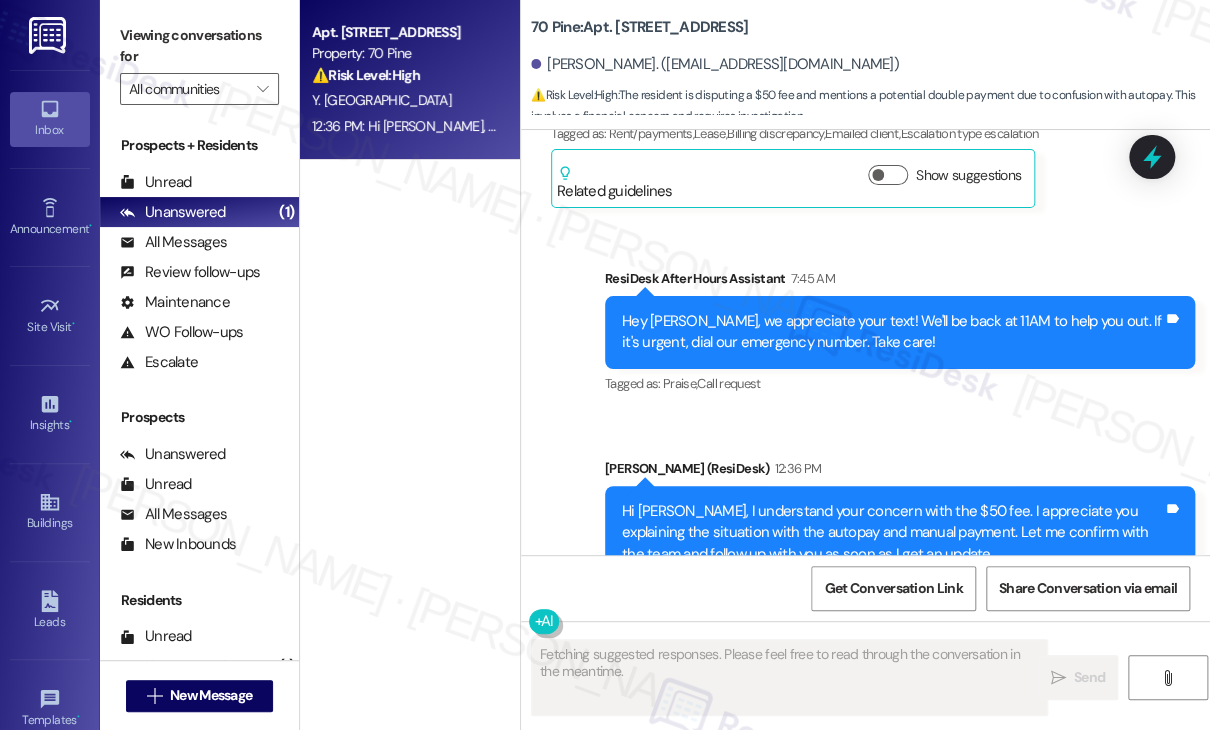 scroll, scrollTop: 6803, scrollLeft: 0, axis: vertical 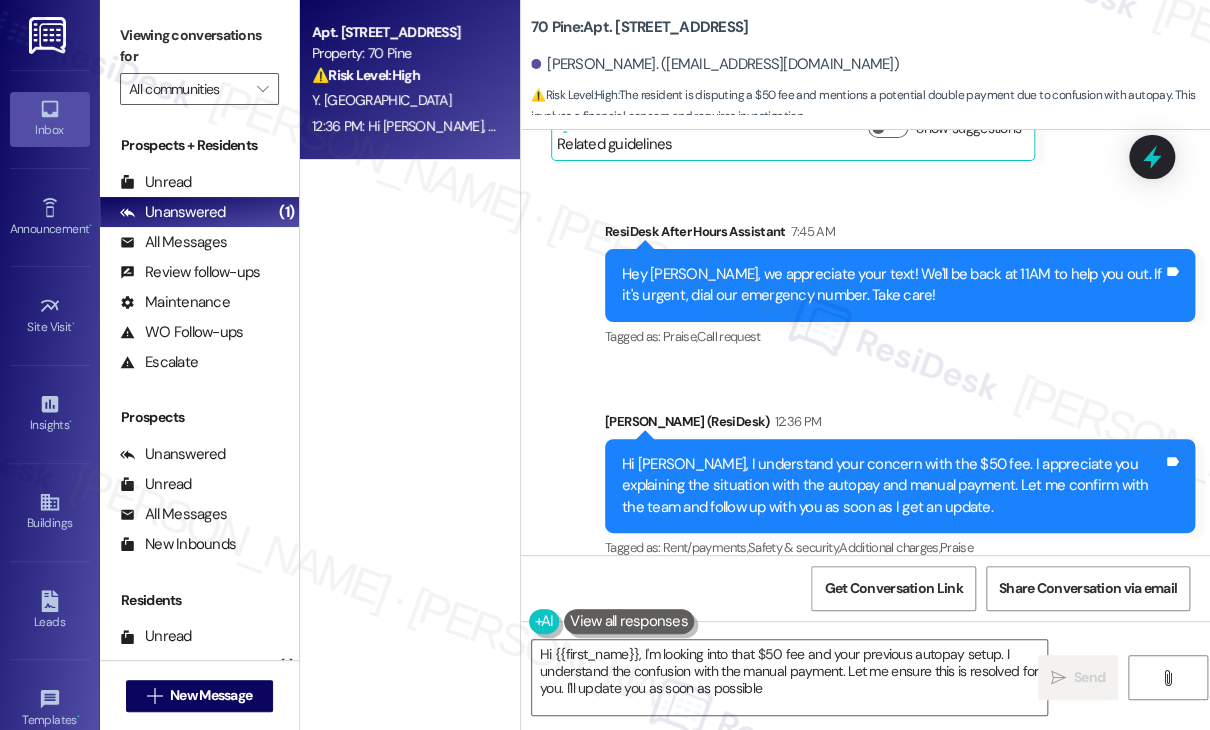 type on "Hi {{first_name}}, I'm looking into that $50 fee and your previous autopay setup. I understand the confusion with the manual payment. Let me ensure this is resolved for you. I'll update you as soon as possible." 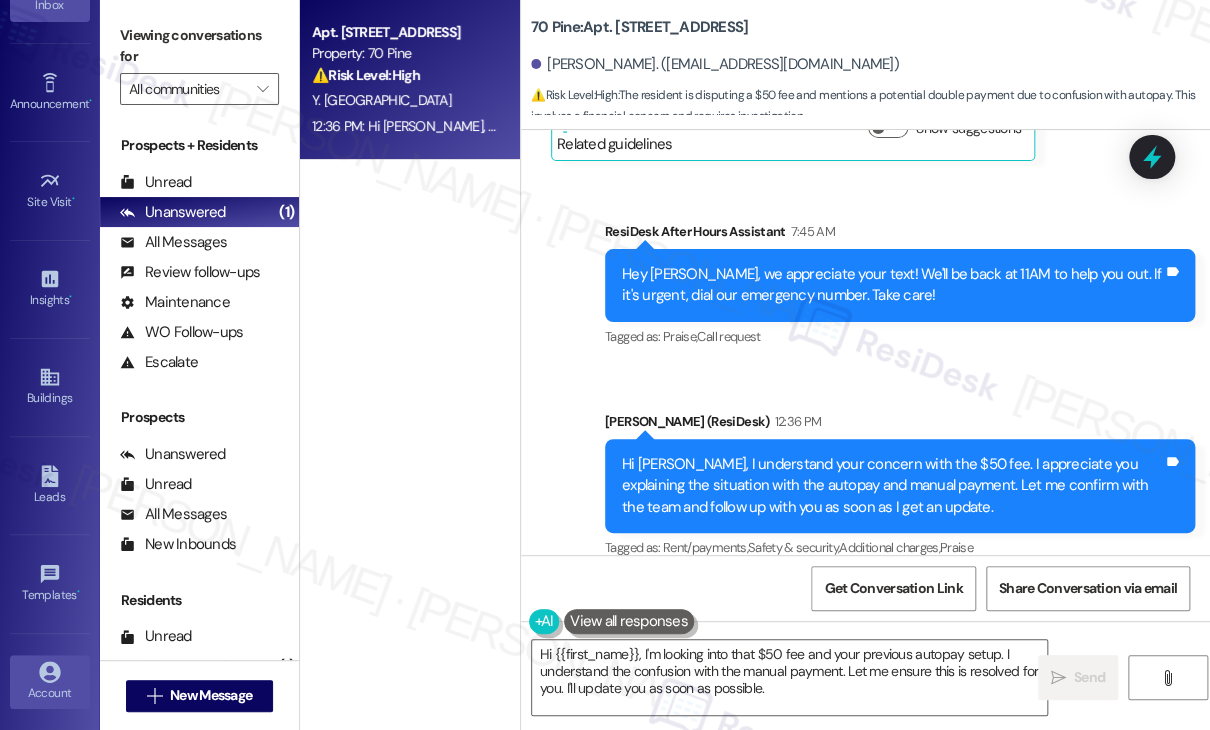 scroll, scrollTop: 218, scrollLeft: 0, axis: vertical 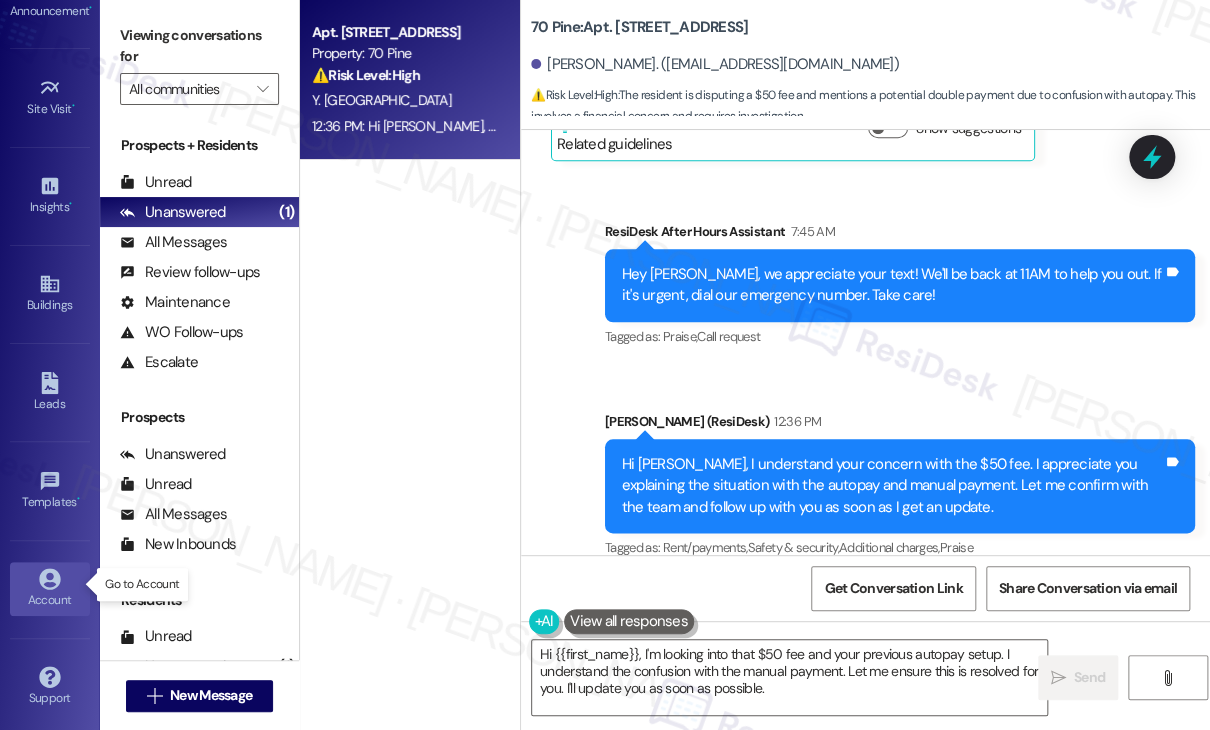 click on "Account" at bounding box center [50, 600] 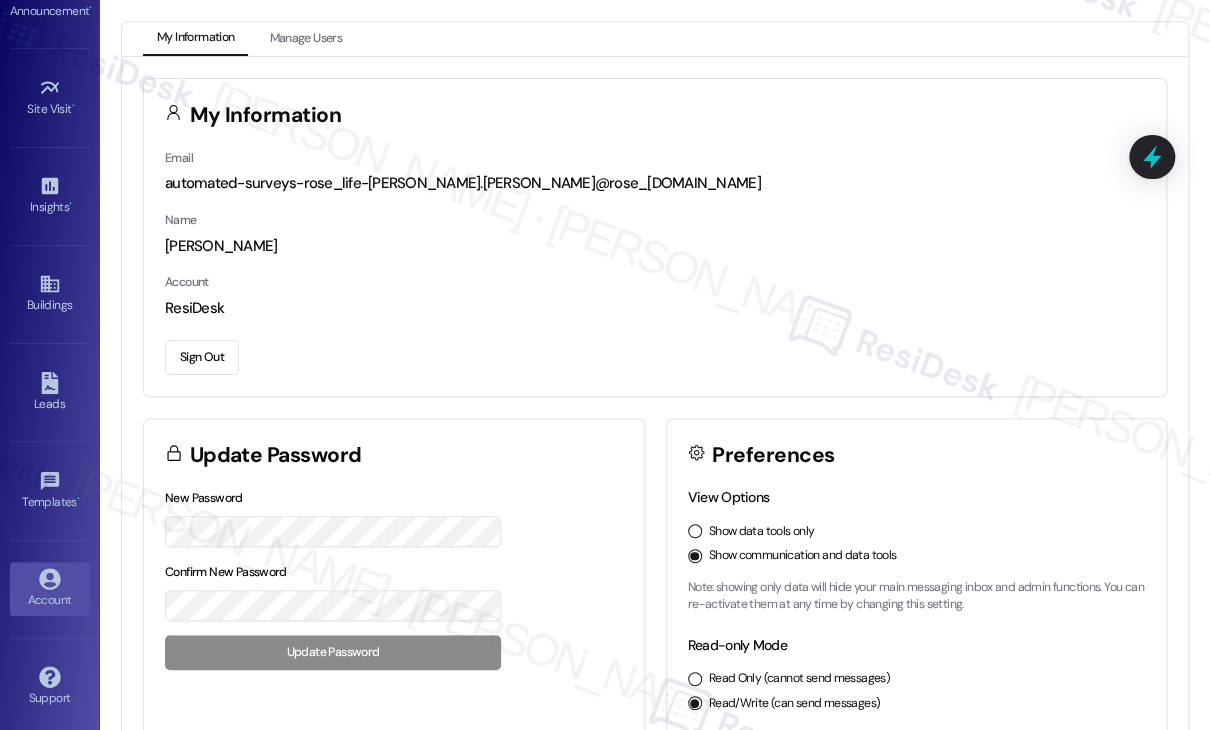 click on "Sign Out" at bounding box center [655, 354] 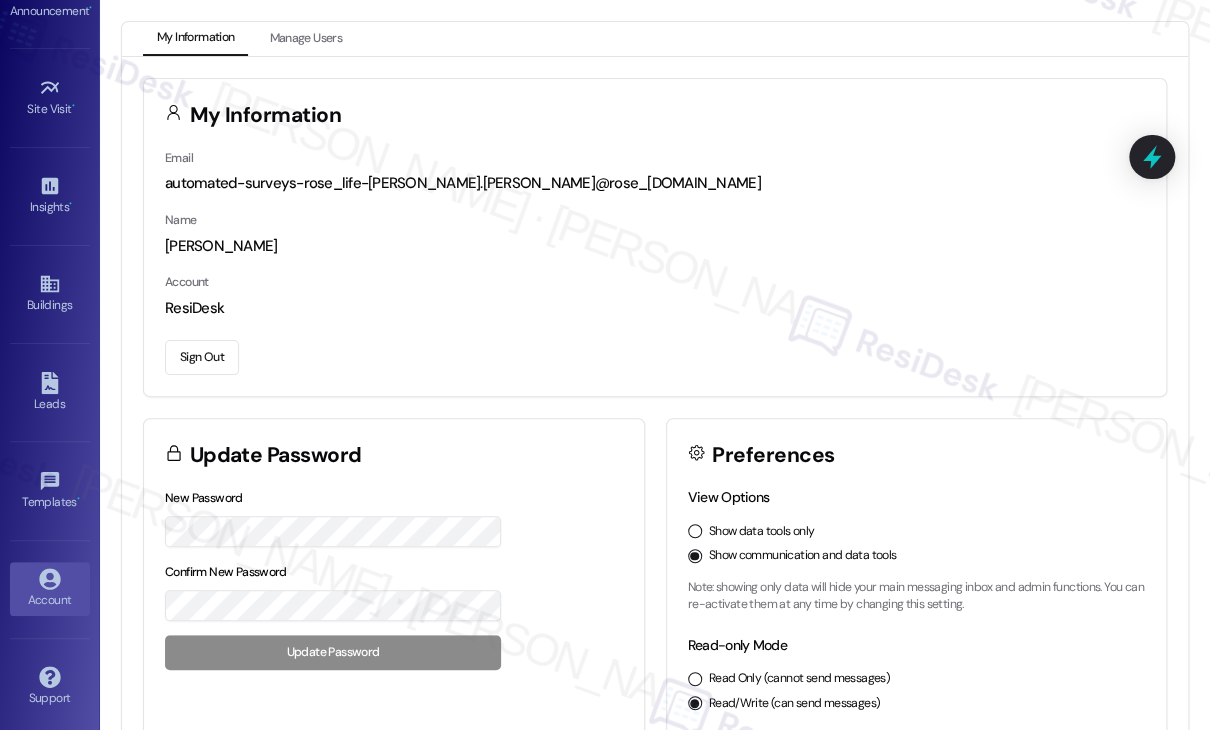 click on "Sign Out" at bounding box center [202, 357] 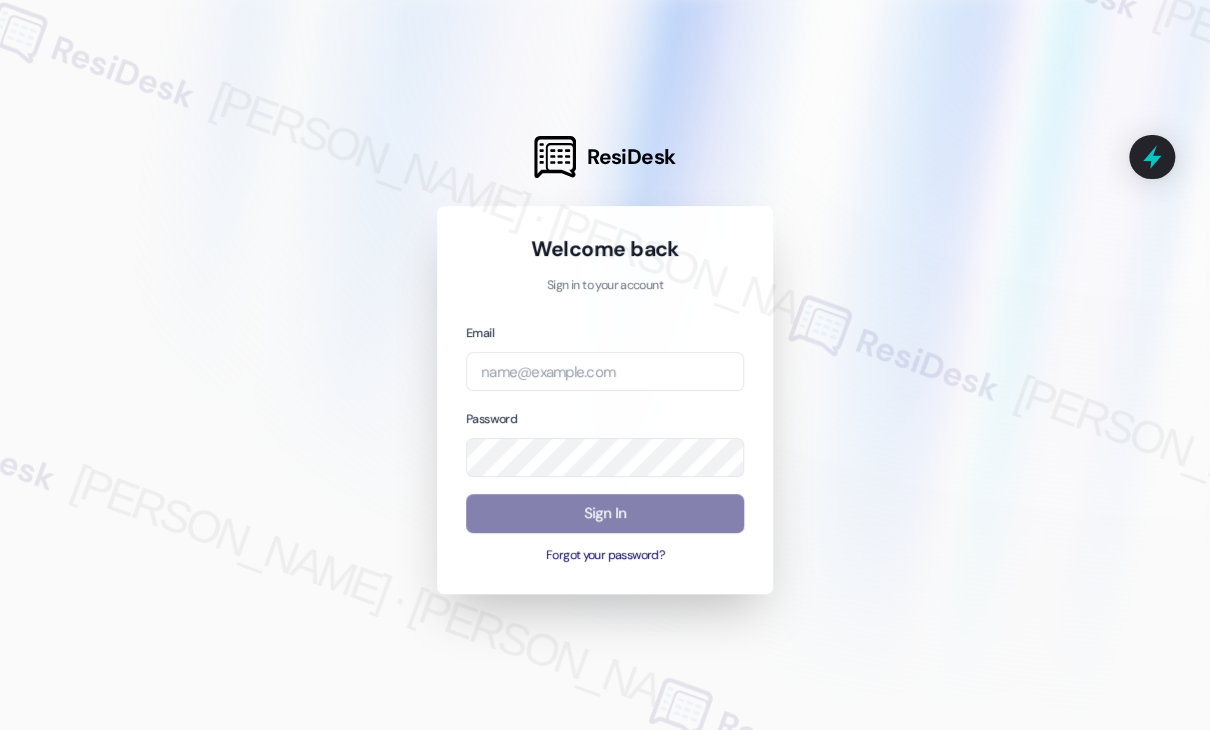 drag, startPoint x: 1013, startPoint y: 353, endPoint x: 977, endPoint y: 343, distance: 37.363083 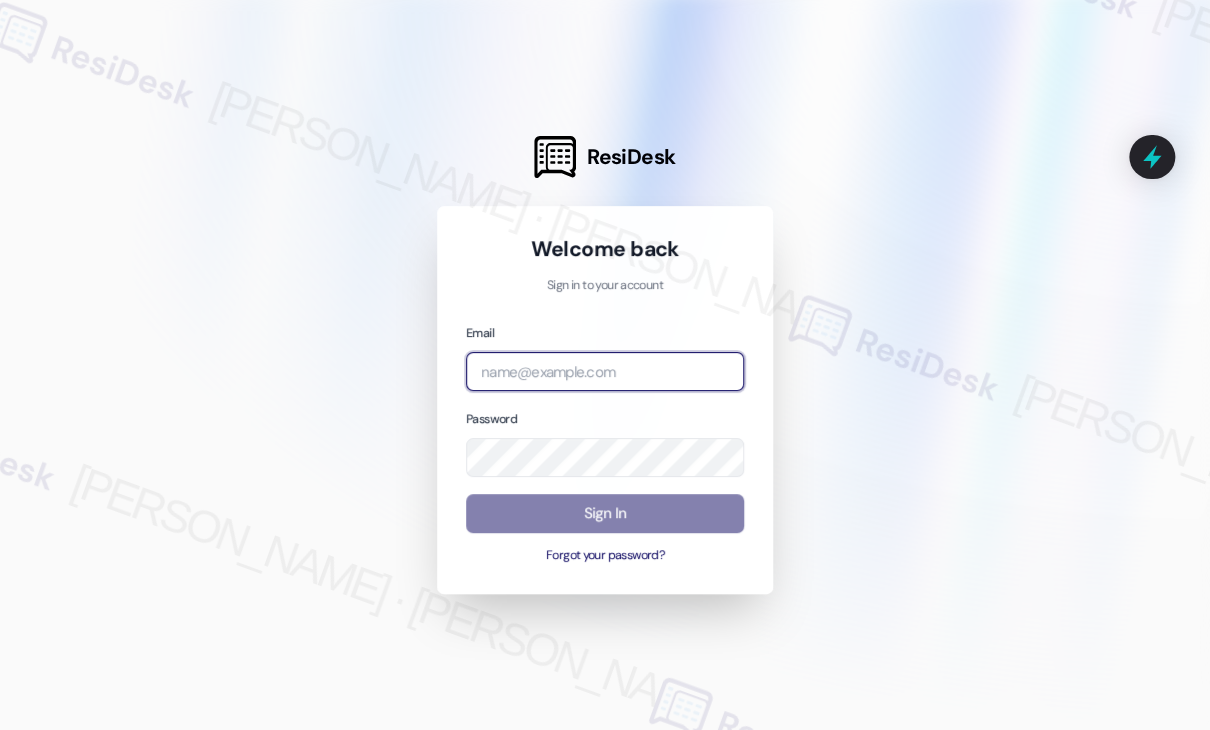 click at bounding box center [605, 371] 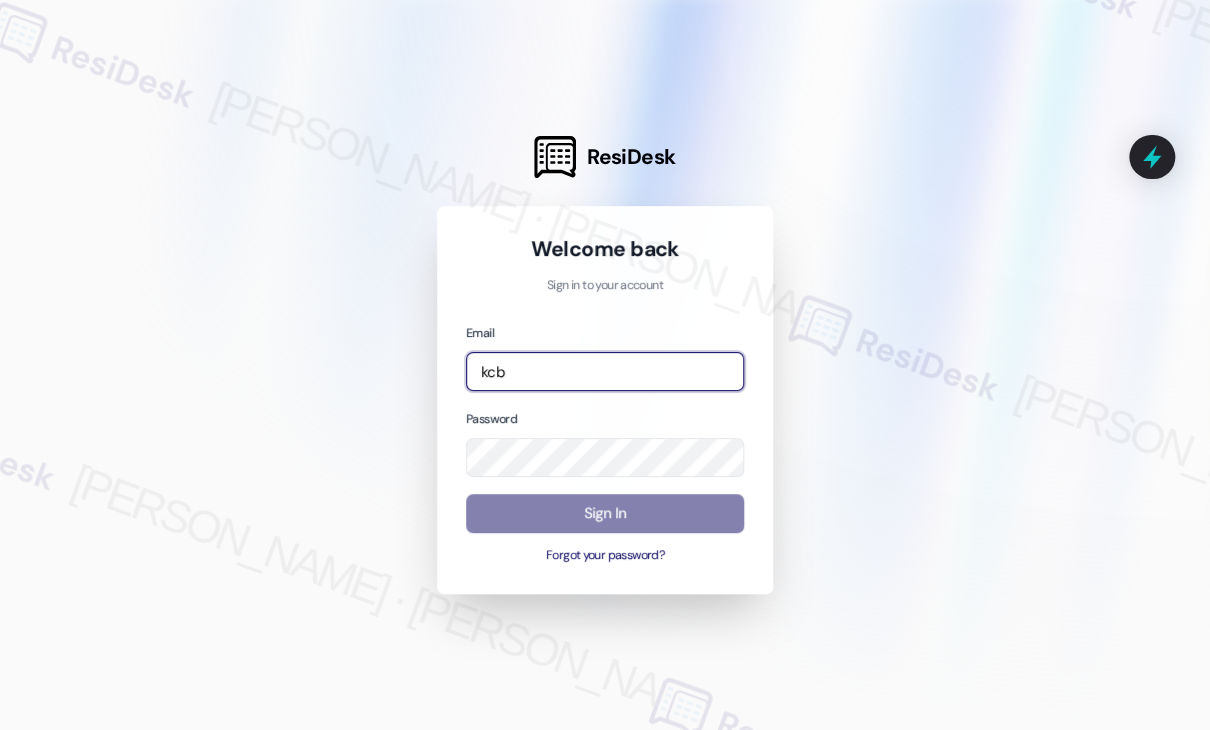 click at bounding box center (0, 730) 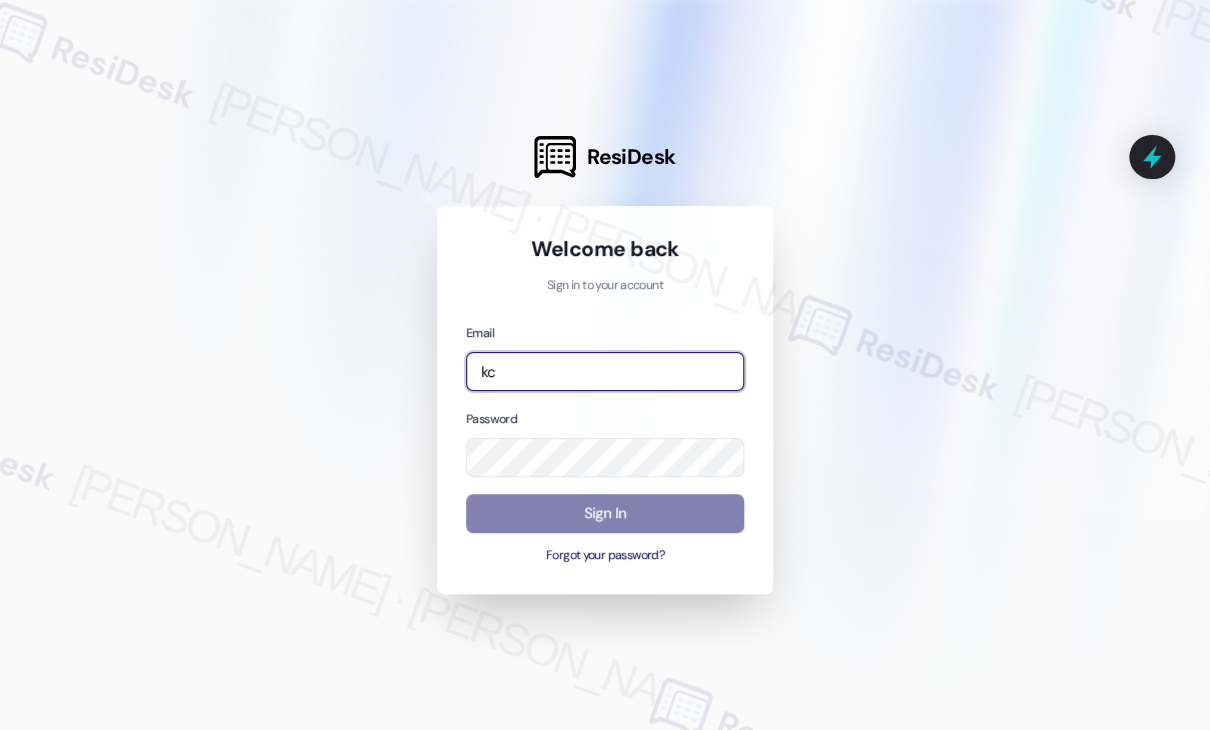 type on "k" 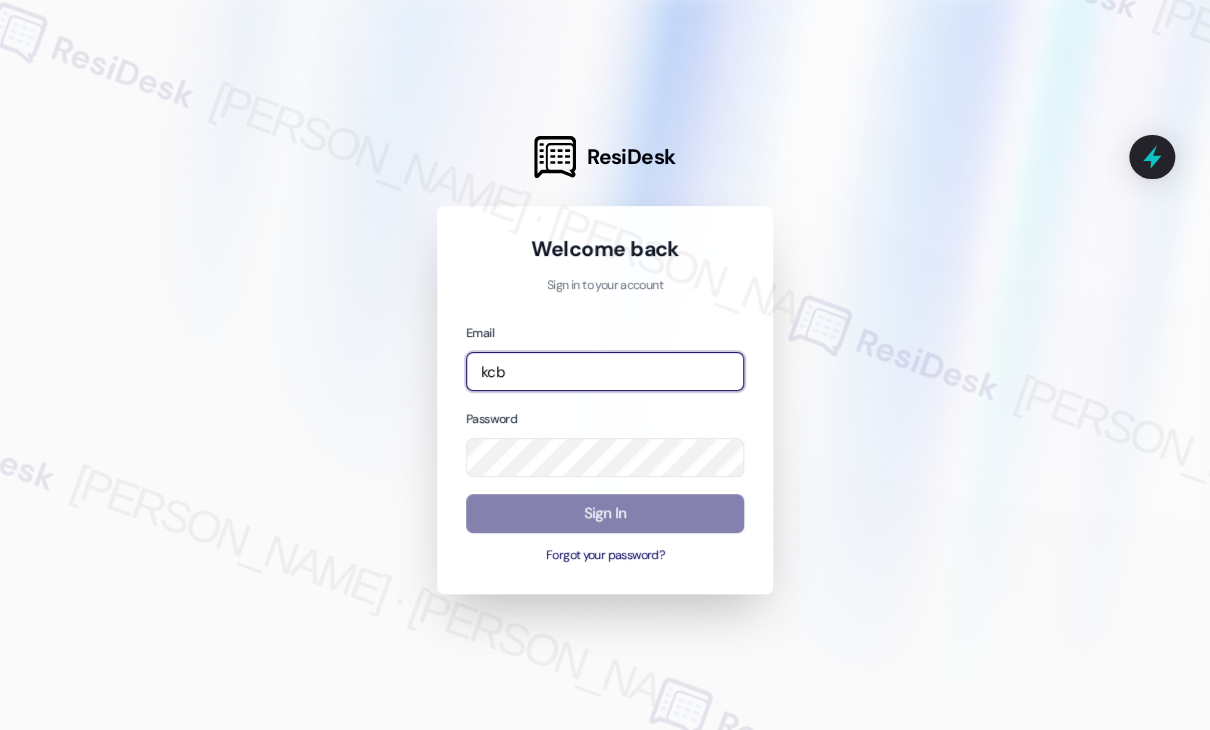 click at bounding box center [0, 730] 